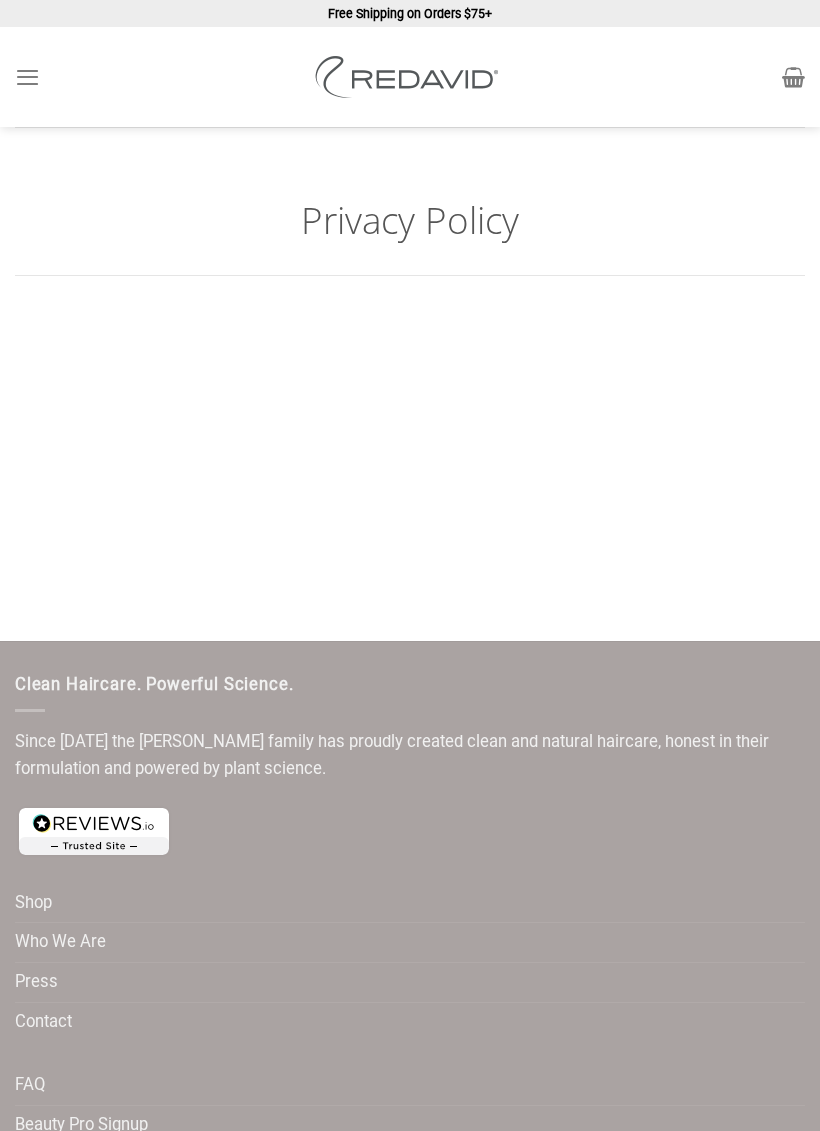 scroll, scrollTop: 0, scrollLeft: 0, axis: both 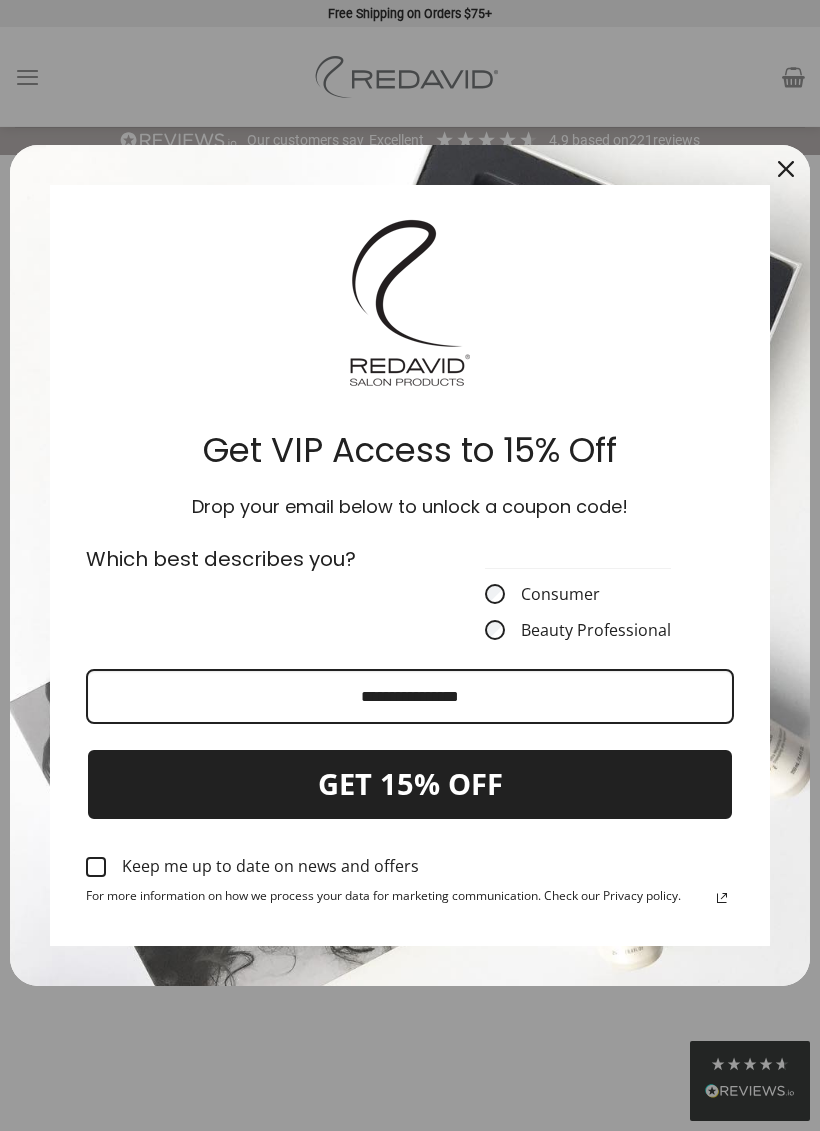 click 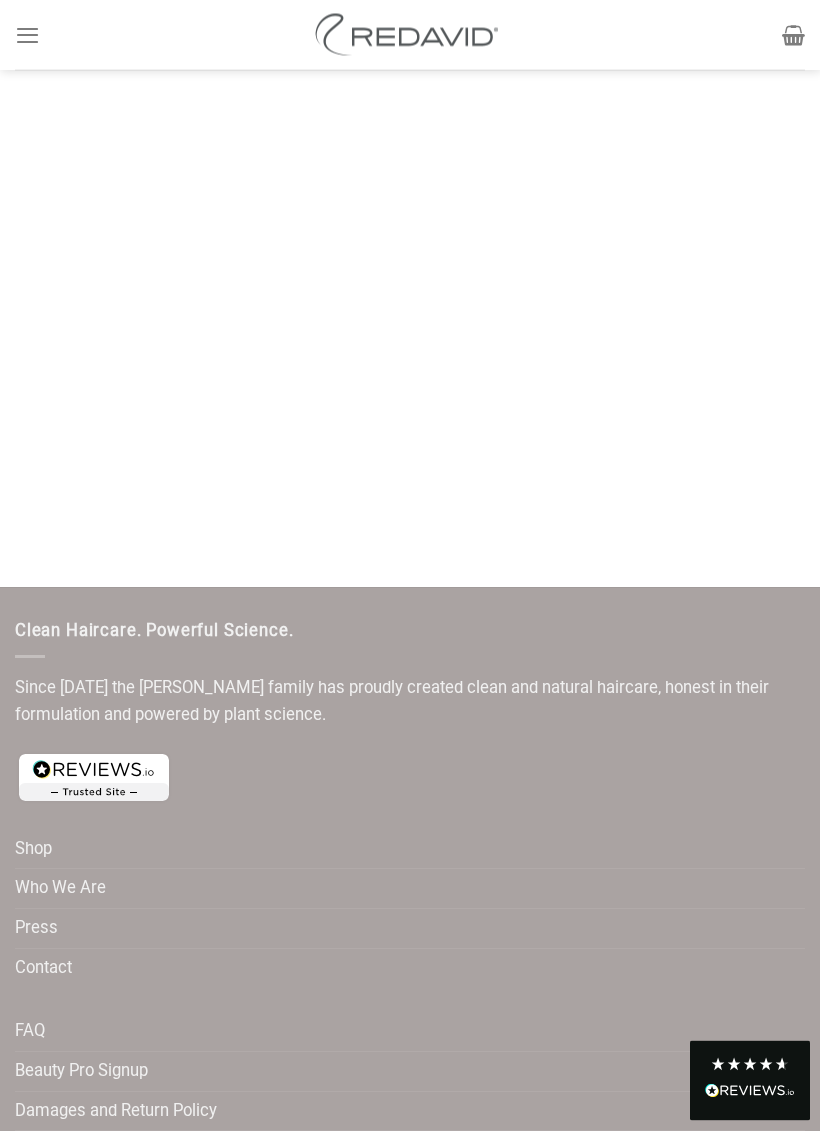 scroll, scrollTop: 16754, scrollLeft: 0, axis: vertical 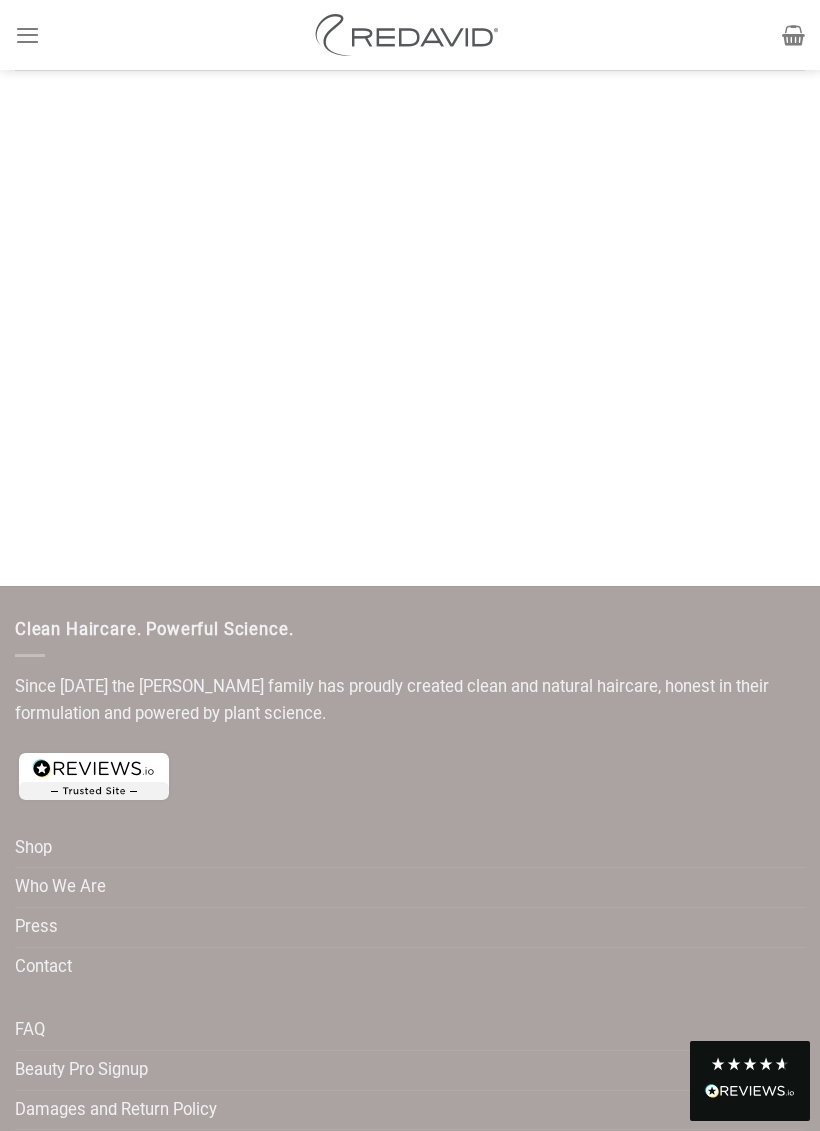click on "Shop" at bounding box center [33, 848] 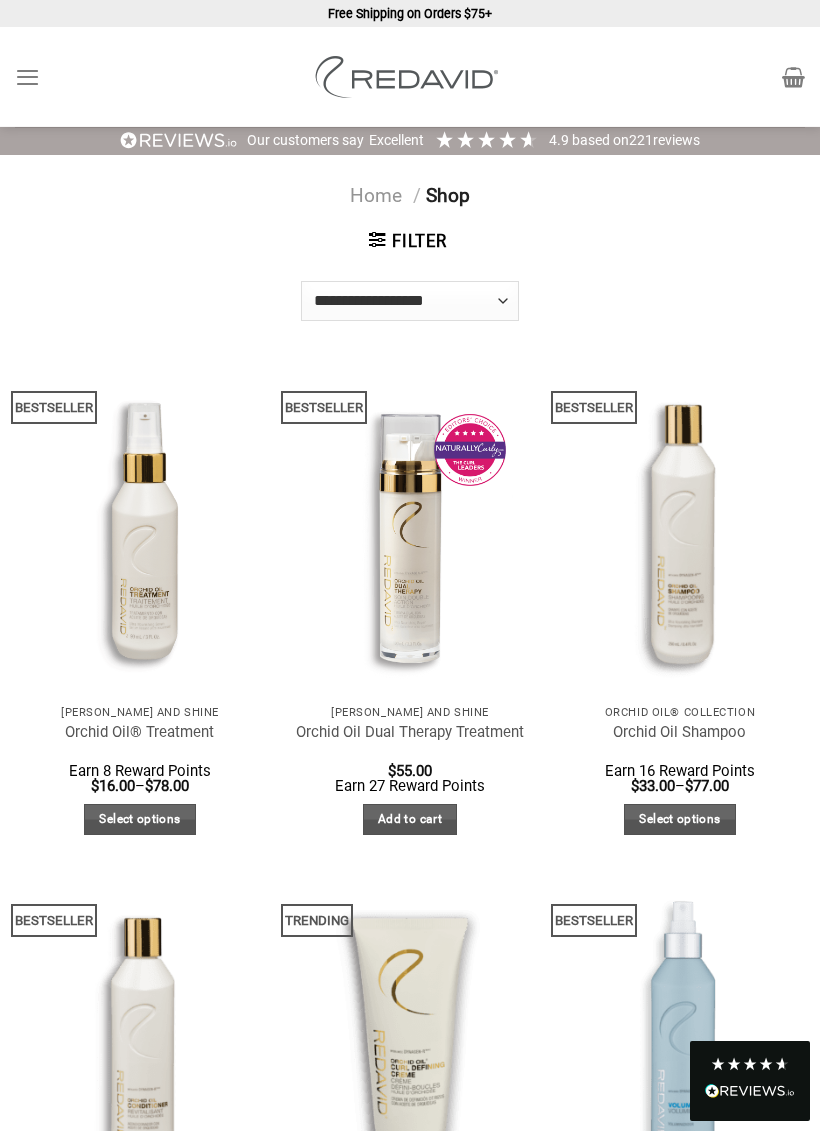 scroll, scrollTop: 0, scrollLeft: 0, axis: both 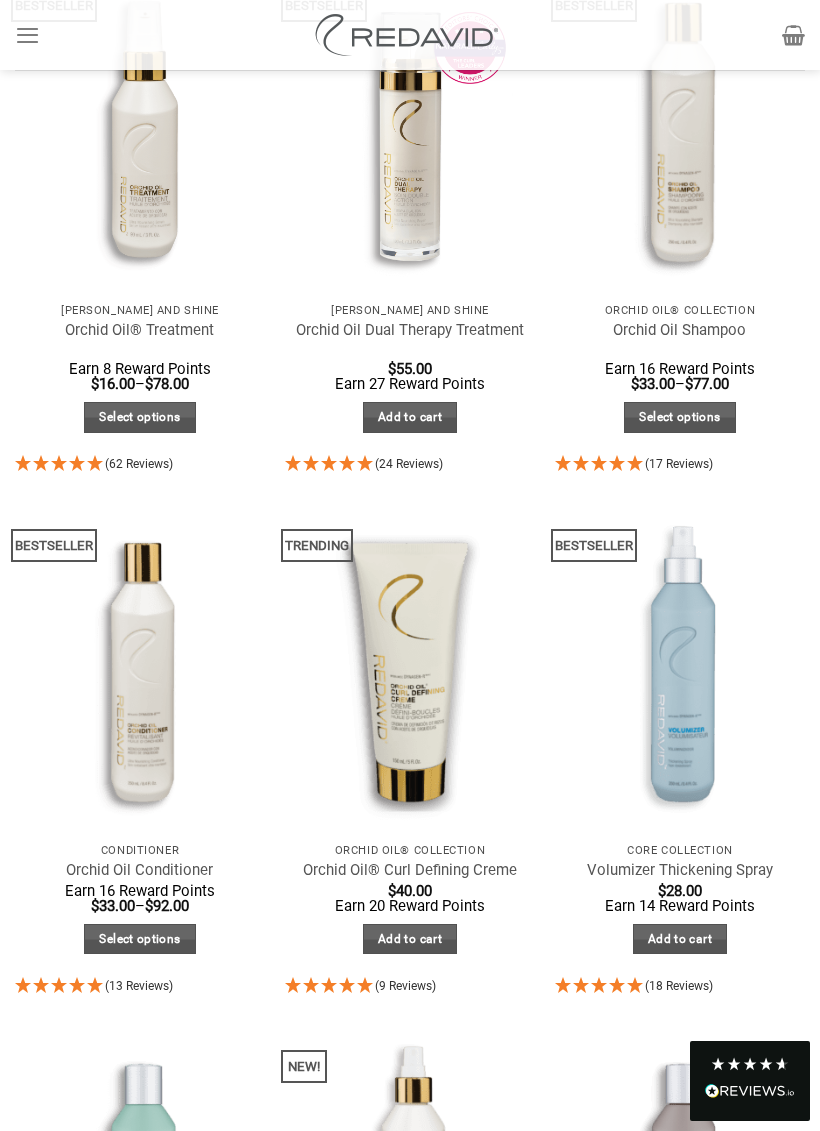 click on "(18 Reviews)" at bounding box center [680, 987] 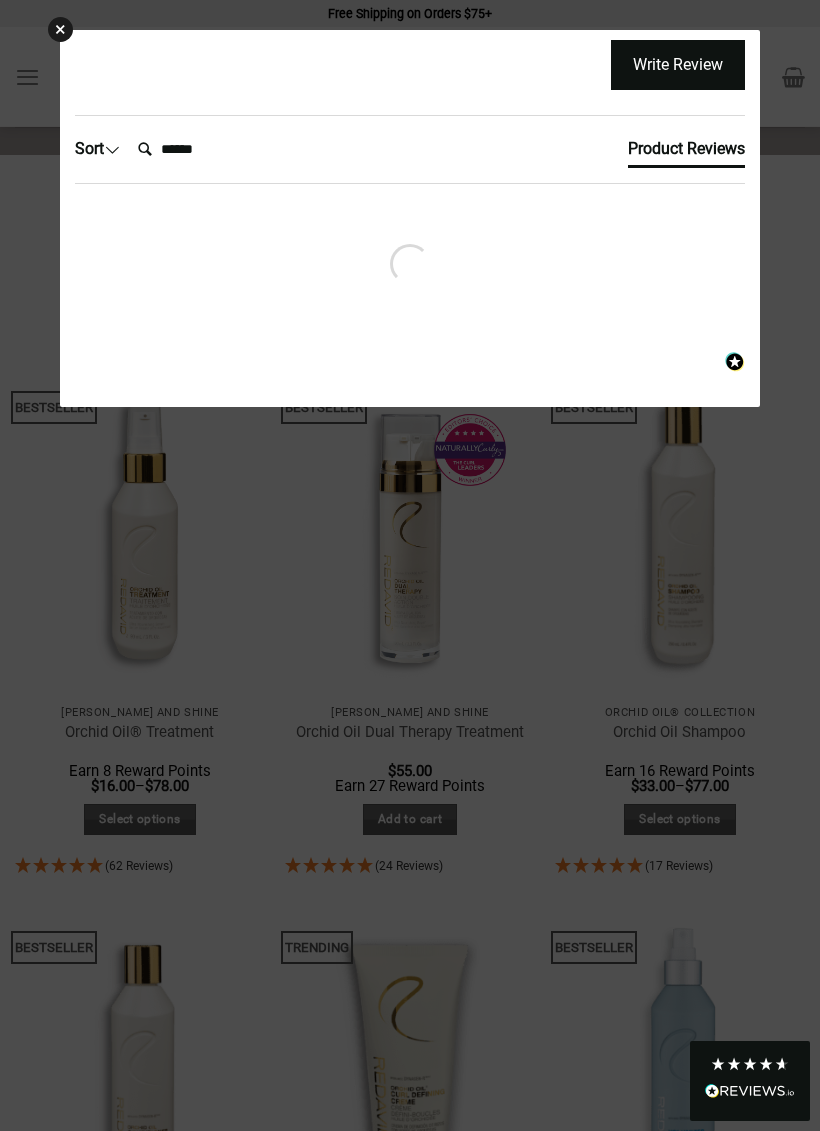 scroll, scrollTop: 0, scrollLeft: 0, axis: both 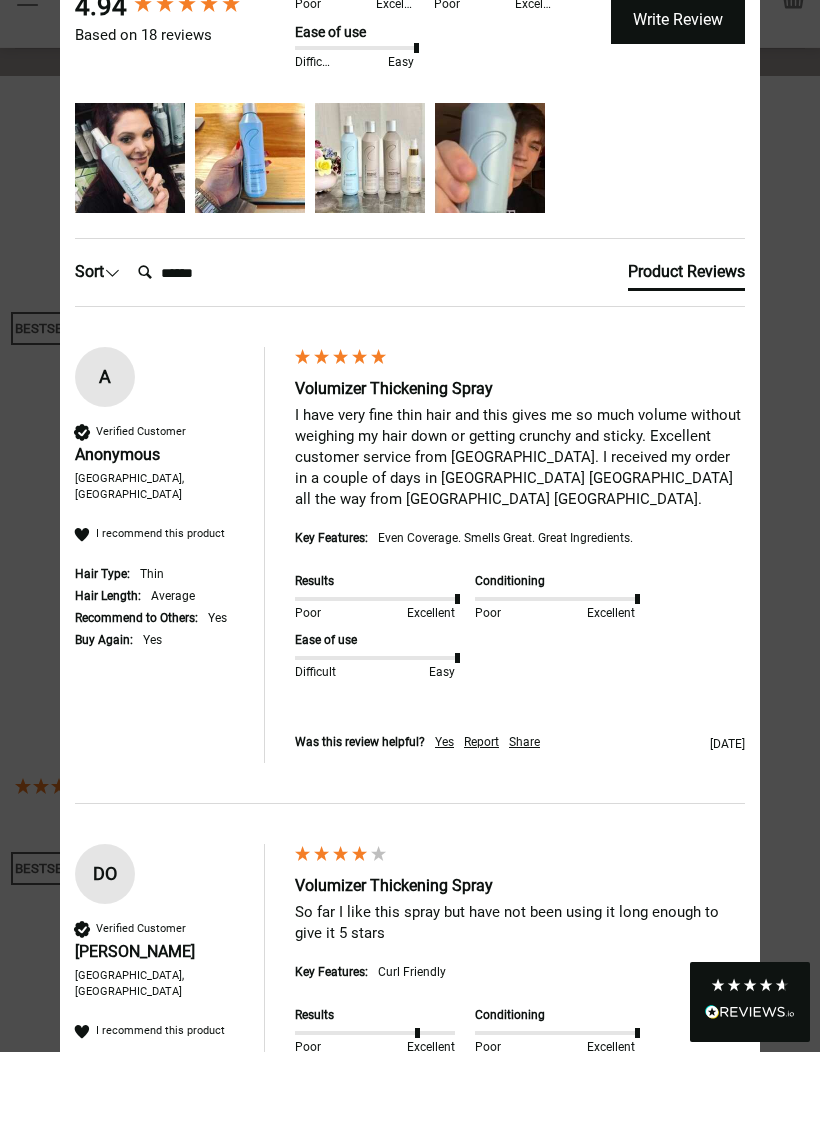 click on "× 4.94 Based on 18 reviews Results Poor Excellent Conditioning Poor Excellent Ease of use Difficult Easy Write Review redavidhair redavidhair redavidhair redavidhair Sort  Clear Filters Order By Newest First Oldest First Most Popular Highest Rating Breakdown 17 1 0 0 0 Conditioning Poor Excellent Ease of use Difficult Easy Search: Product Reviews A Verified Customer Anonymous Maryville, United States I recommend this product Hair Type: Thin Hair Length: Average Recommend to Others: Yes Buy Again: Yes Volumizer Thickening Spray I have very fine thin hair and this gives me so much volume without weighing my hair down or getting crunchy and sticky. Excellent customer service from Redavid. I received my order in a couple of days in TN USA all the way from Vancouver Canada.  Key Features: Even Coverage. Smells Great. Great Ingredients. Results Poor Excellent Conditioning Poor Excellent Ease of use Difficult Easy Was this review helpful? Yes Report Share  Twitter   Facebook  Email 2 months ago DO Verified Customer" at bounding box center (410, 565) 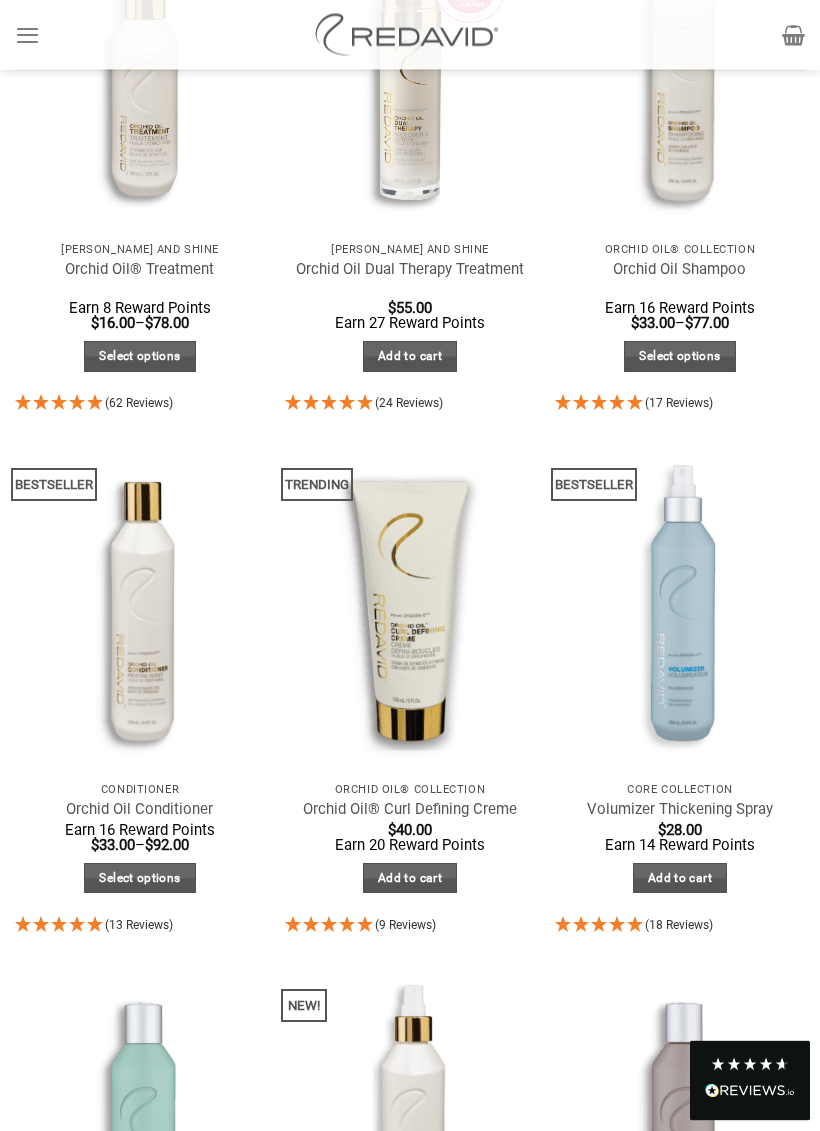 scroll, scrollTop: 463, scrollLeft: 0, axis: vertical 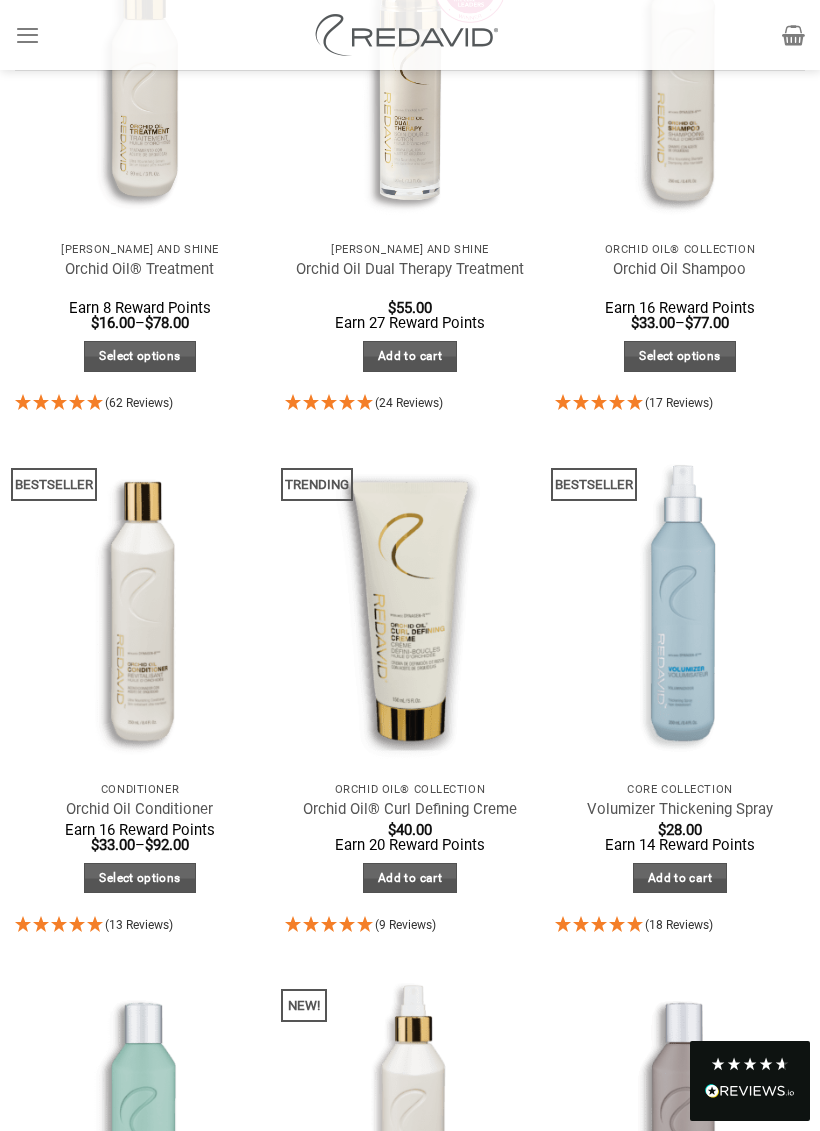 click at bounding box center [679, 604] 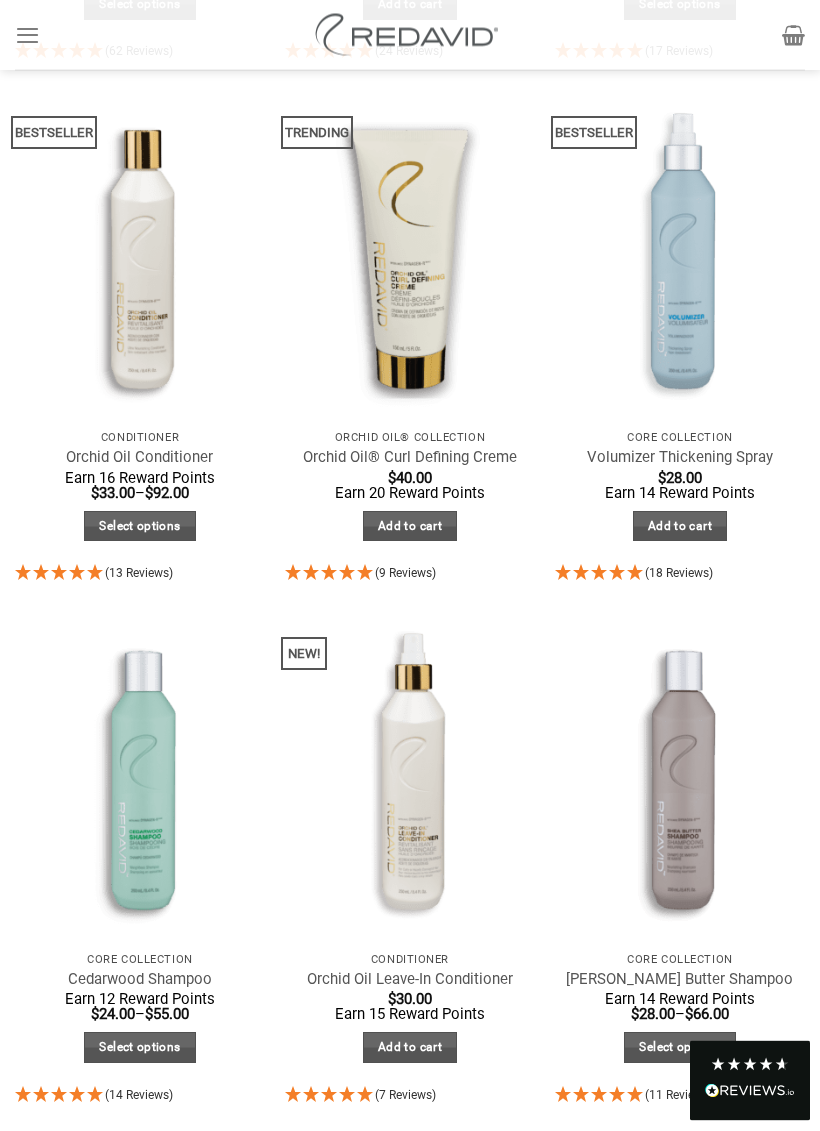 scroll, scrollTop: 817, scrollLeft: 0, axis: vertical 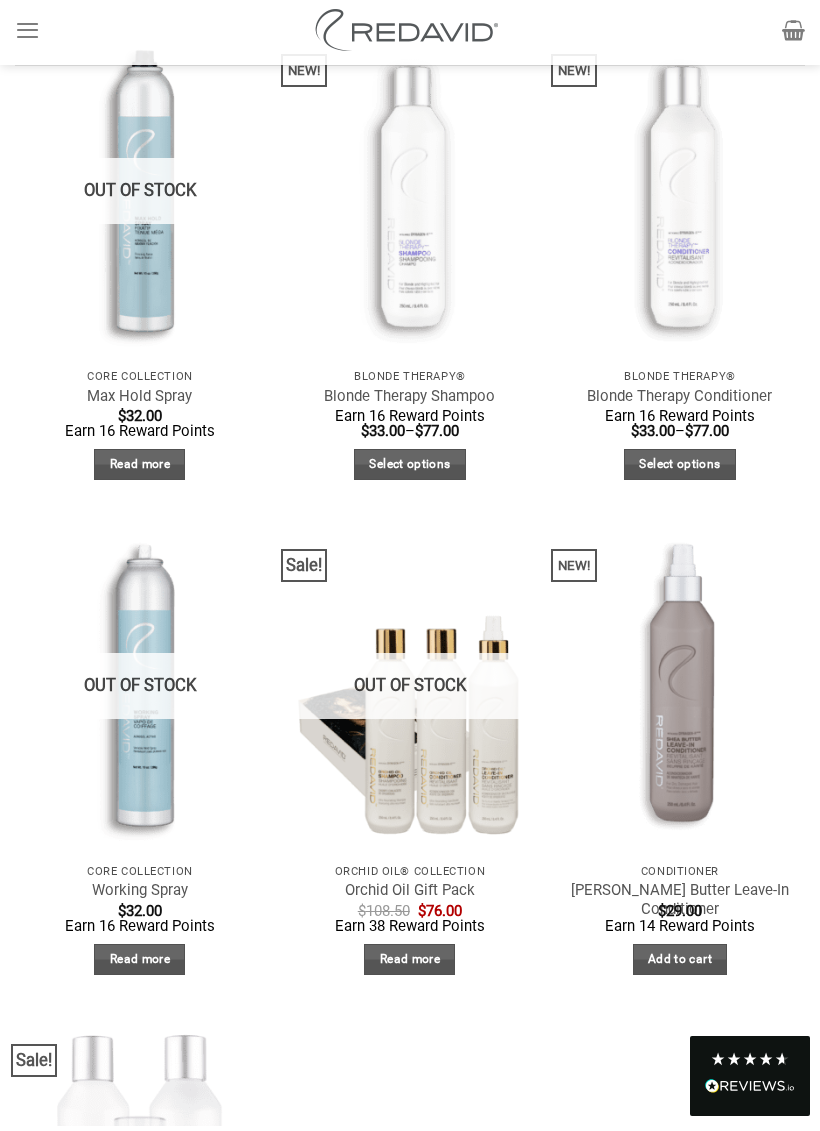 click at bounding box center (679, 690) 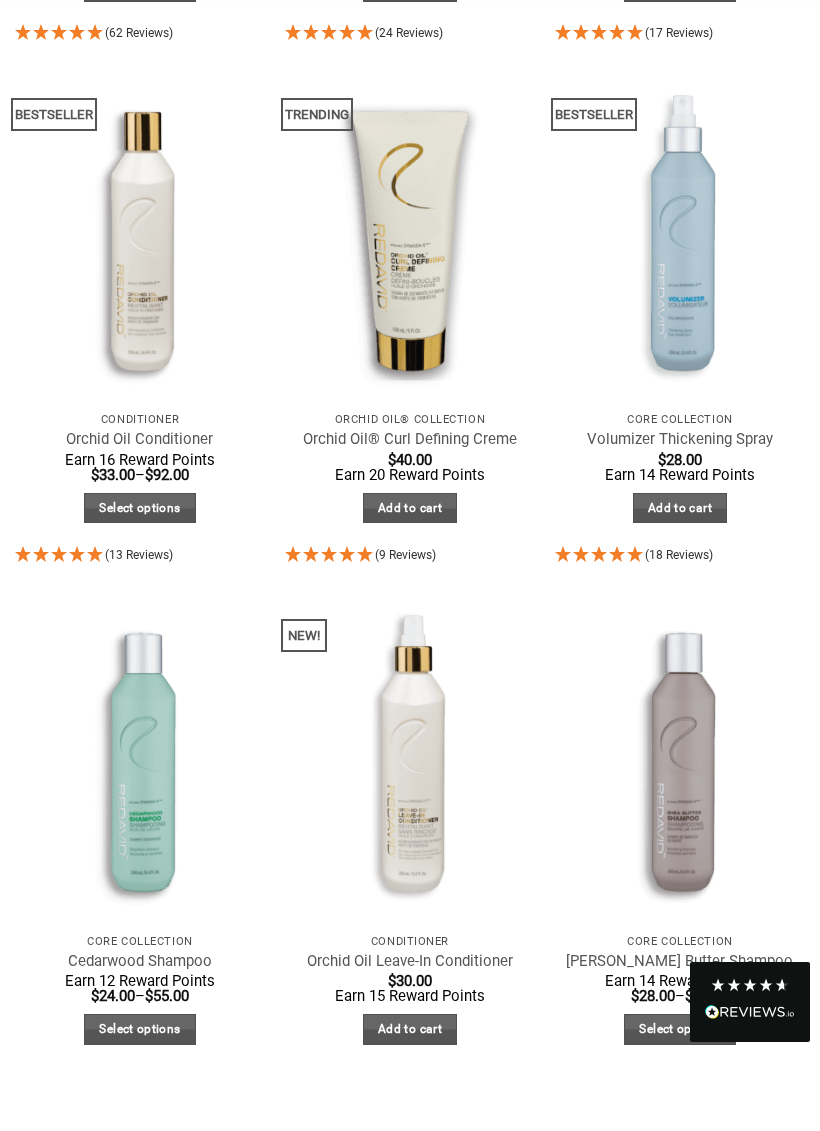 click at bounding box center (679, 835) 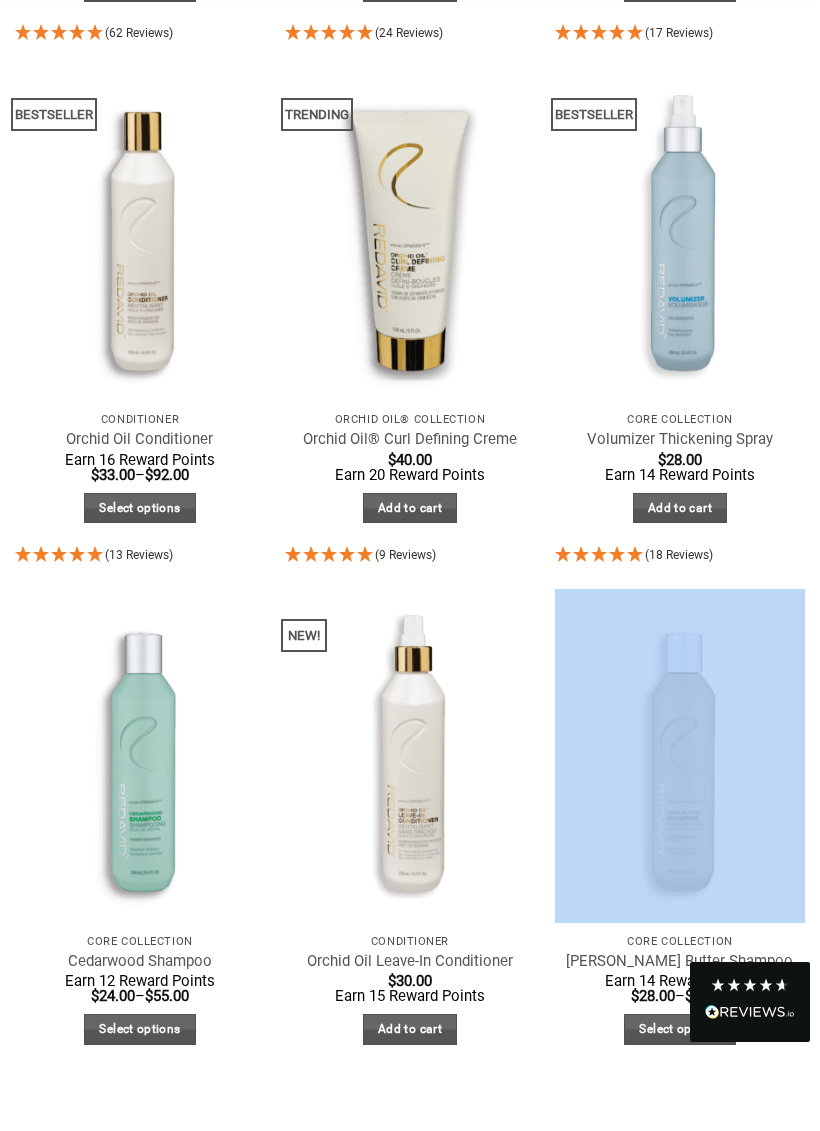 click at bounding box center [409, 835] 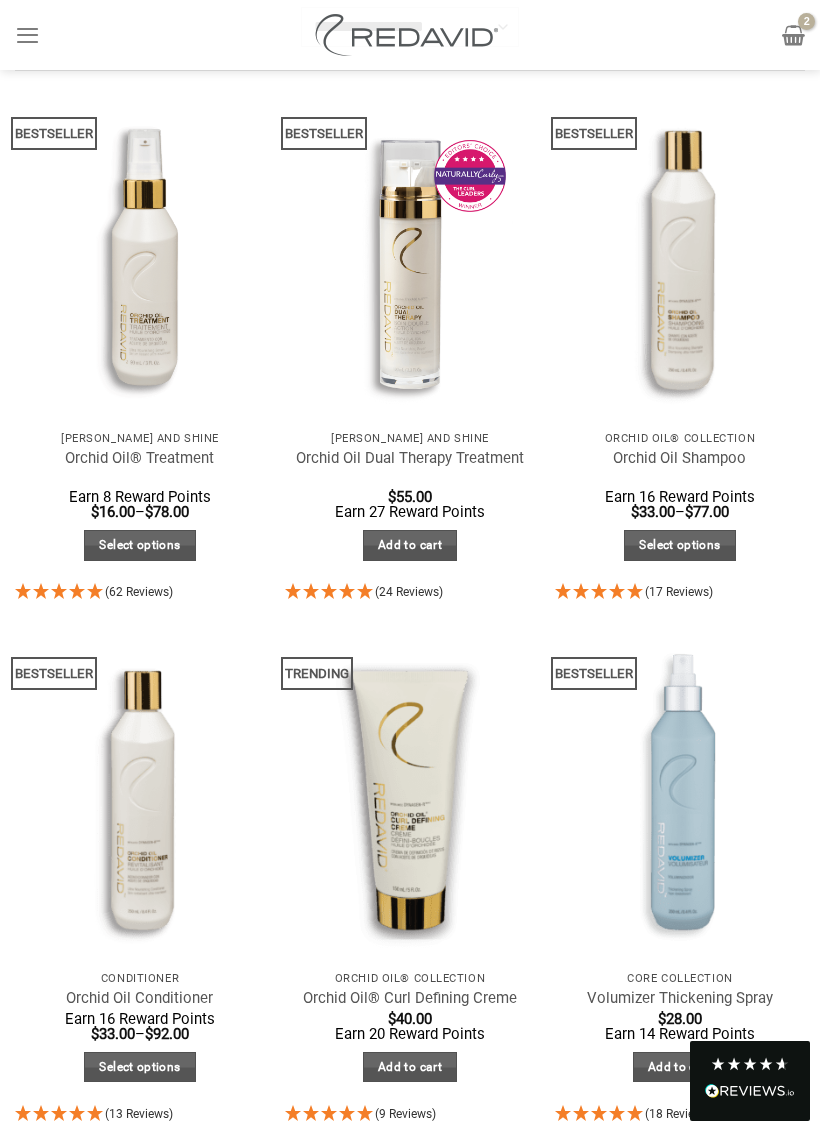 scroll, scrollTop: 252, scrollLeft: 0, axis: vertical 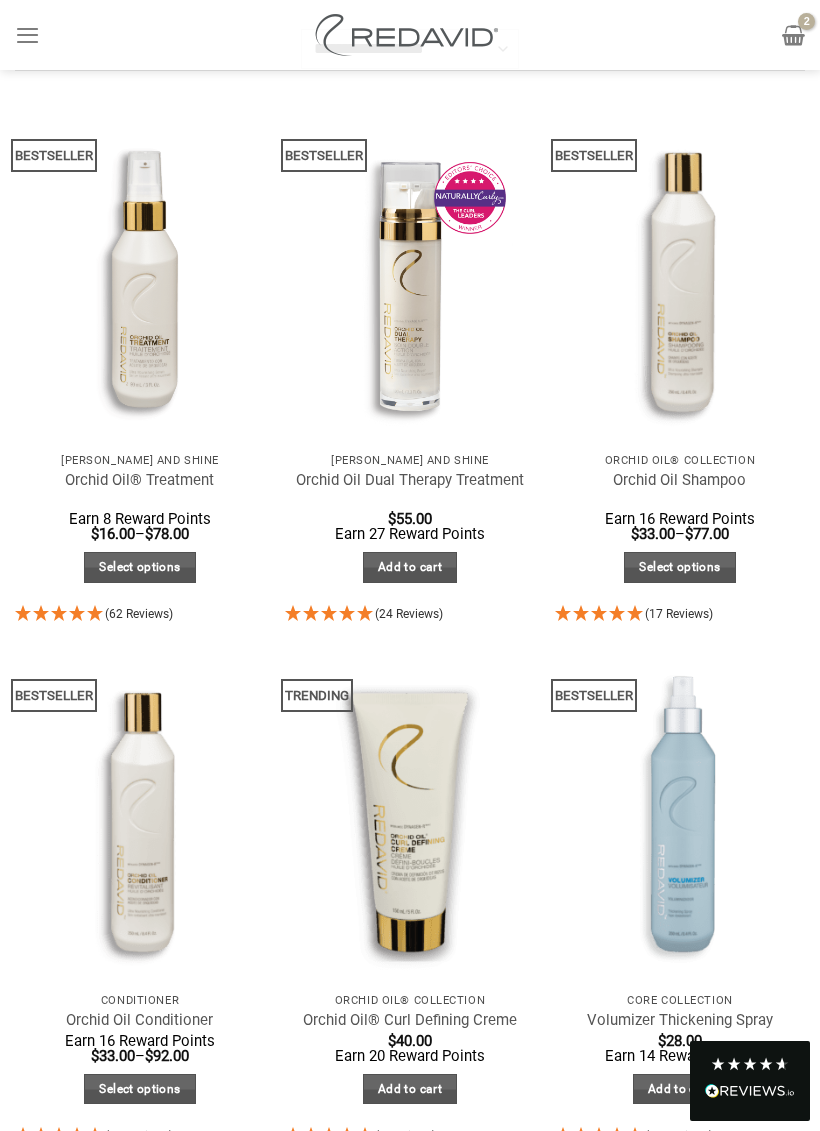 click at bounding box center [139, 815] 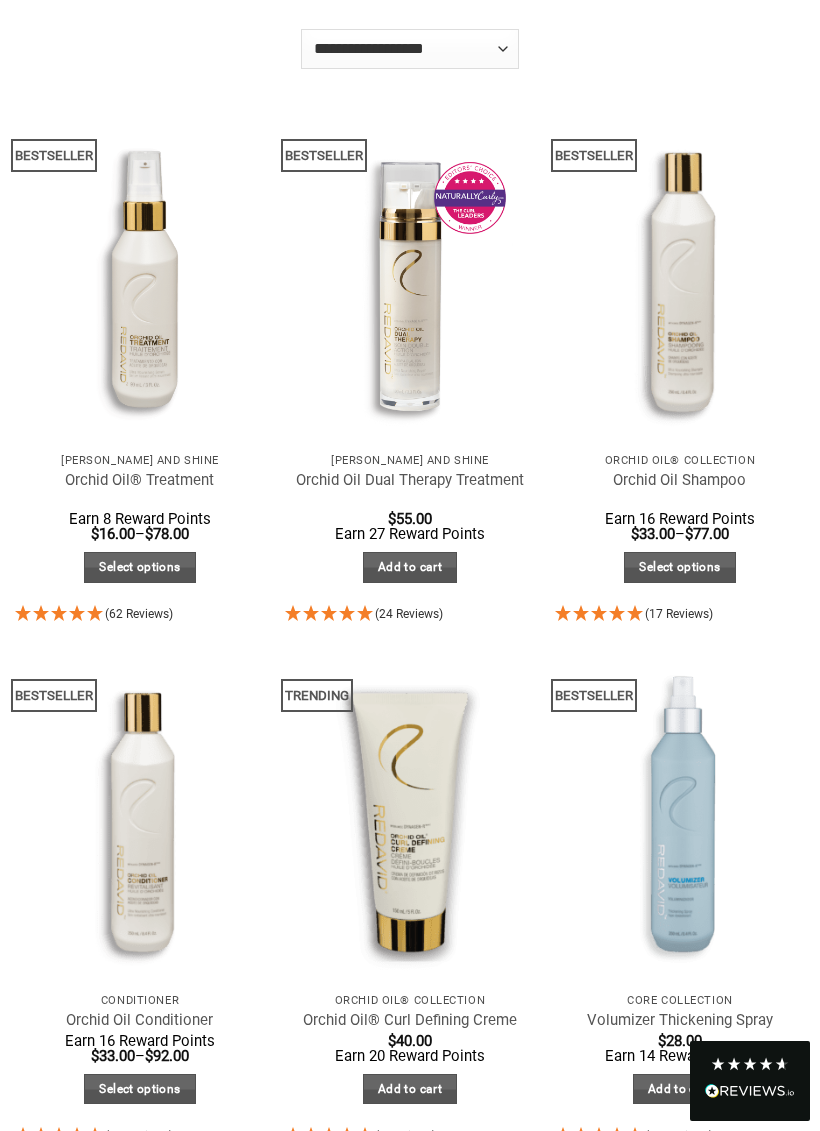 scroll, scrollTop: 255, scrollLeft: 0, axis: vertical 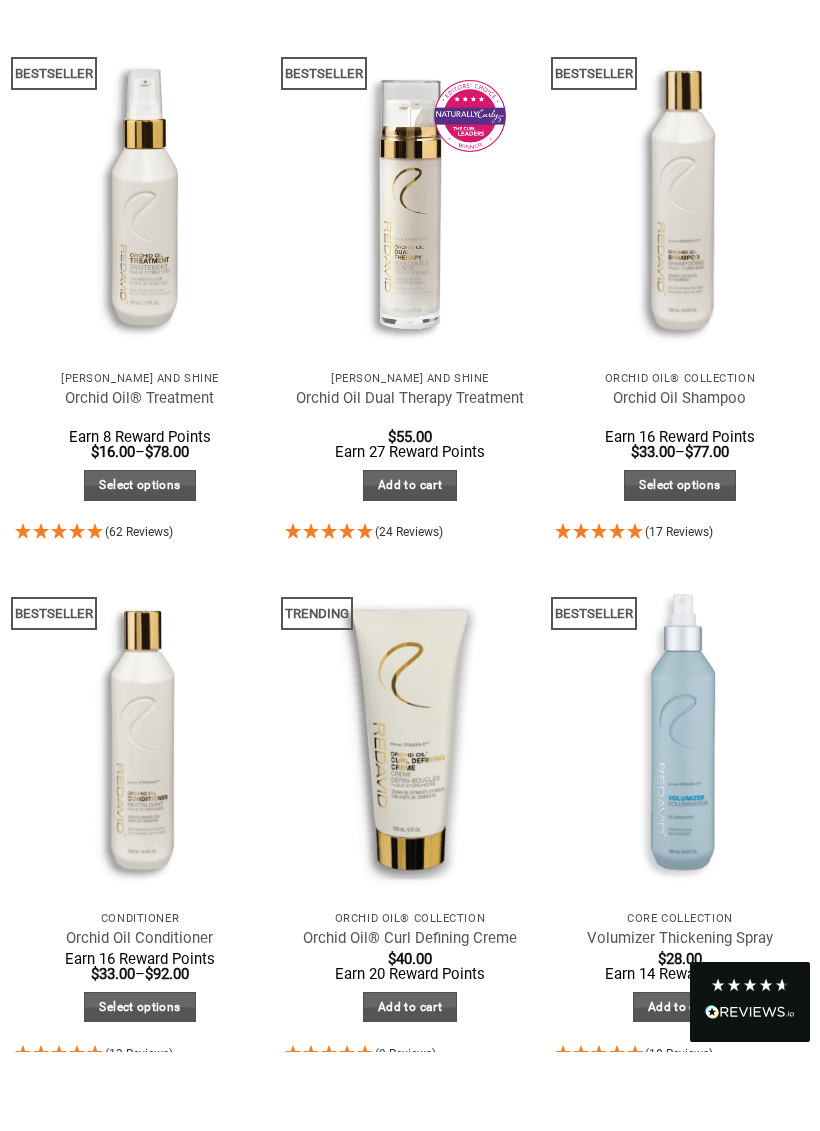 click at bounding box center (139, 272) 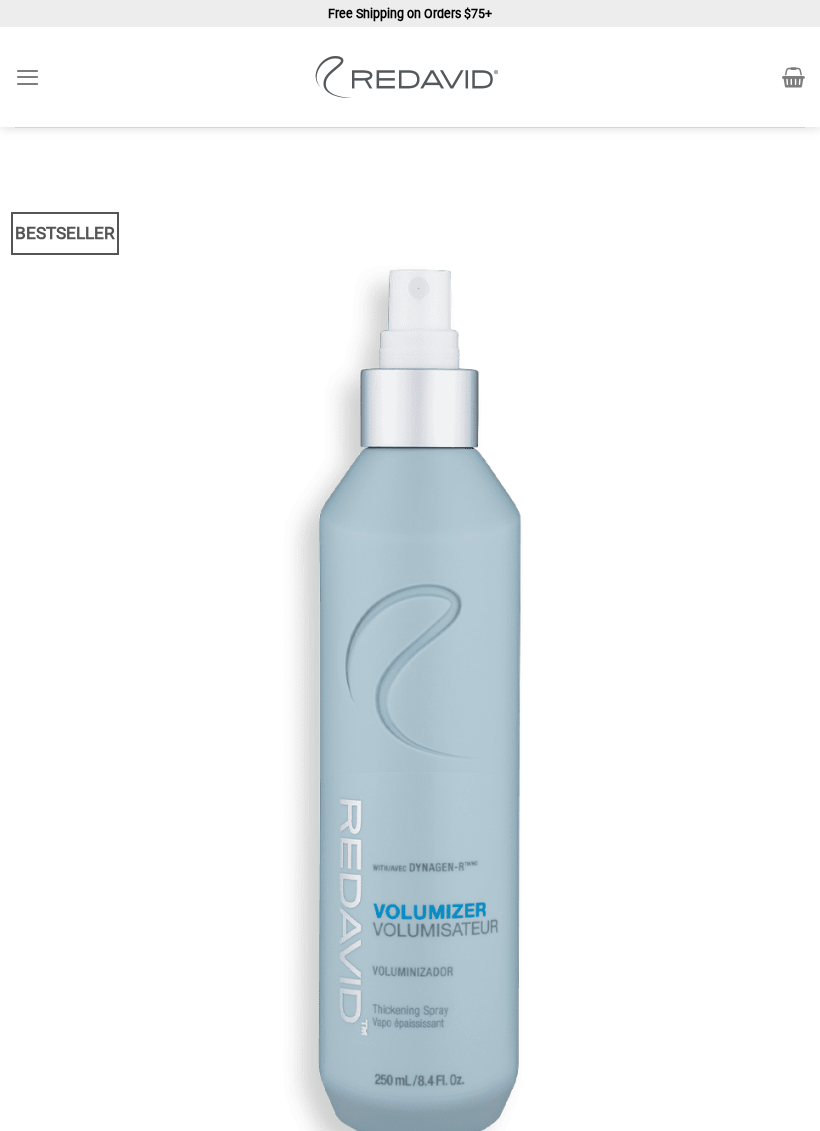 scroll, scrollTop: 0, scrollLeft: 0, axis: both 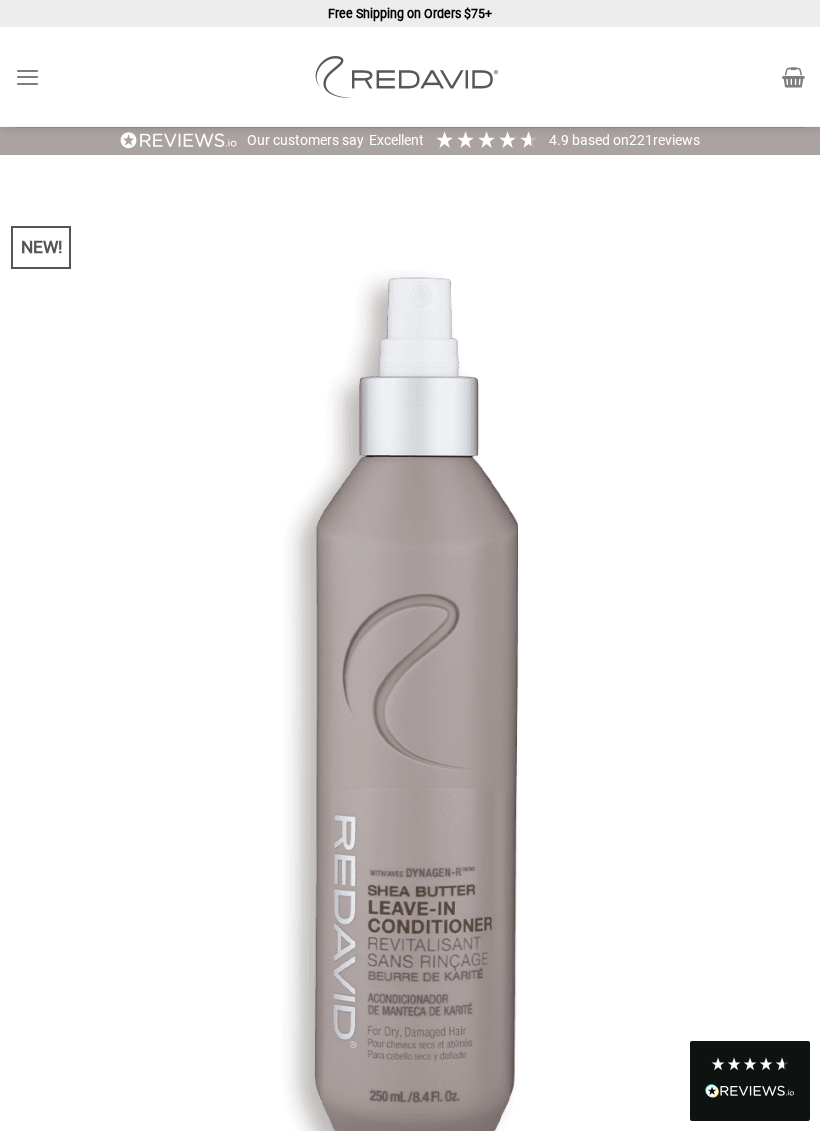 click at bounding box center [410, 723] 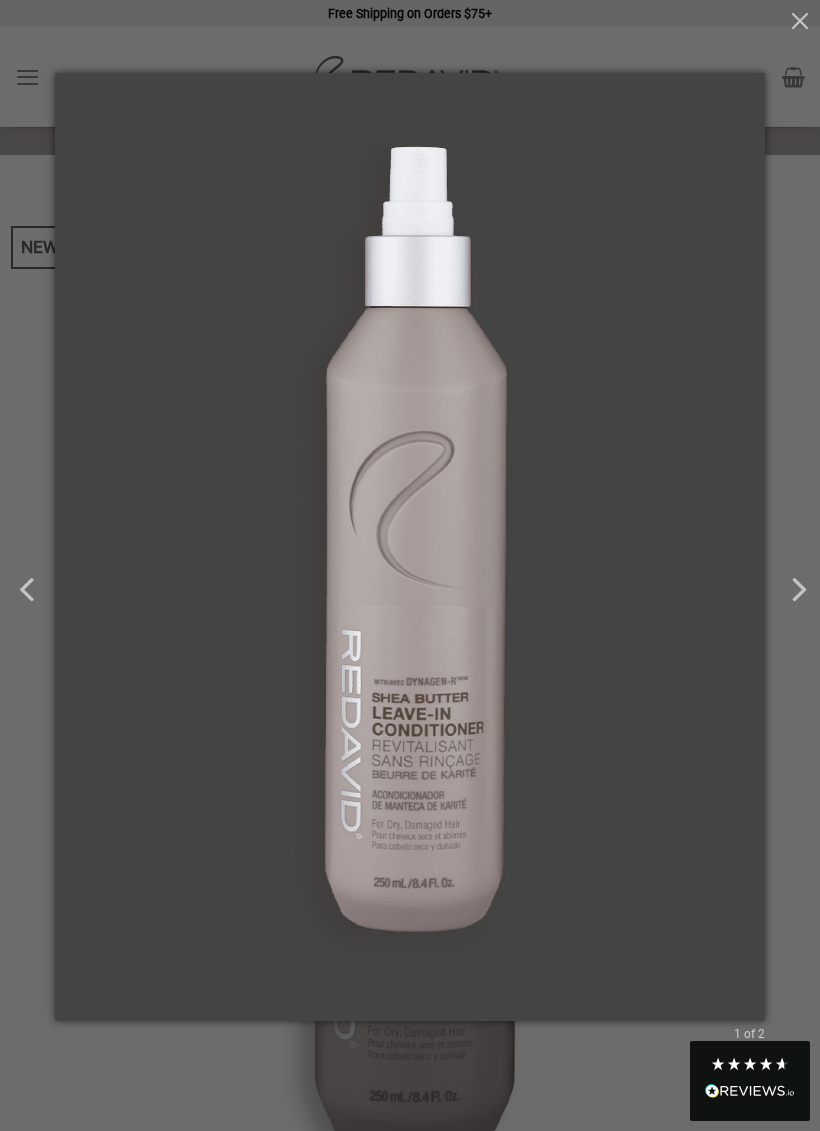 click at bounding box center [410, 567] 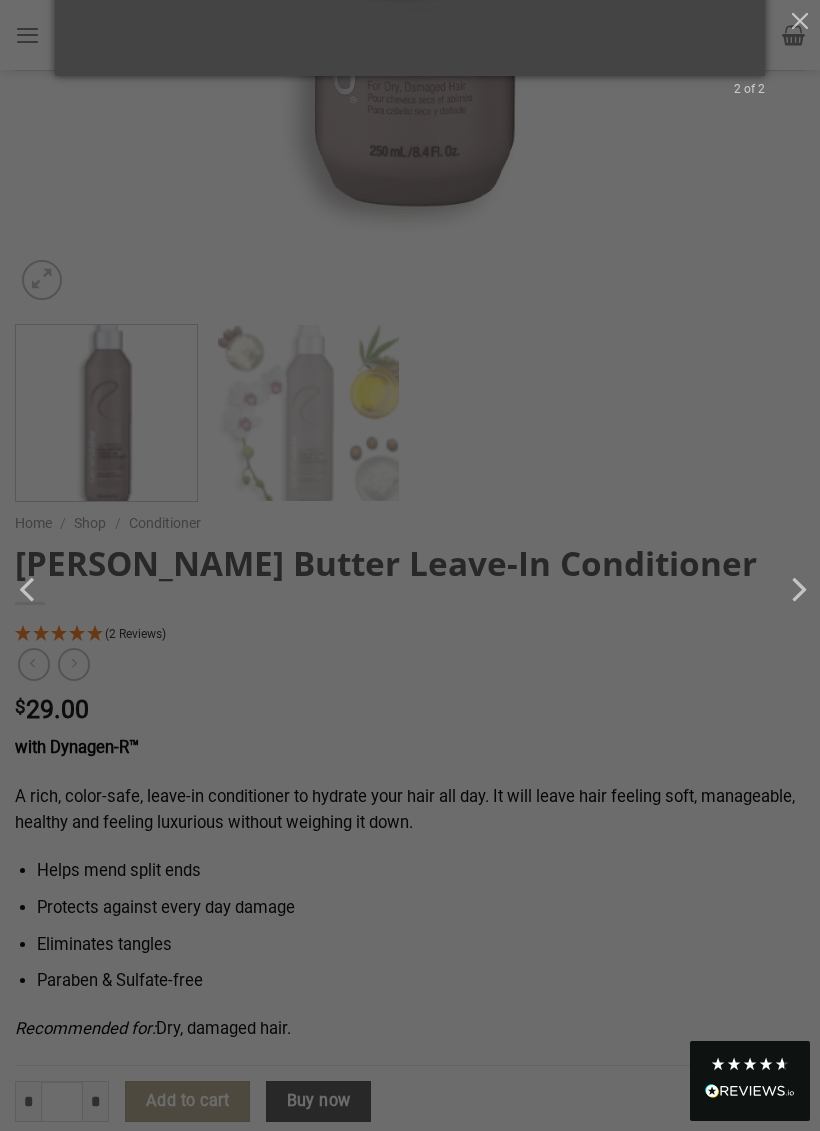 click at bounding box center (410, 3199) 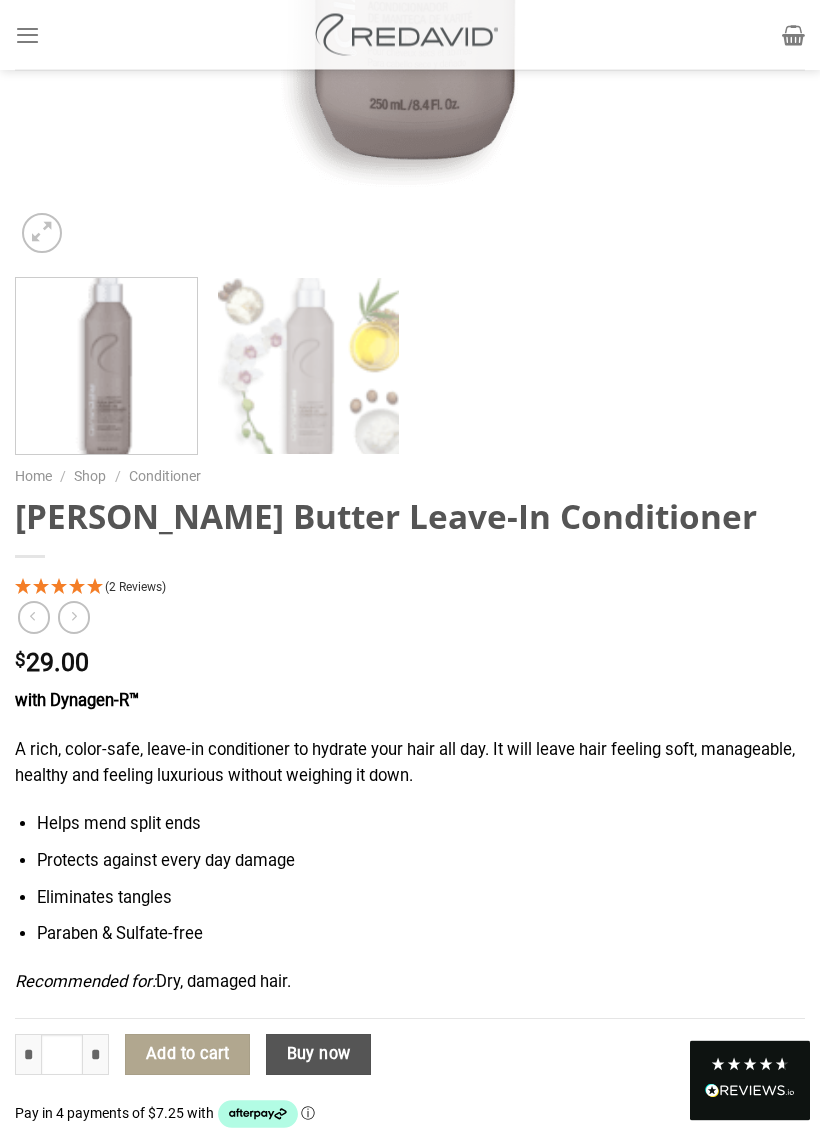 scroll, scrollTop: 992, scrollLeft: 0, axis: vertical 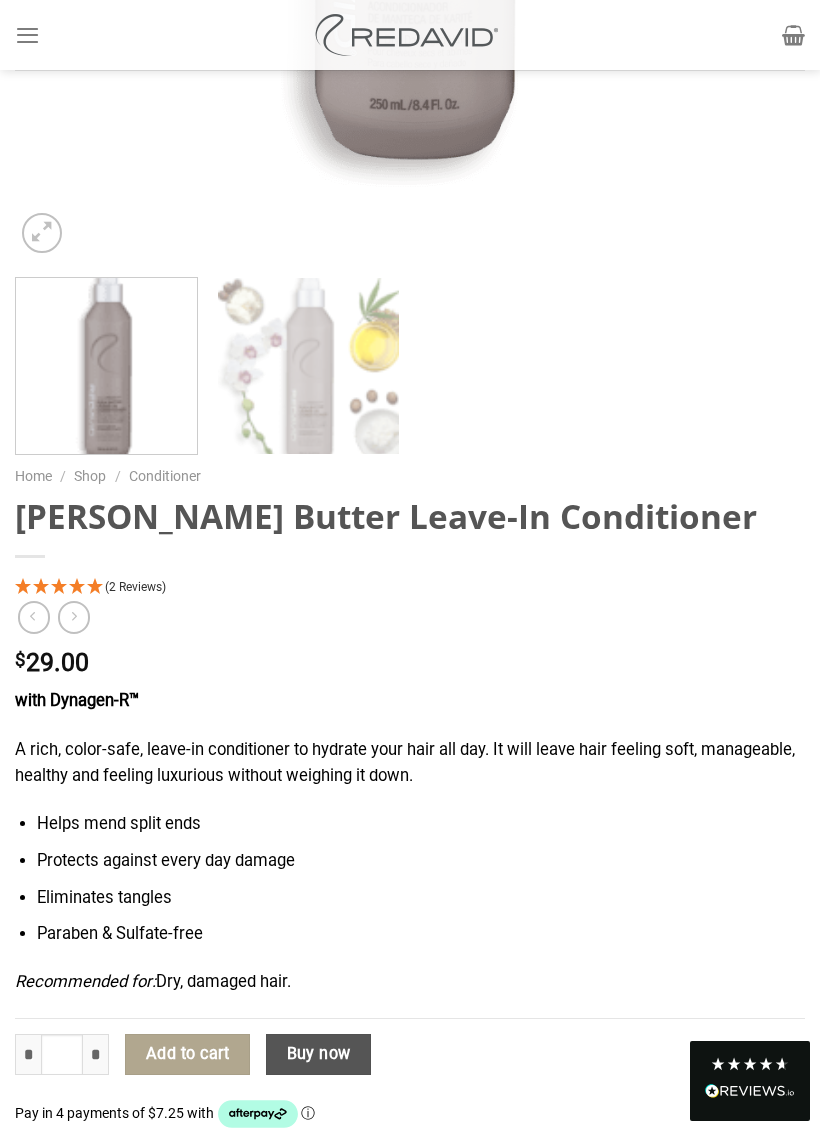 click on "Helps mend split ends
Protects against every day damage
Eliminates tangles
Paraben & Sulfate-free" at bounding box center [410, 879] 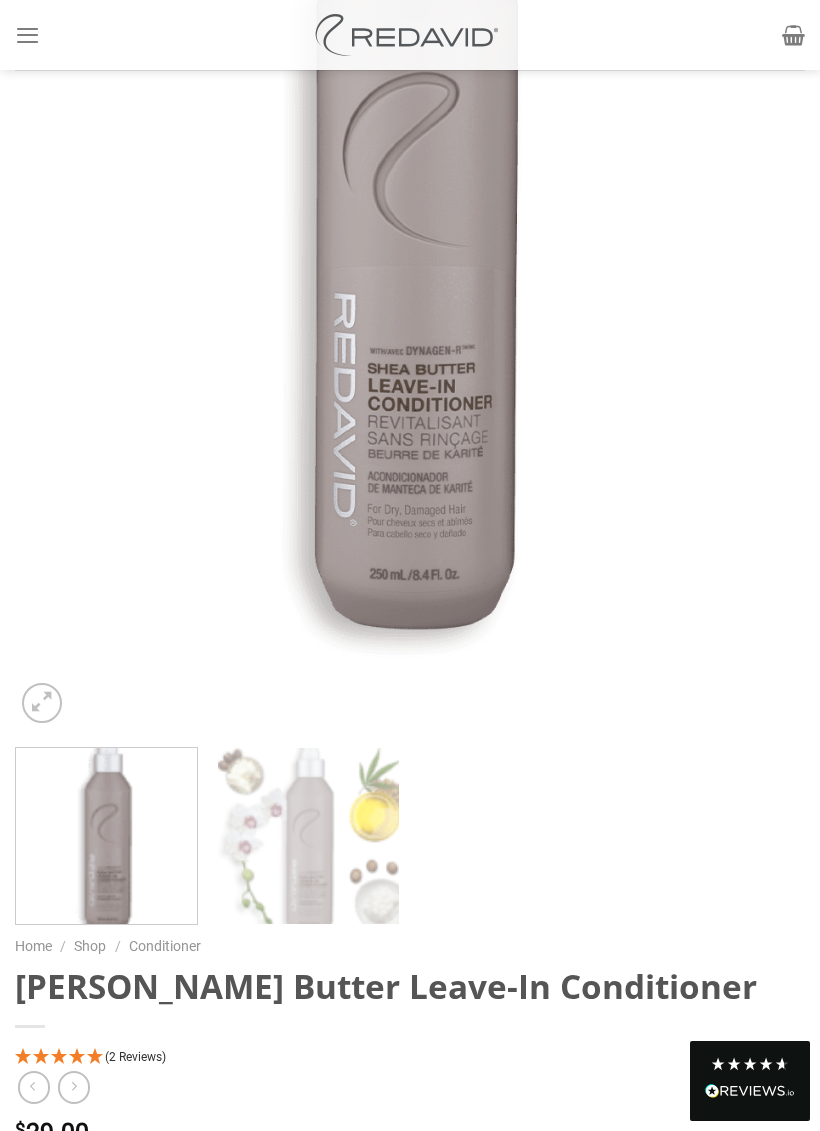 scroll, scrollTop: 520, scrollLeft: 0, axis: vertical 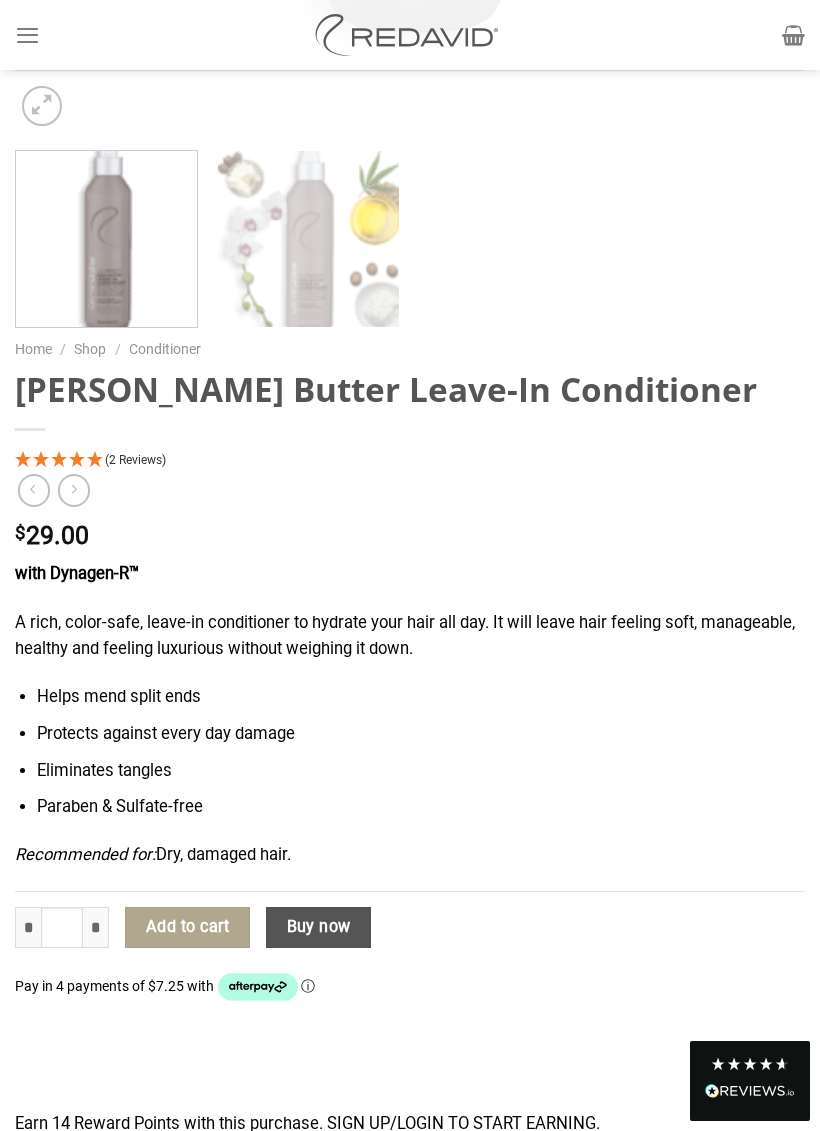 click on "Add to cart" at bounding box center (187, 928) 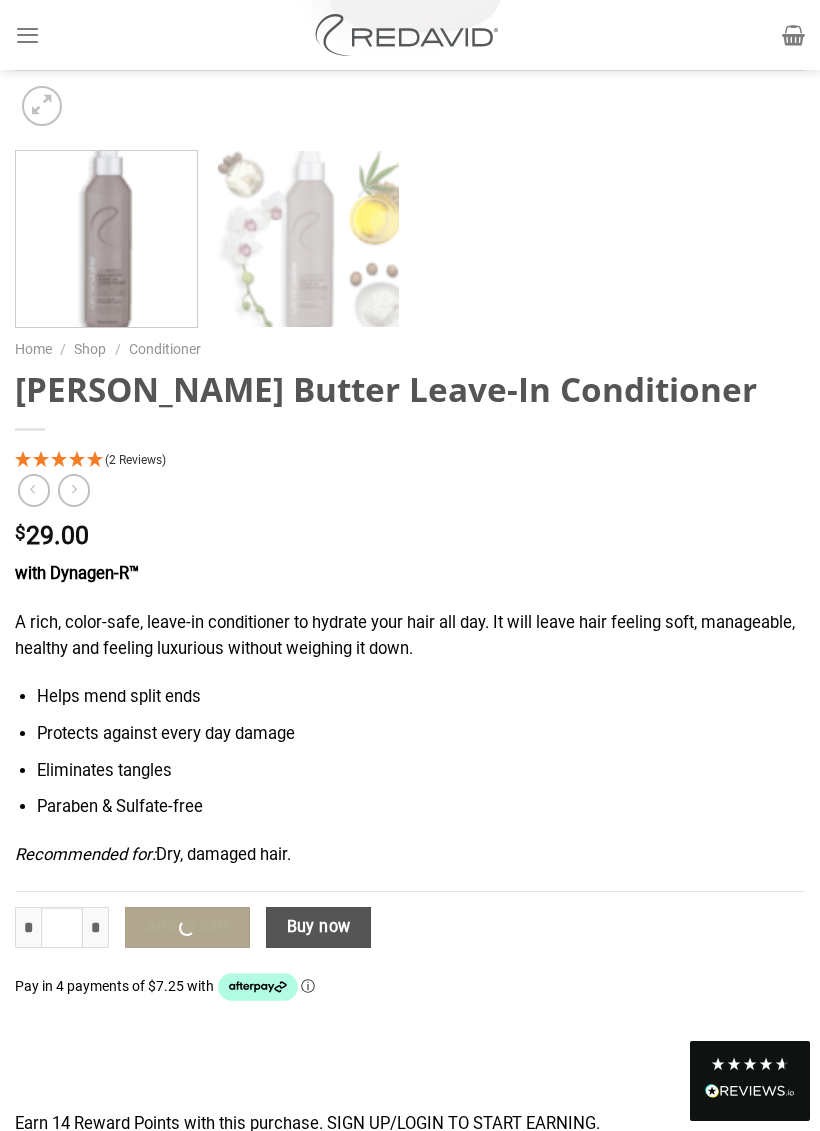 scroll, scrollTop: 0, scrollLeft: 0, axis: both 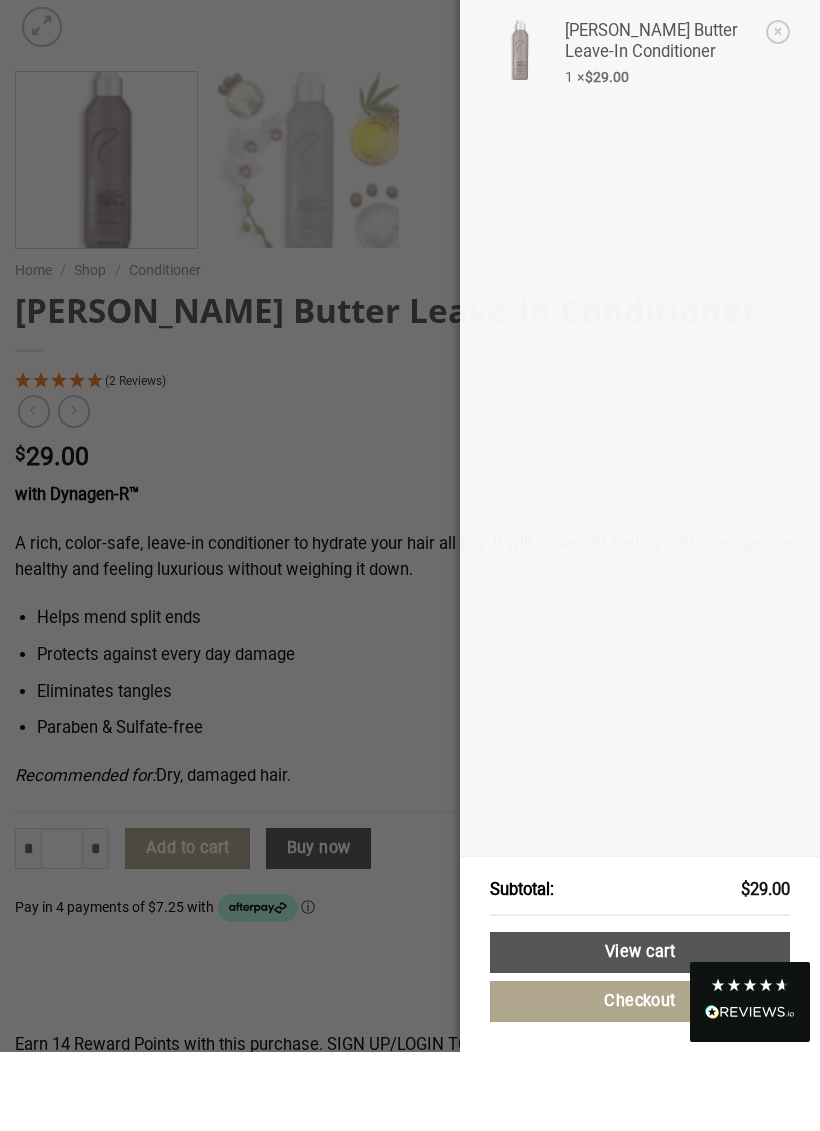 click on "Cart
×
Shea Butter Leave-In Conditioner
1 ×  $ 29.00
Subtotal:   $ 29.00
View cart Checkout
Loading..." at bounding box center (410, 526) 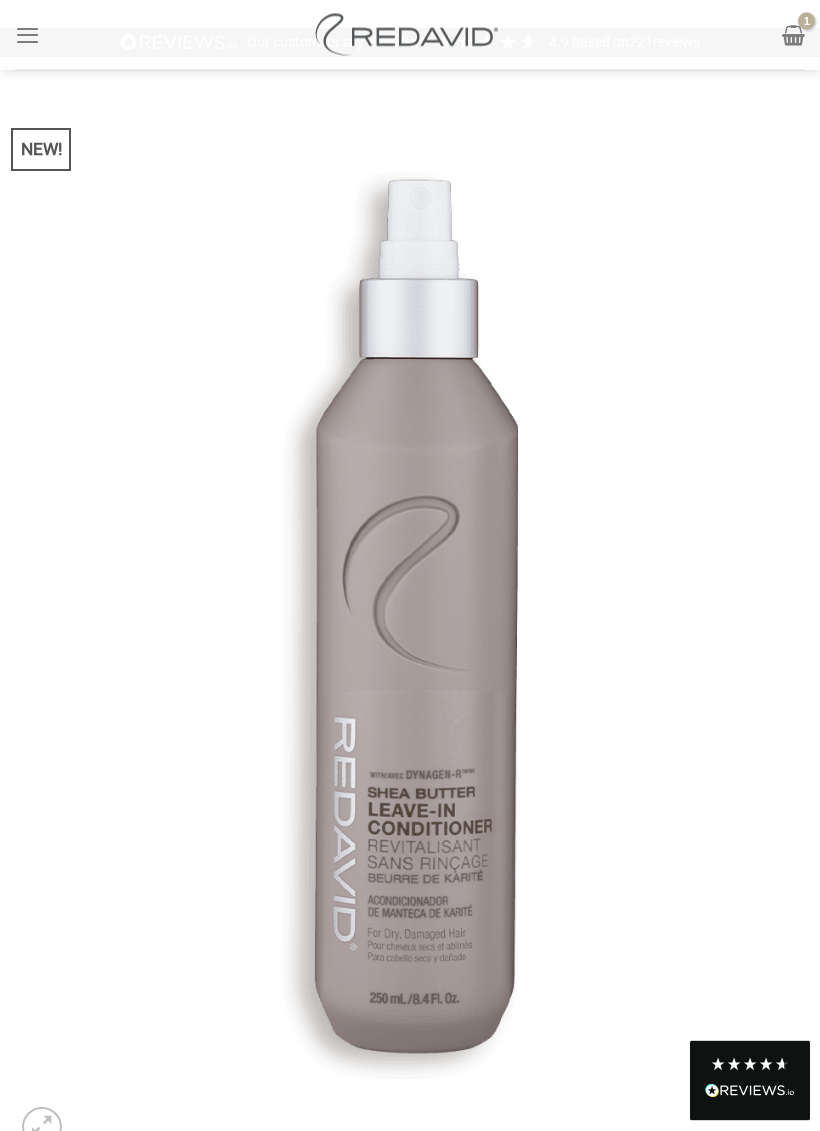 scroll, scrollTop: 0, scrollLeft: 0, axis: both 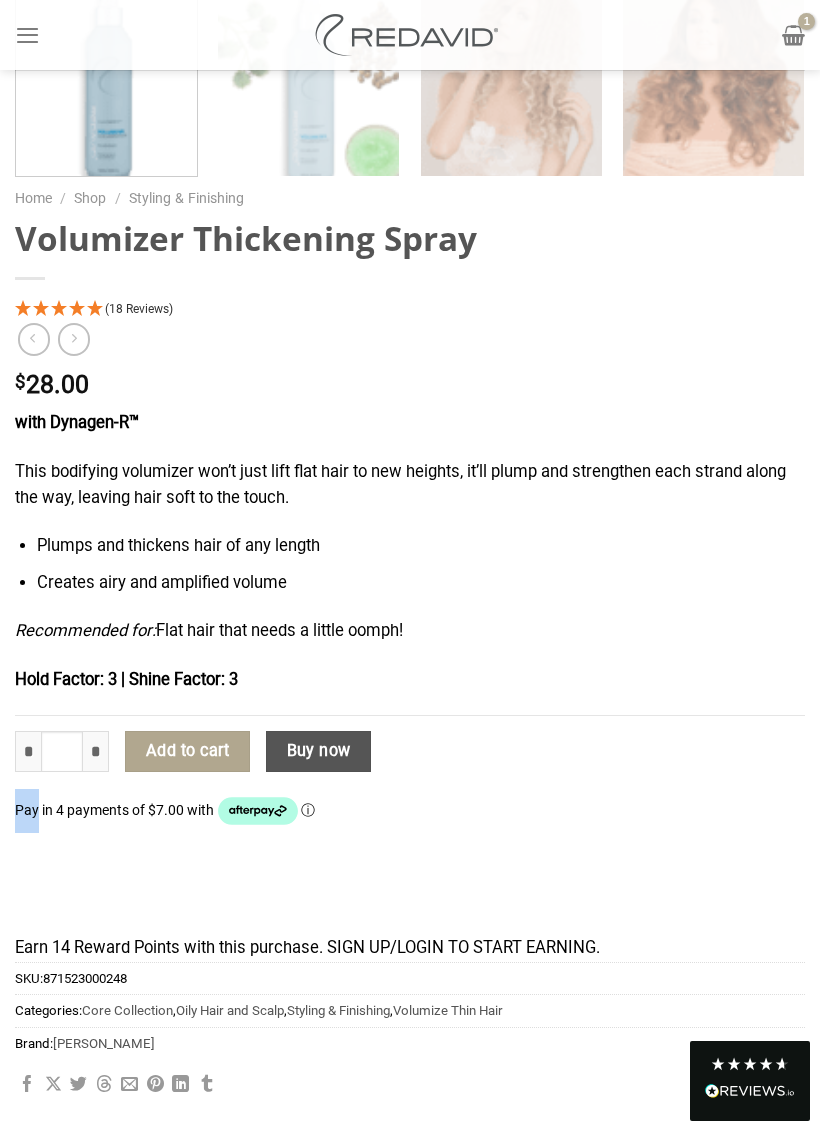 click on "Add to cart" at bounding box center [187, 752] 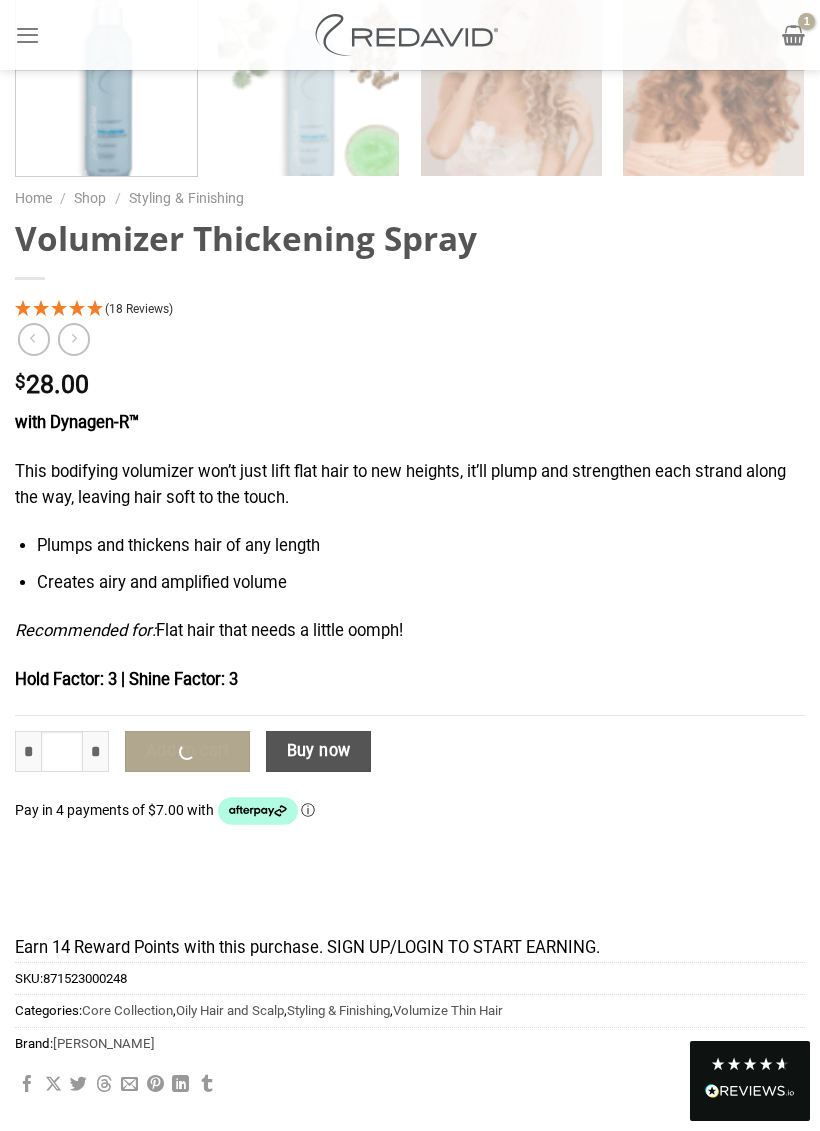 scroll, scrollTop: 0, scrollLeft: 0, axis: both 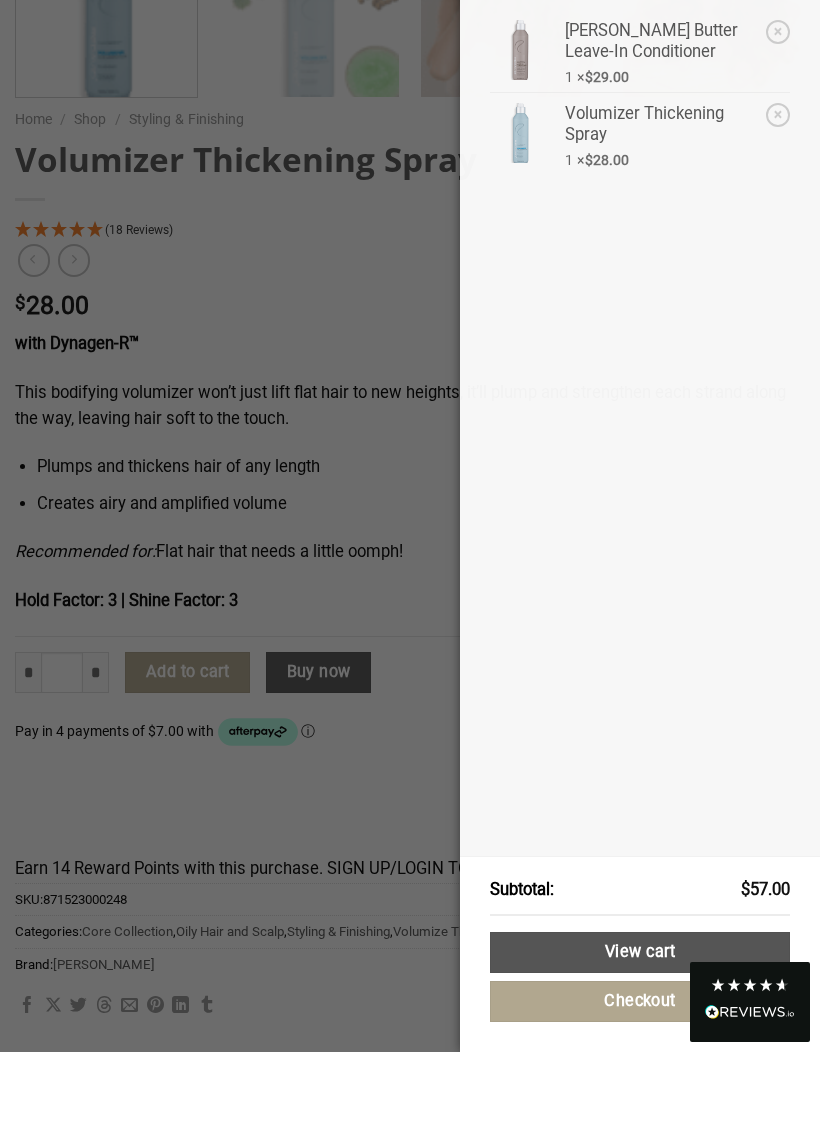 click on "Cart
×
Shea Butter Leave-In Conditioner
1 ×  $ 29.00
×
Volumizer Thickening Spray
1 ×  $ 28.00
Subtotal:   $ 57.00
View cart Checkout
Loading..." at bounding box center (410, 526) 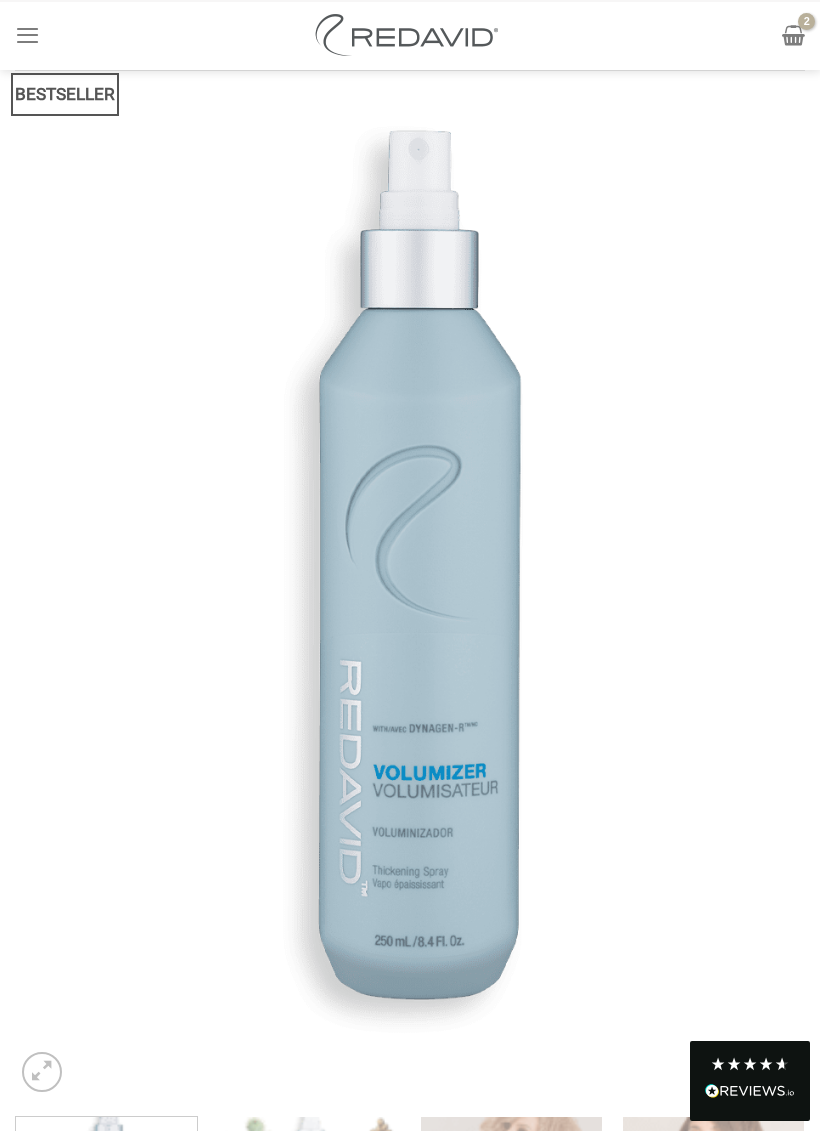 scroll, scrollTop: 152, scrollLeft: 0, axis: vertical 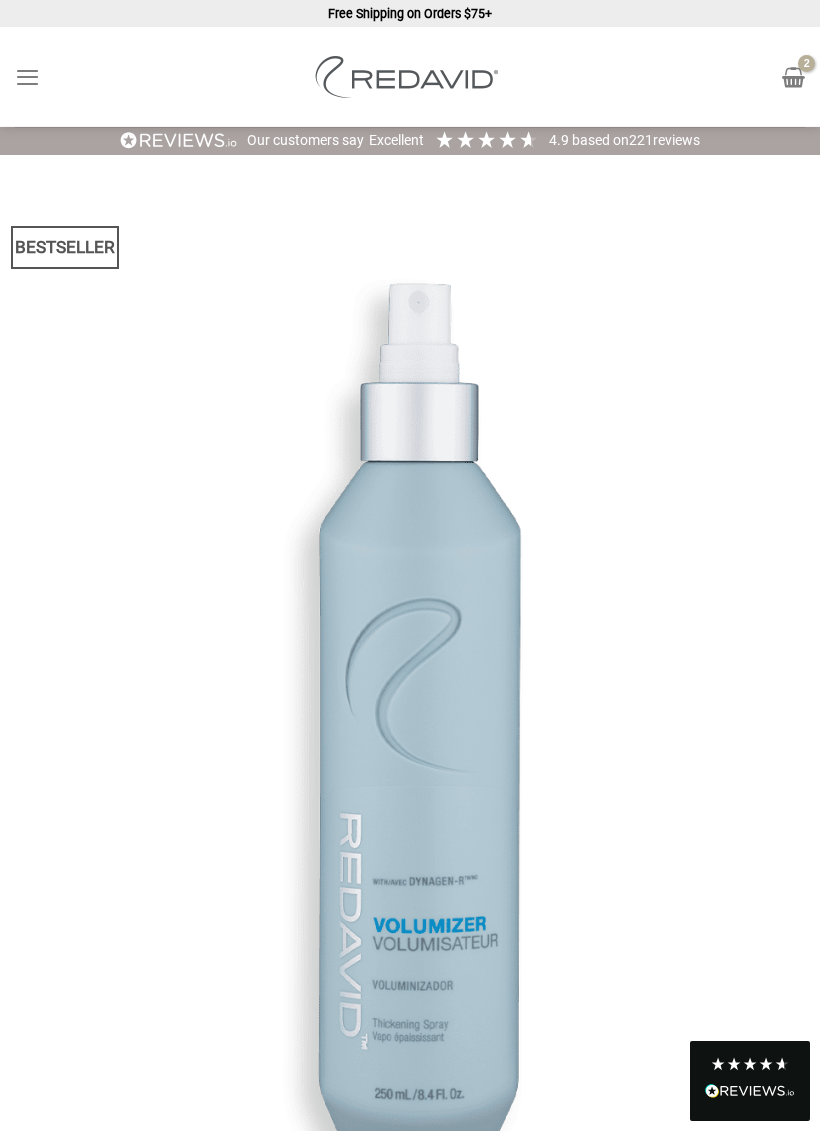 click at bounding box center [56, 723] 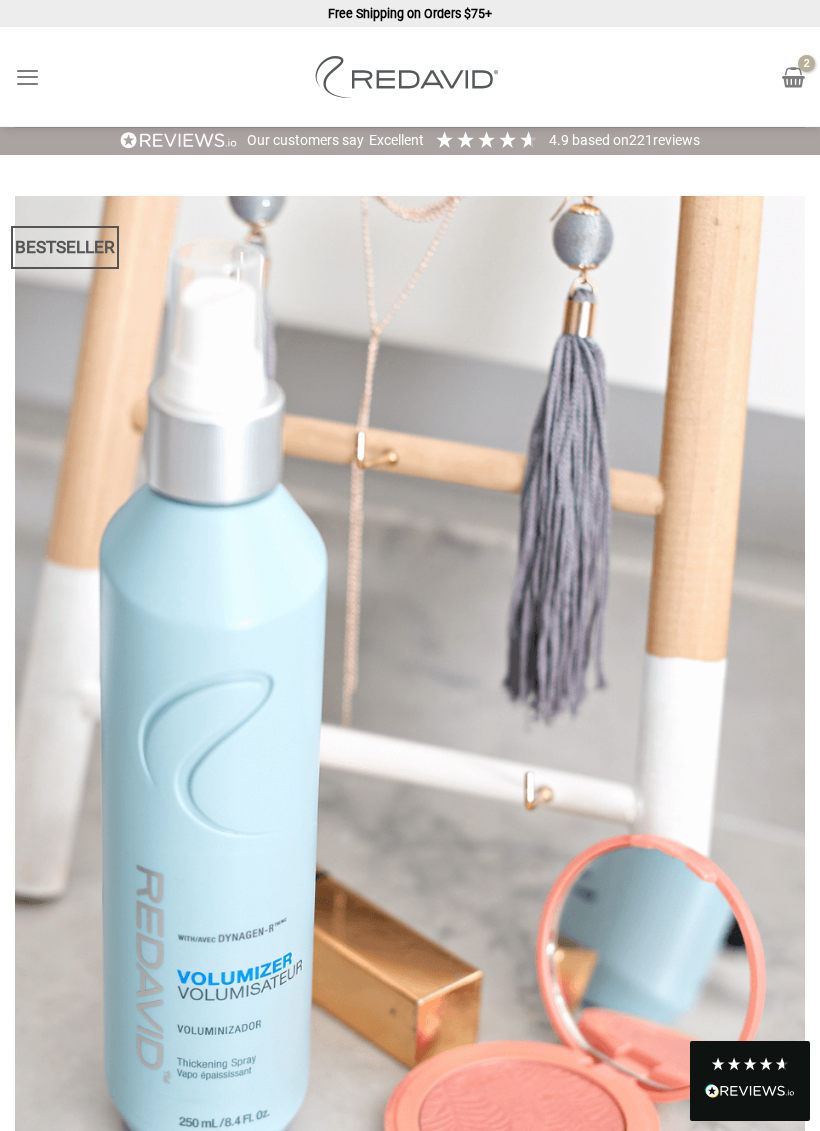 click at bounding box center (56, 723) 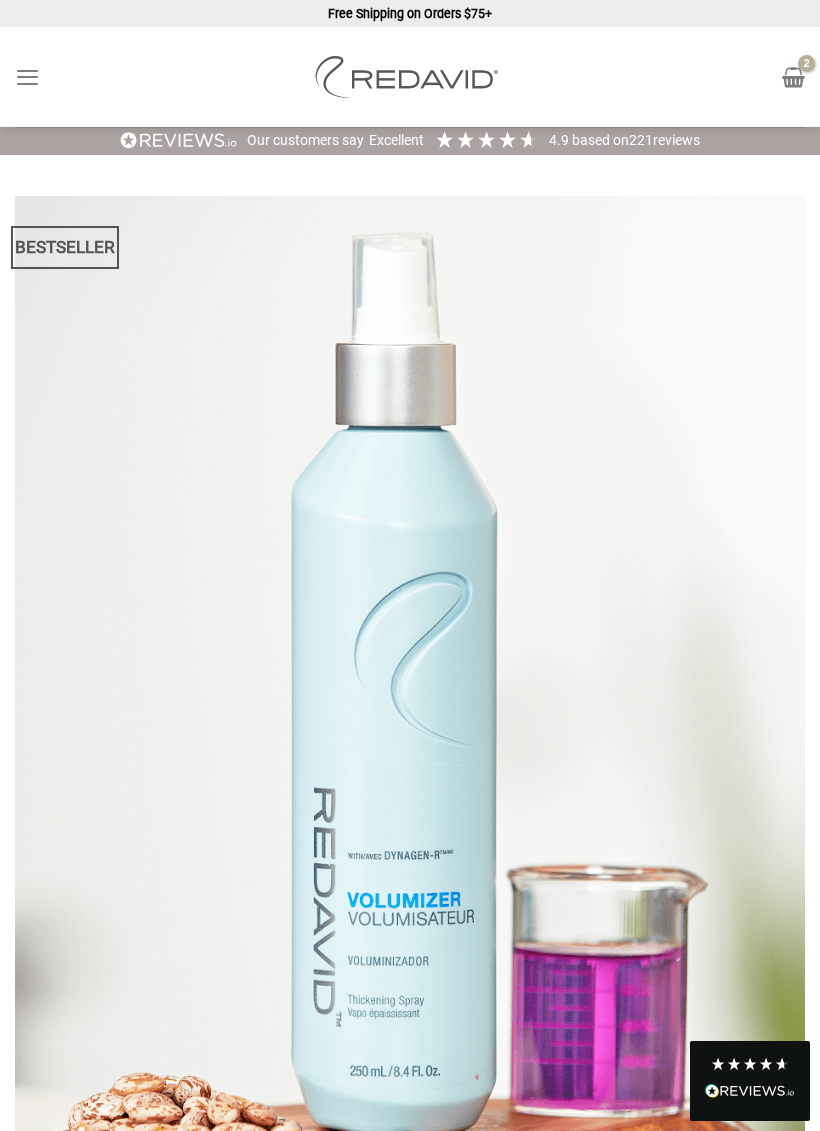click 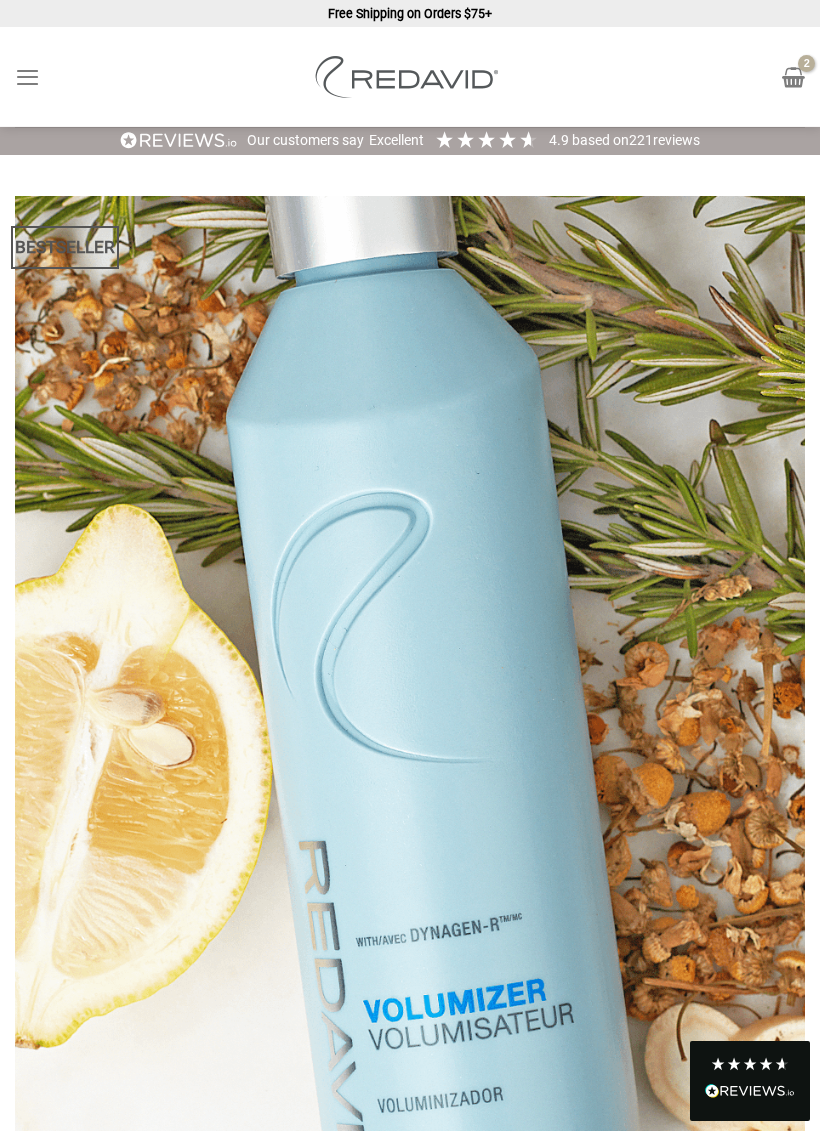 click 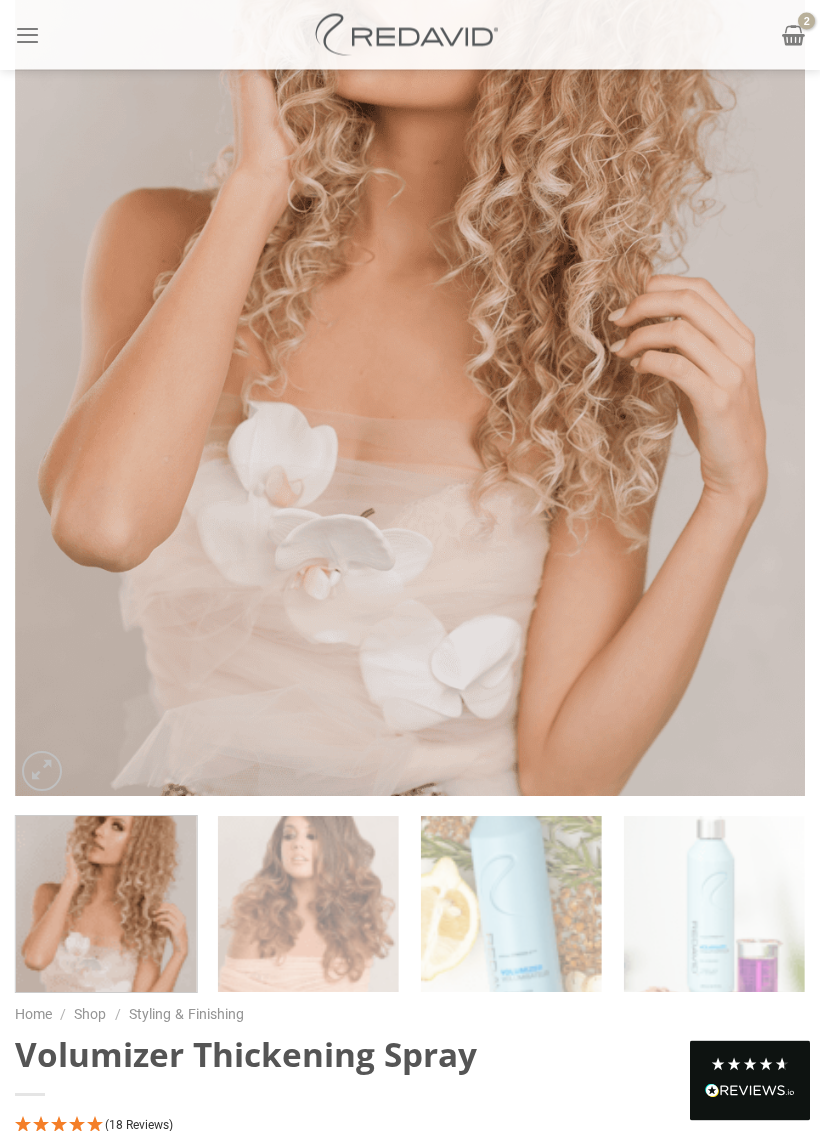 scroll, scrollTop: 455, scrollLeft: 0, axis: vertical 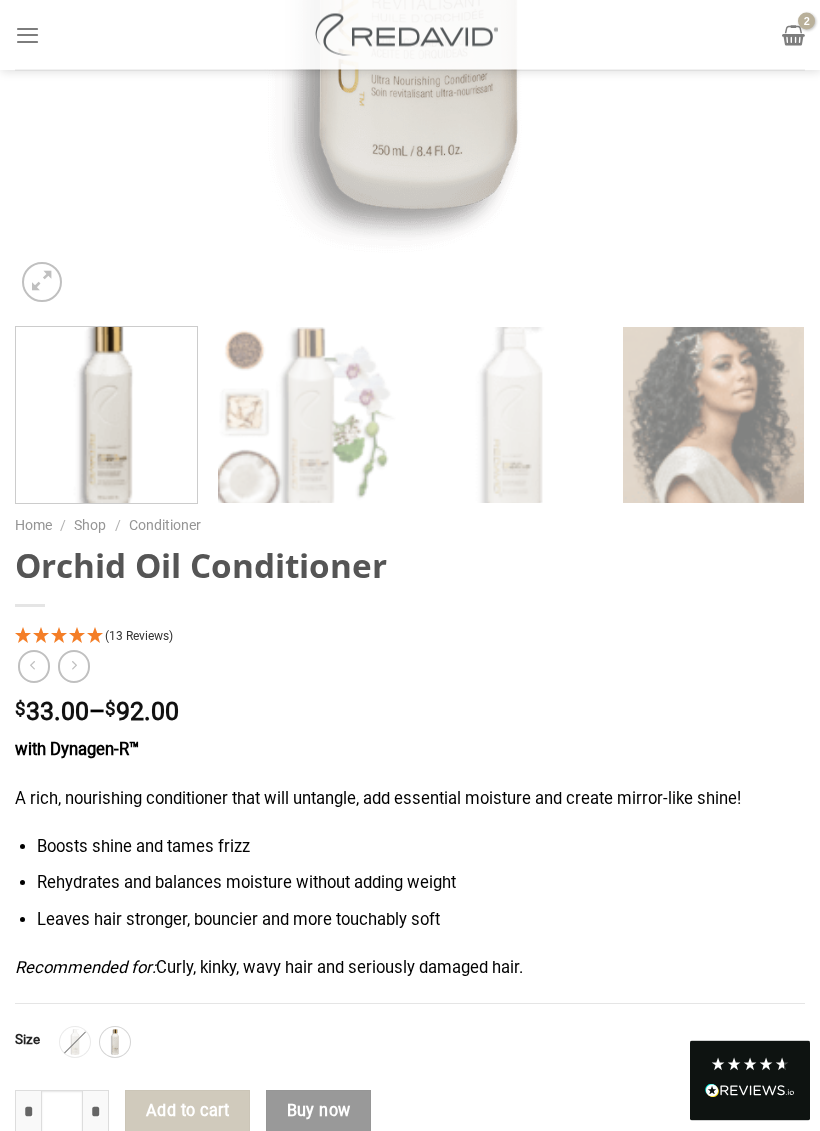 click on "Rehydrates and balances moisture without adding weight" at bounding box center [421, 884] 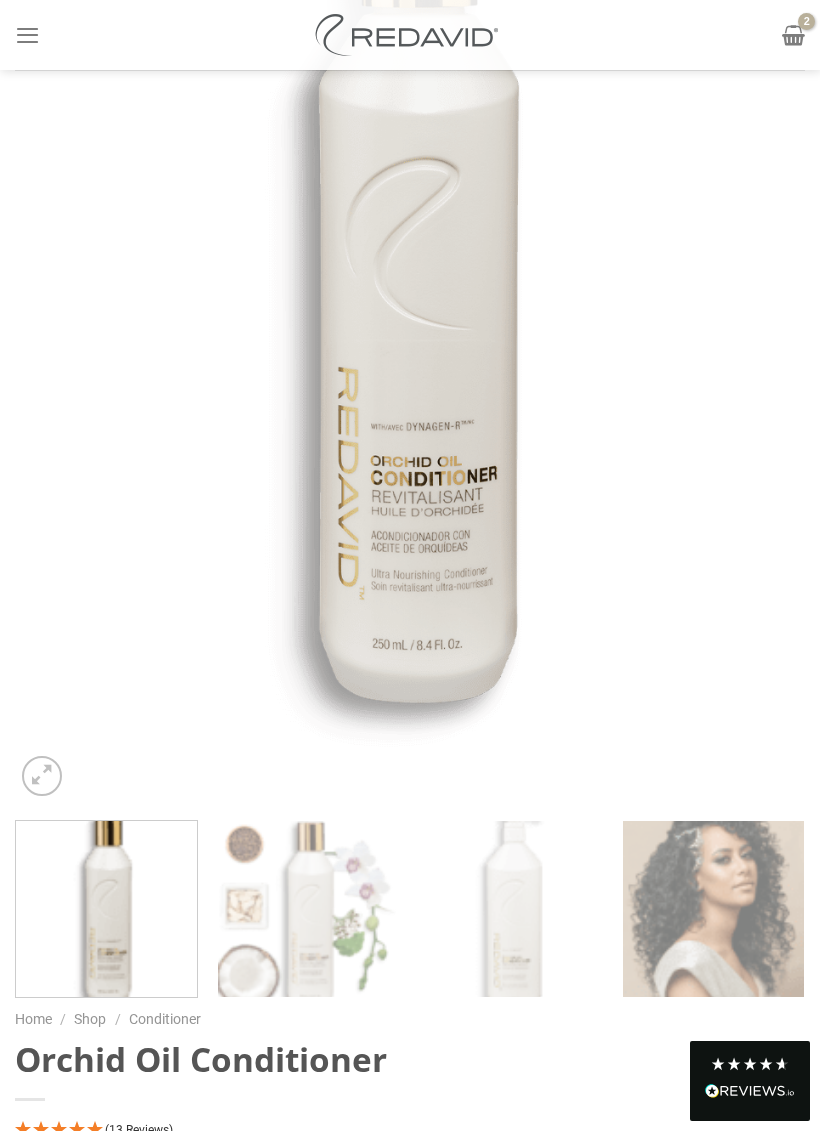 scroll, scrollTop: 448, scrollLeft: 0, axis: vertical 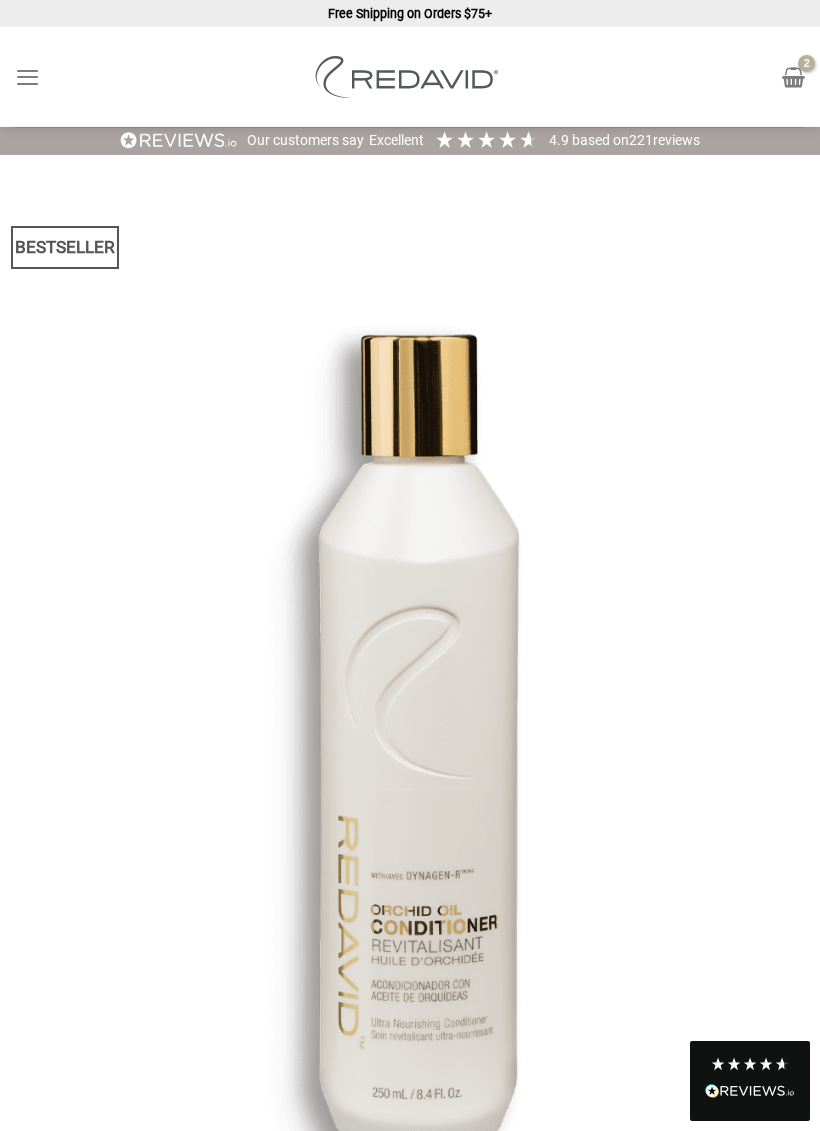 click 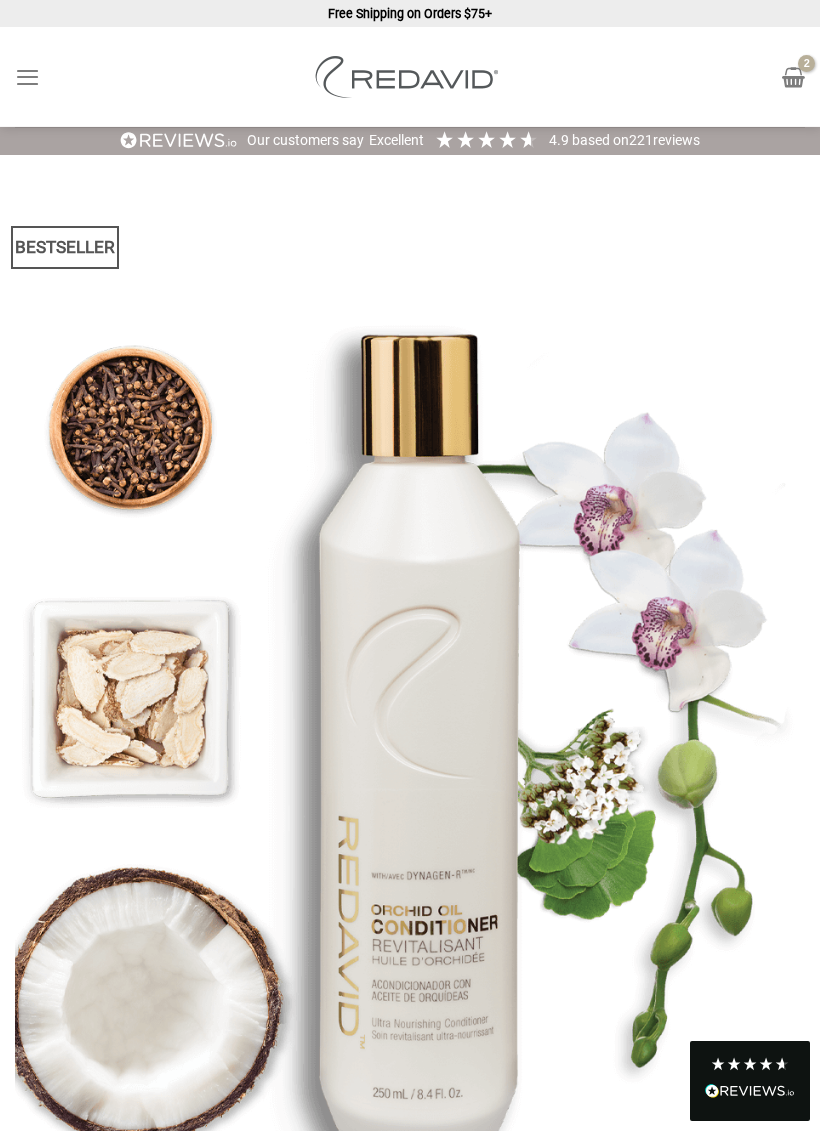 click at bounding box center [410, 723] 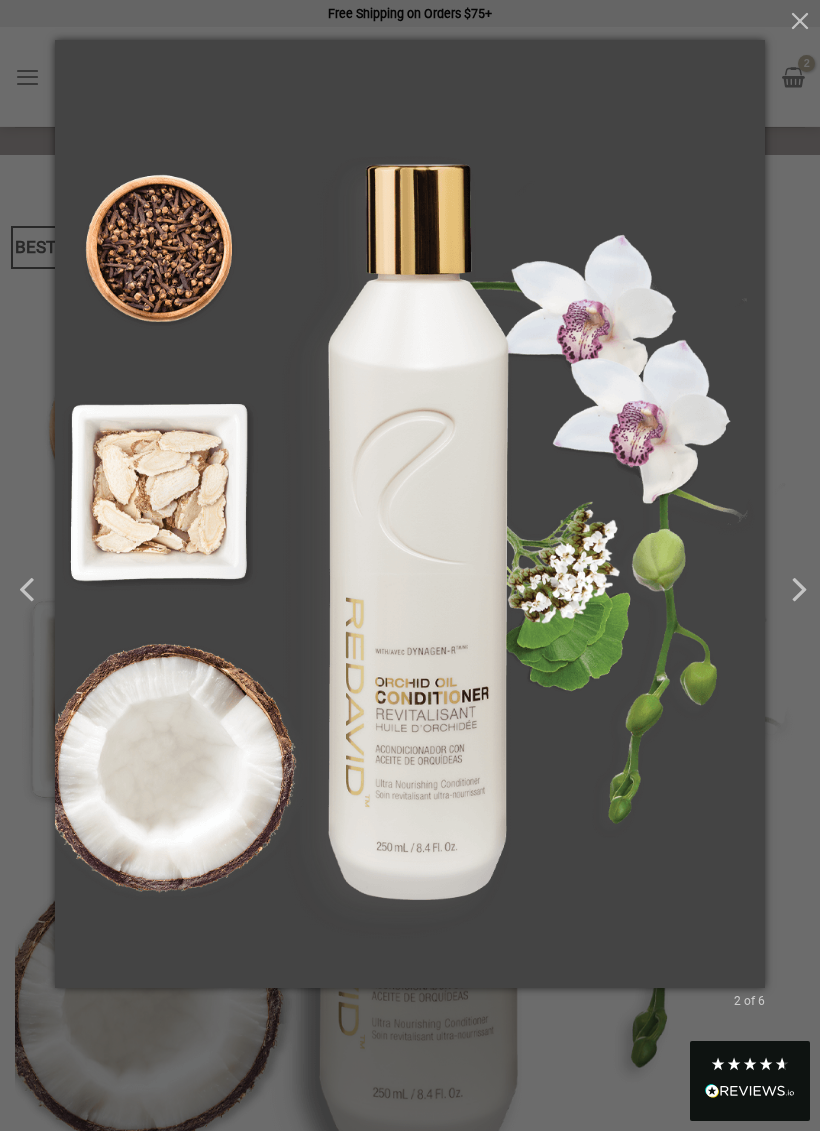 click at bounding box center [25, 591] 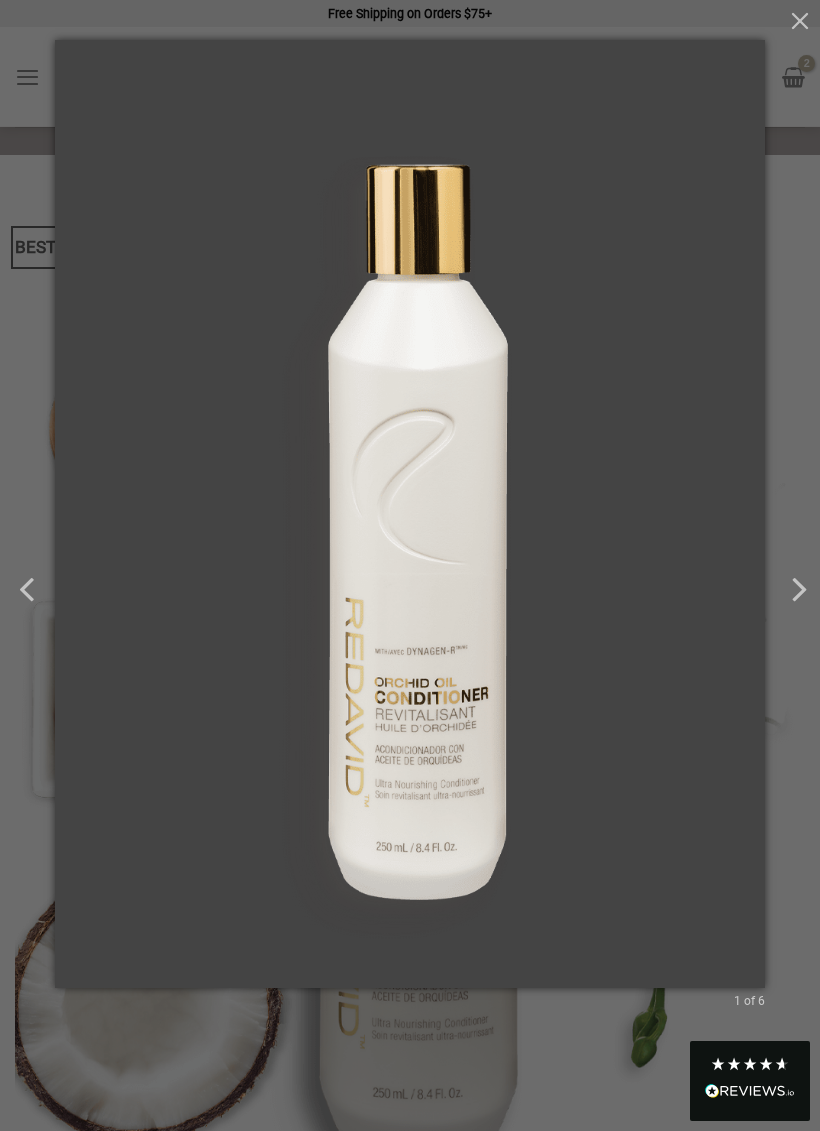 click at bounding box center (25, 591) 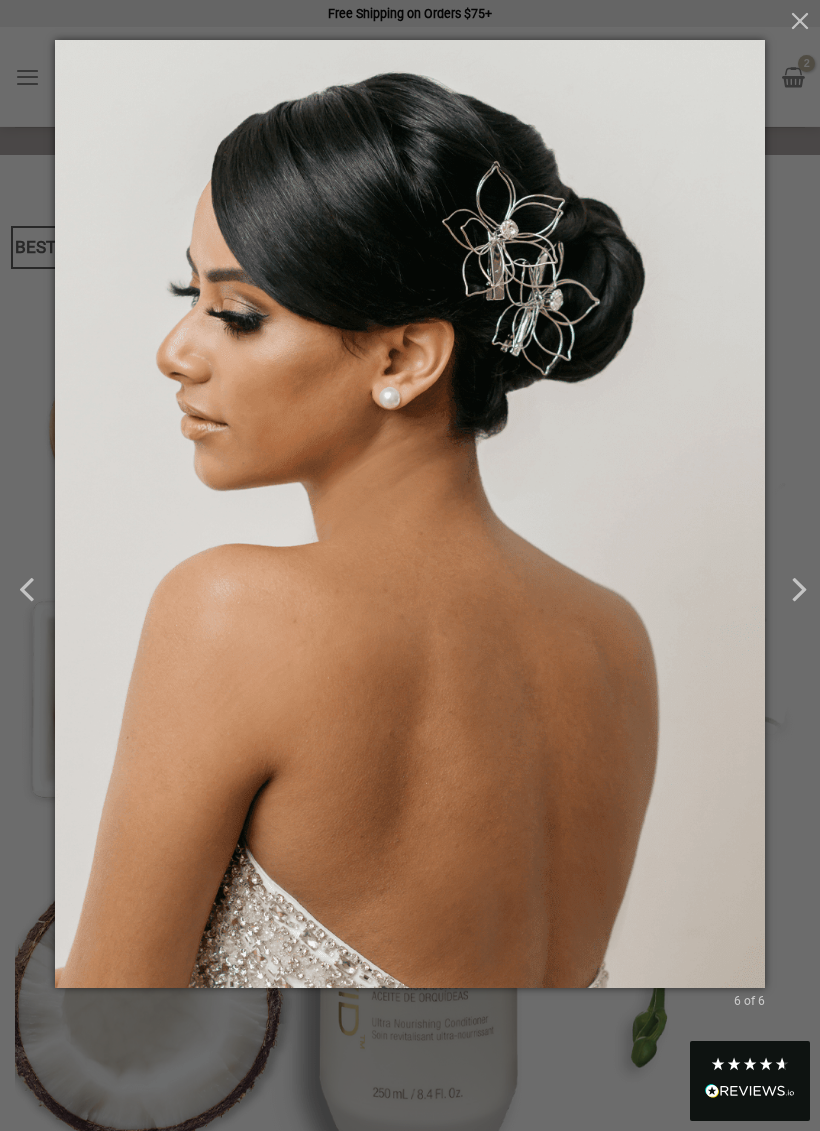 click at bounding box center [25, 591] 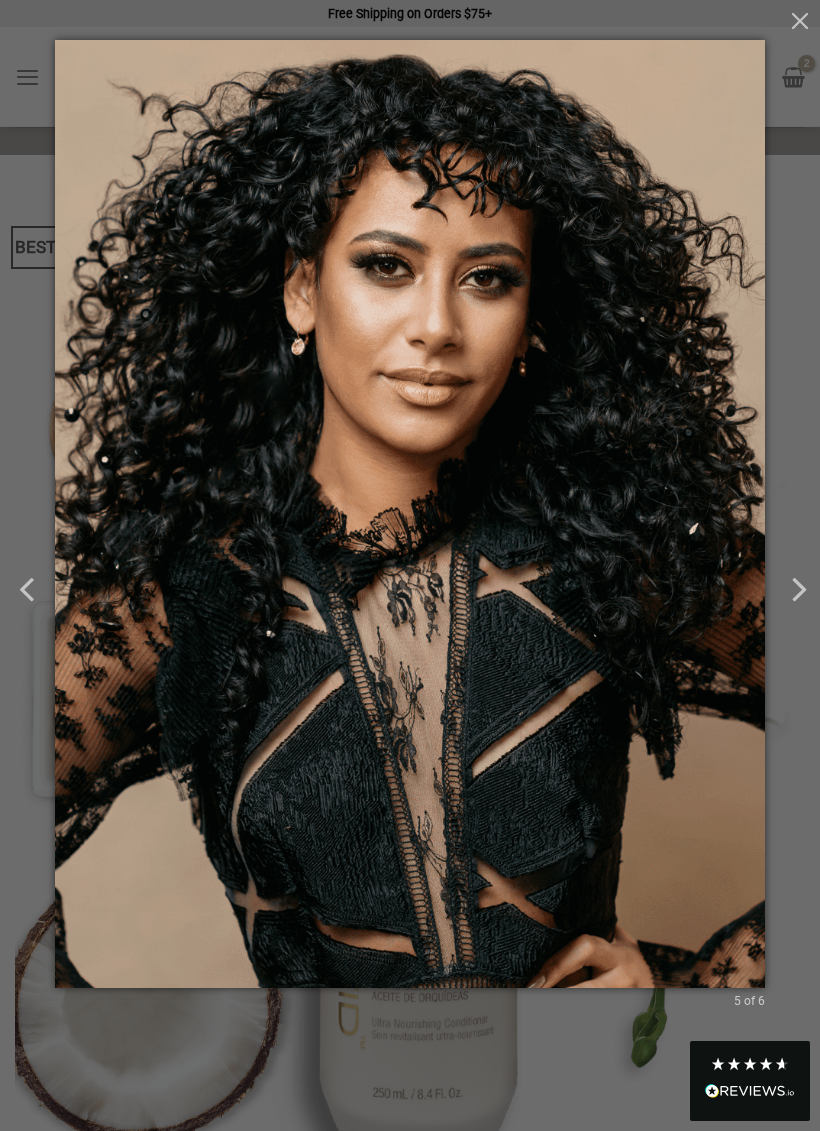 click at bounding box center [800, 20] 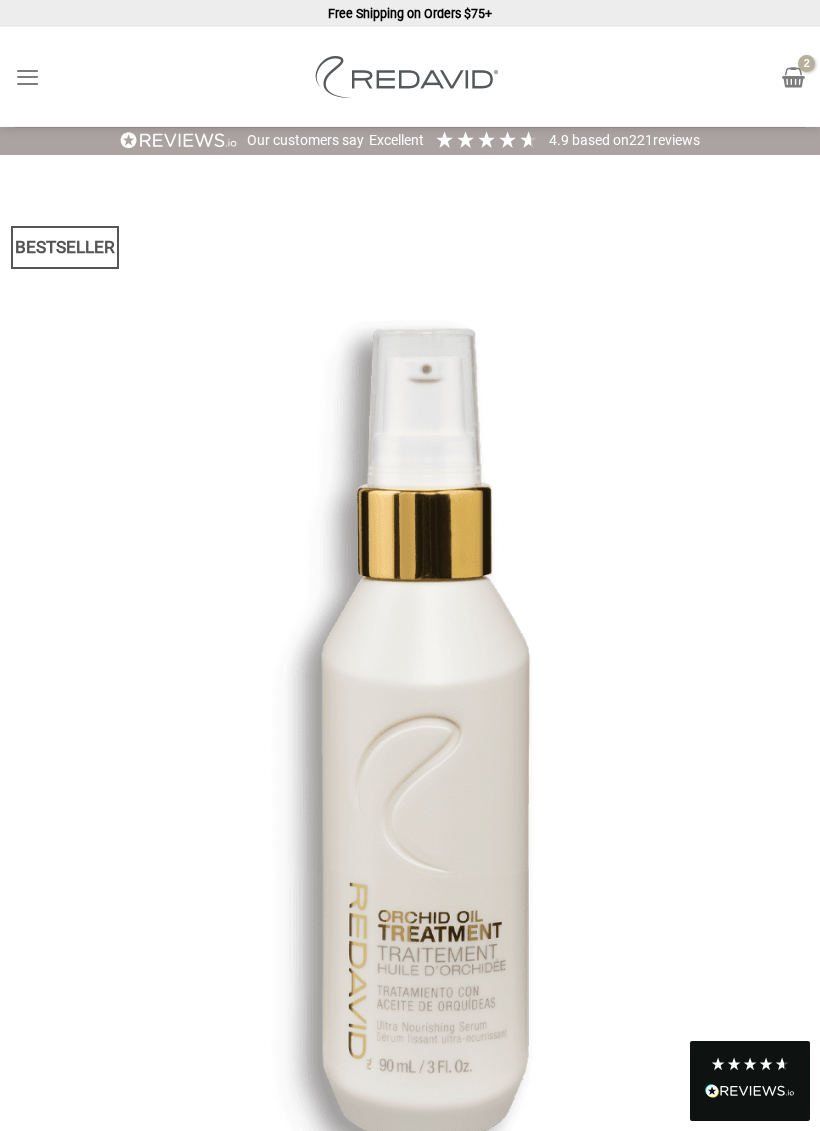 scroll, scrollTop: 0, scrollLeft: 0, axis: both 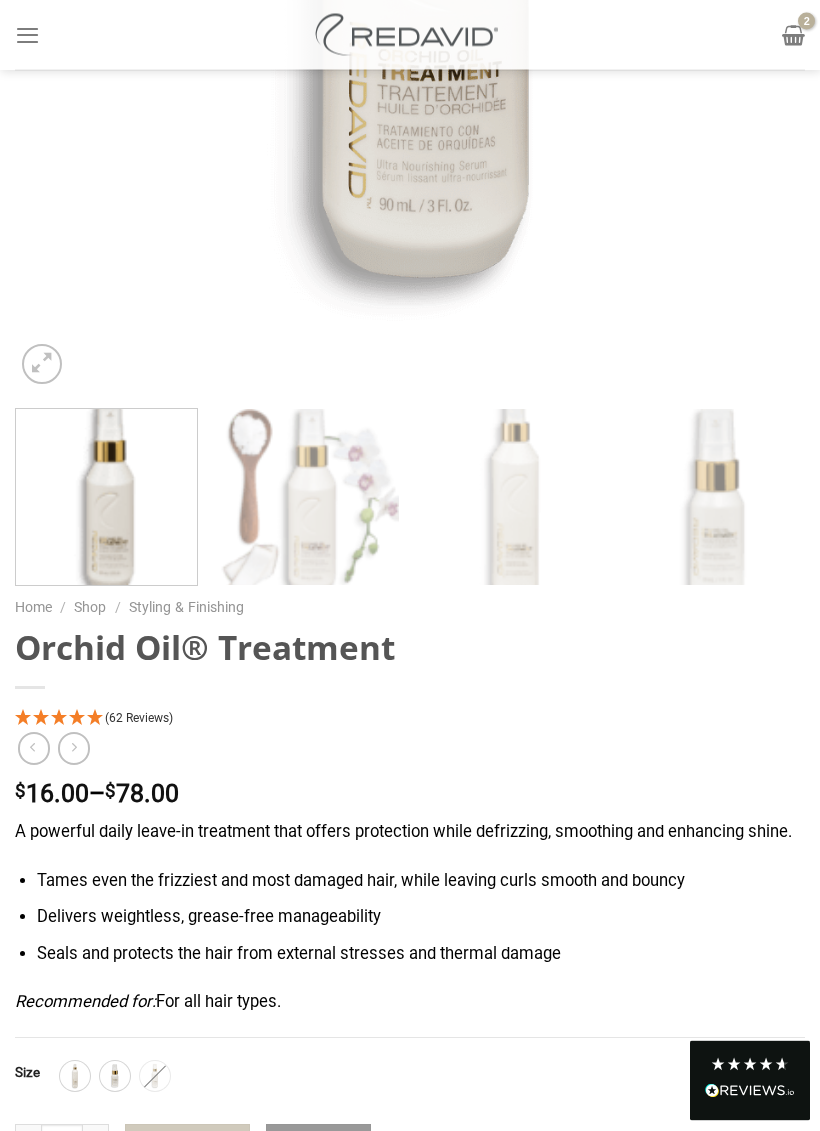 click on "$ 16.00" at bounding box center [52, 794] 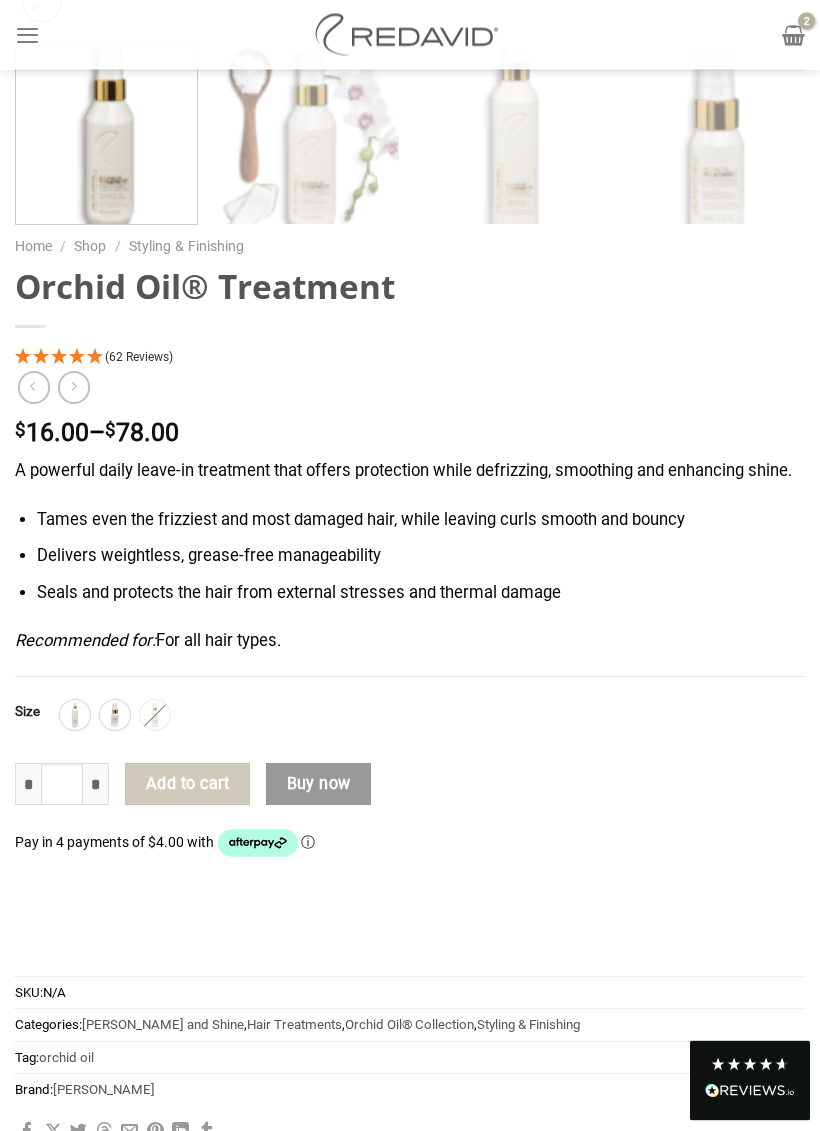 scroll, scrollTop: 1222, scrollLeft: 0, axis: vertical 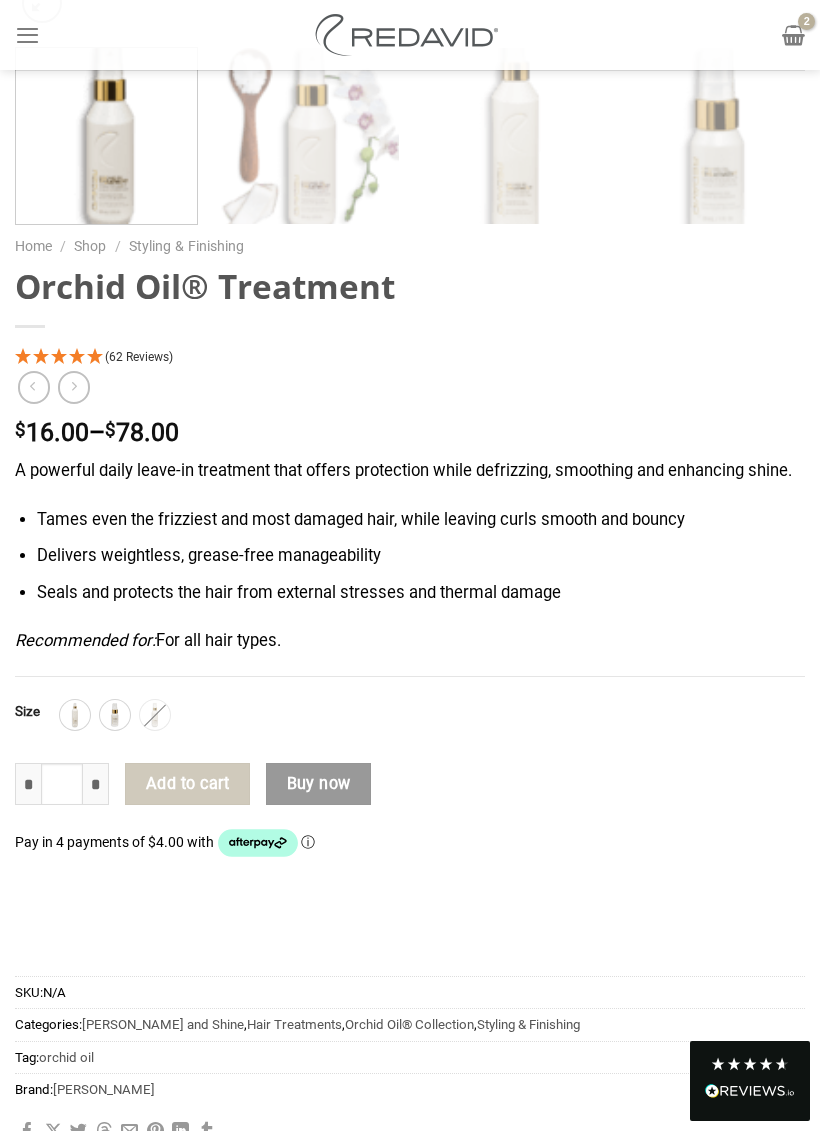 click 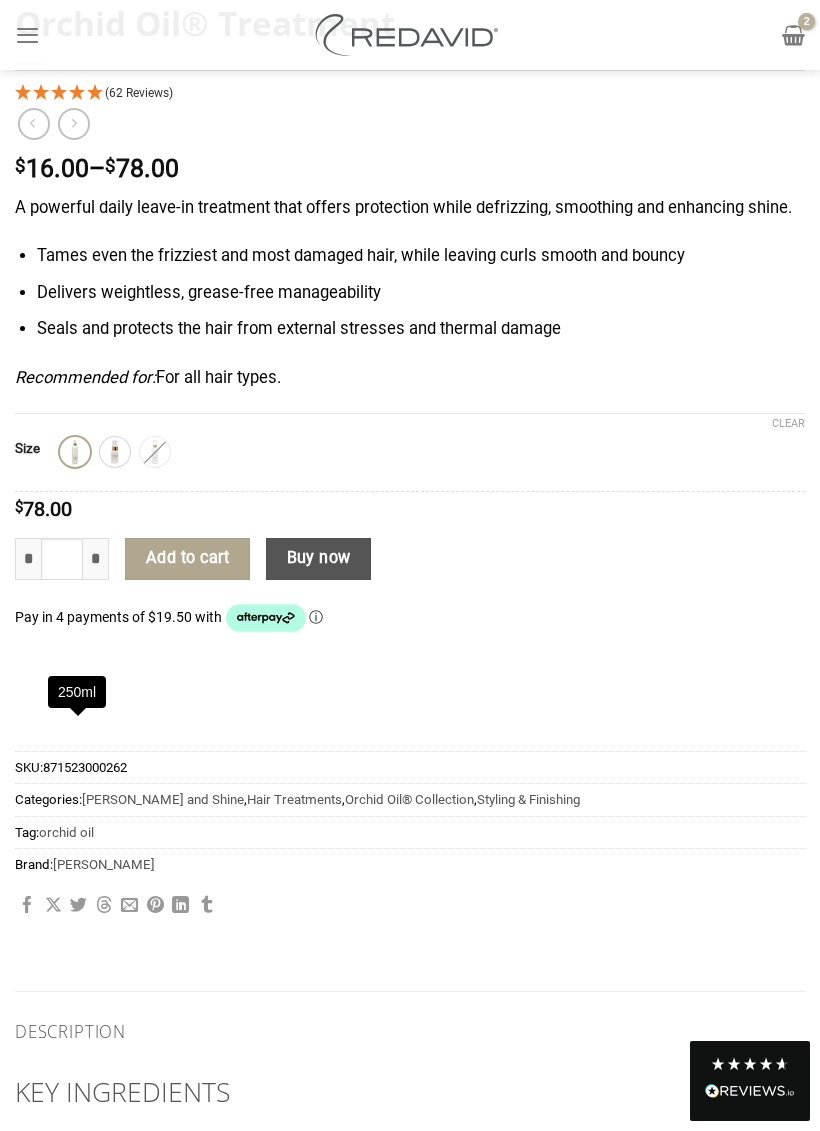 click on "* 				 Orchid Oil® Treatment quantity
*
*
Add to cart
Buy now
Pay in 4 payments of $19.50 with Afterpay   ⓘ" 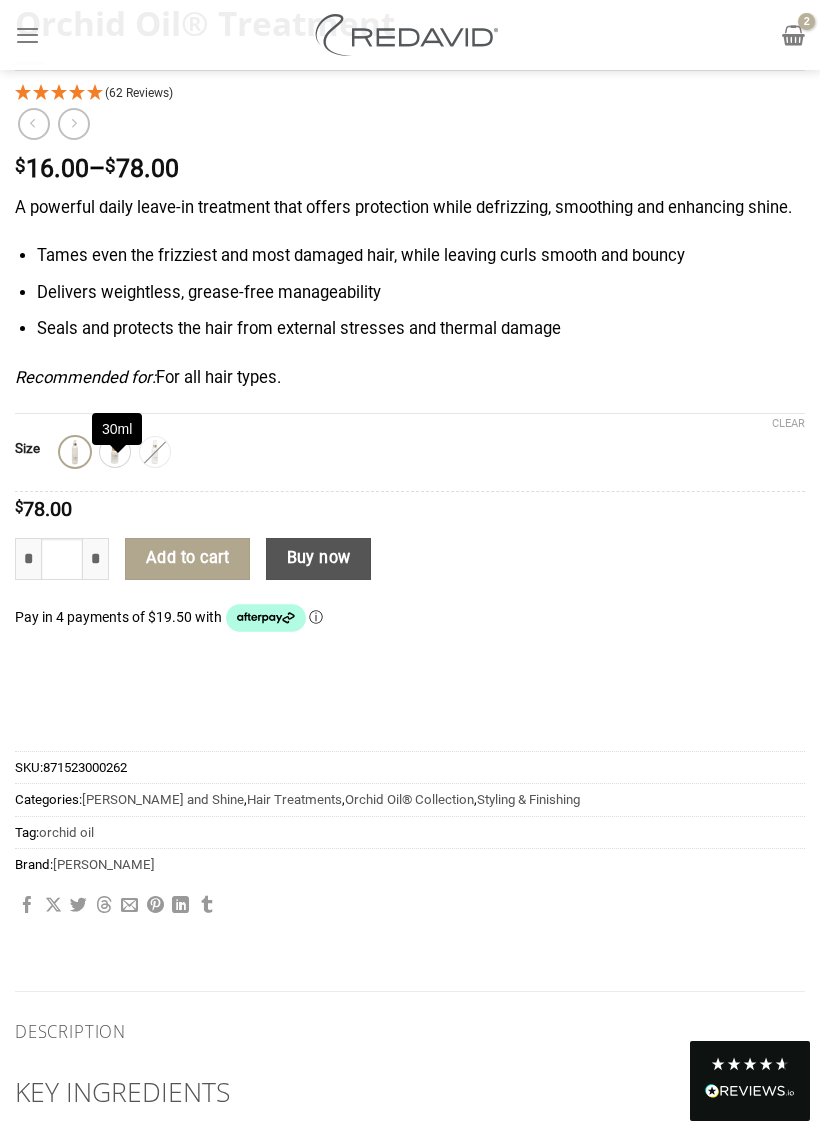 click 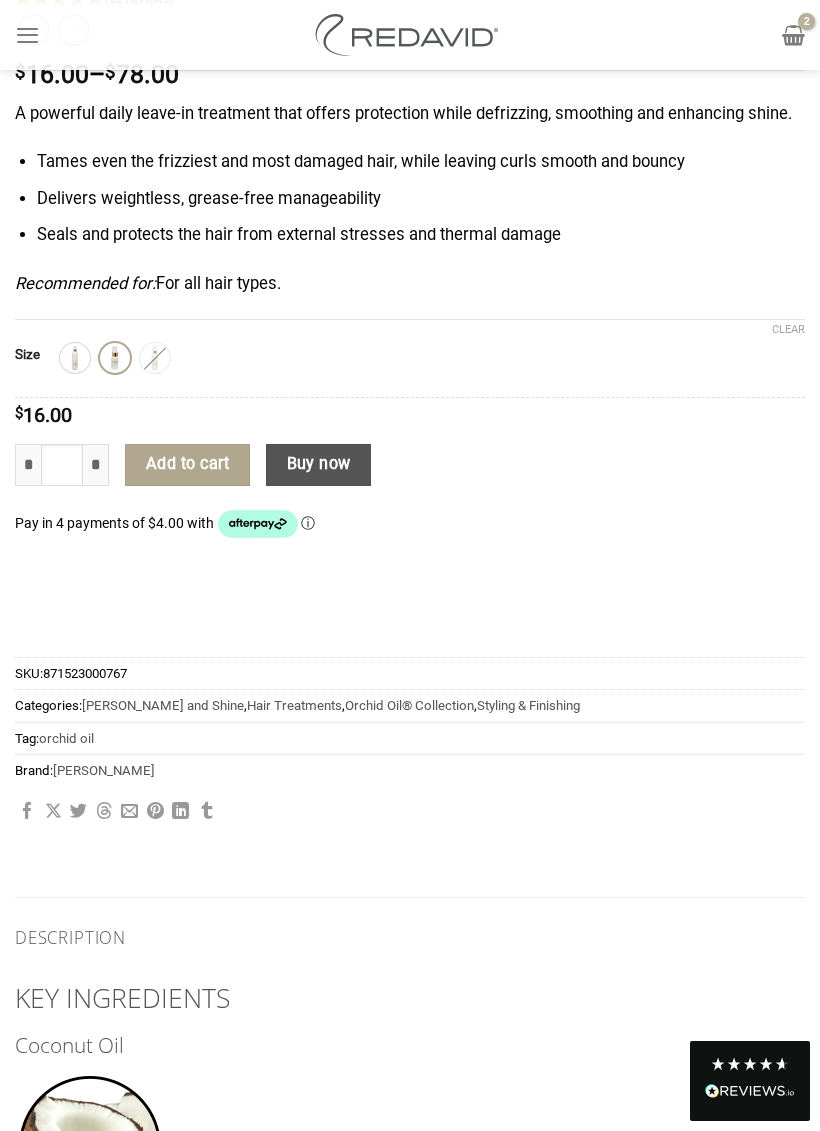 scroll, scrollTop: 1315, scrollLeft: 0, axis: vertical 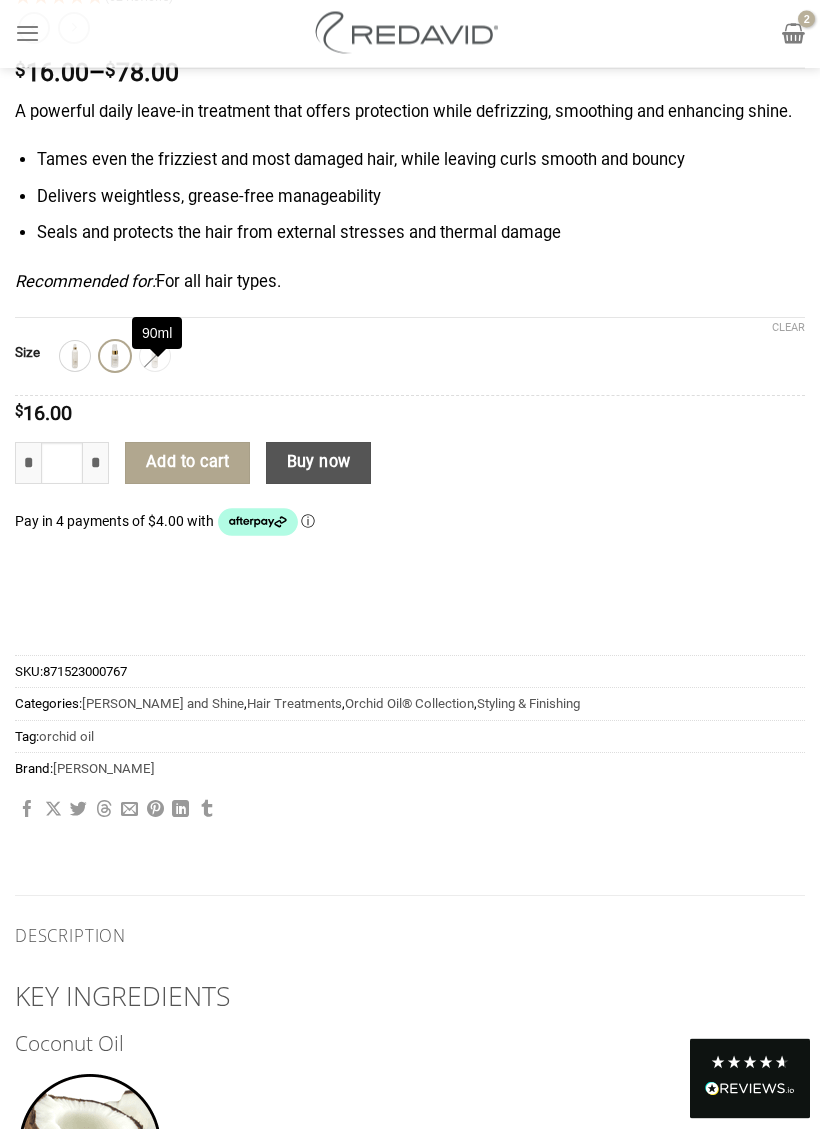 click on "90ml" 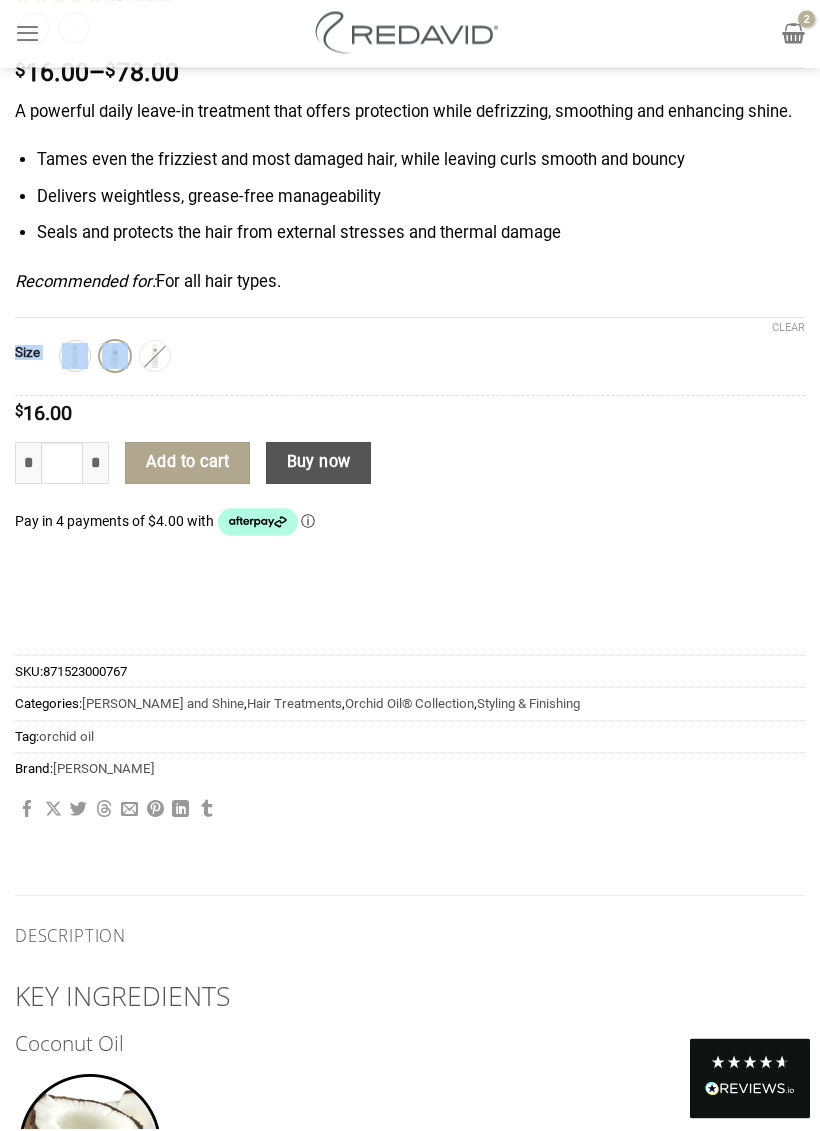 click on "**********" 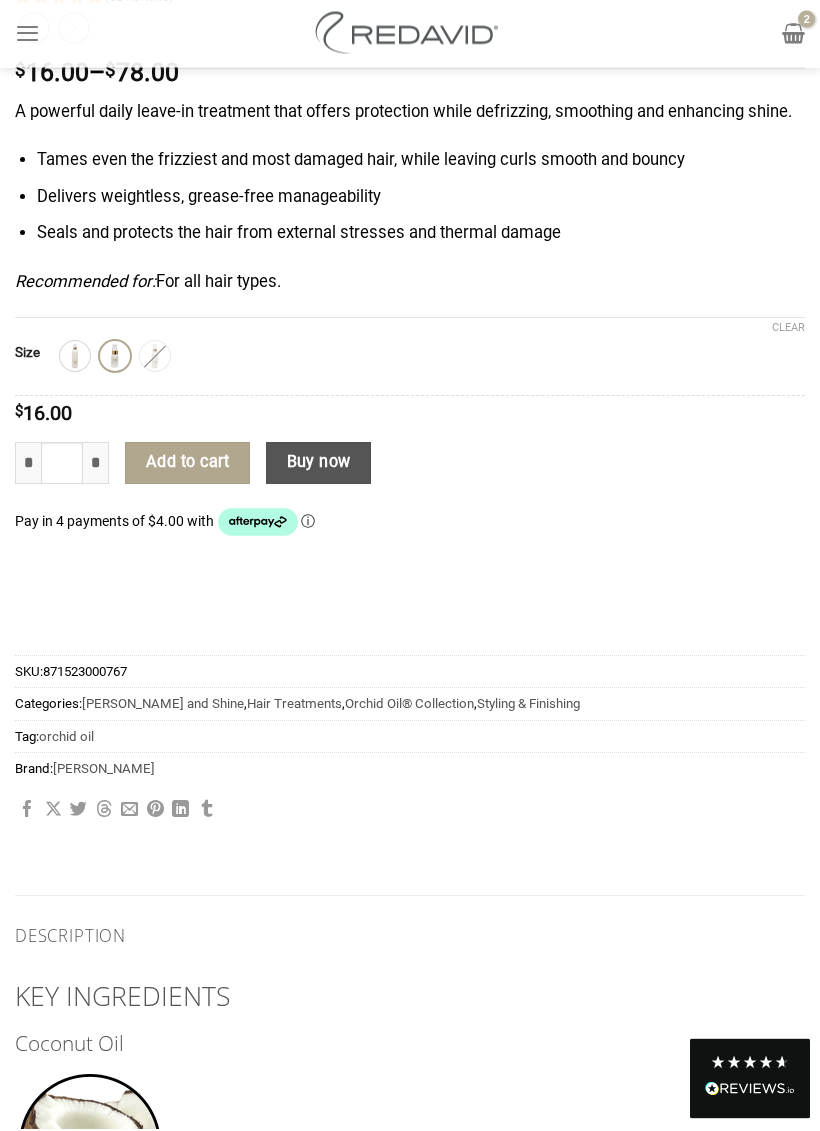 click 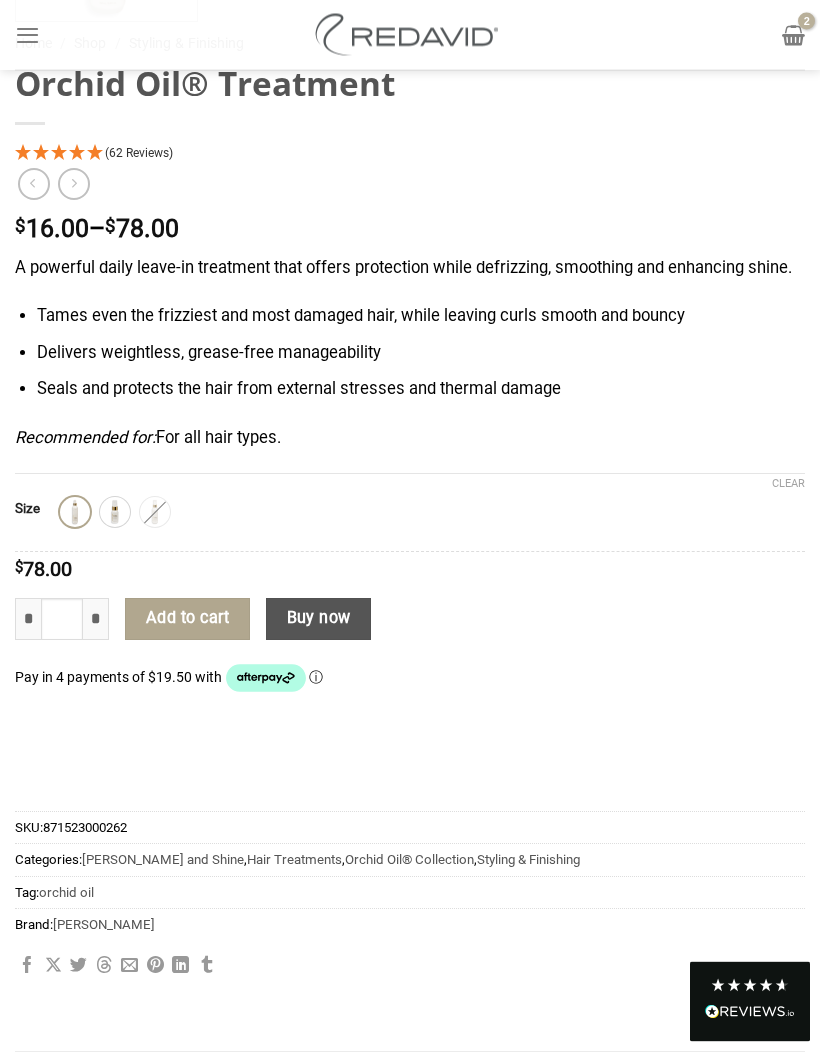 scroll, scrollTop: 1162, scrollLeft: 0, axis: vertical 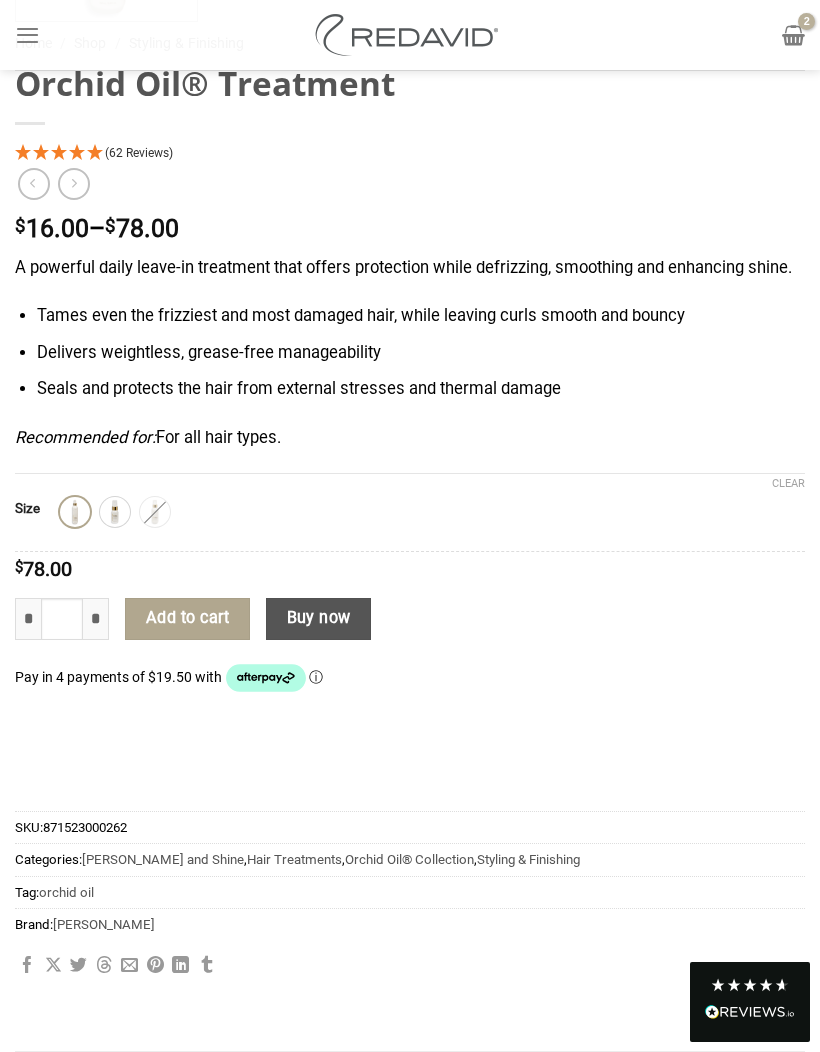 click 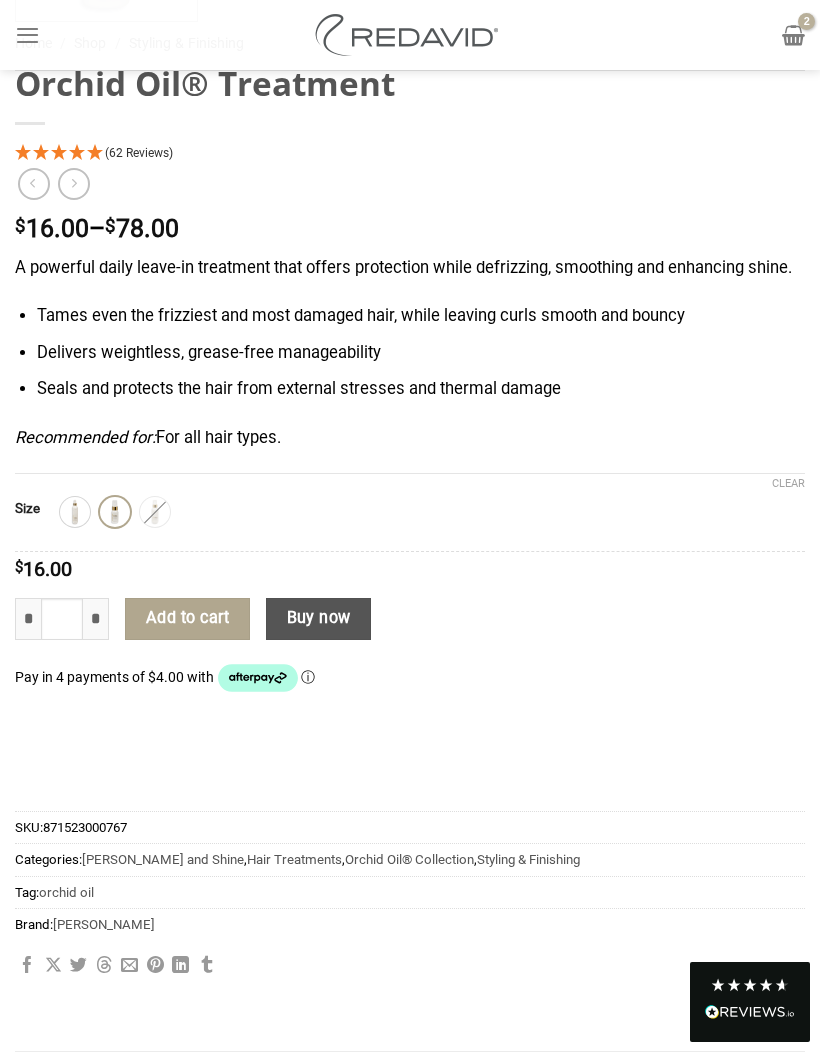 click on "Add to cart" 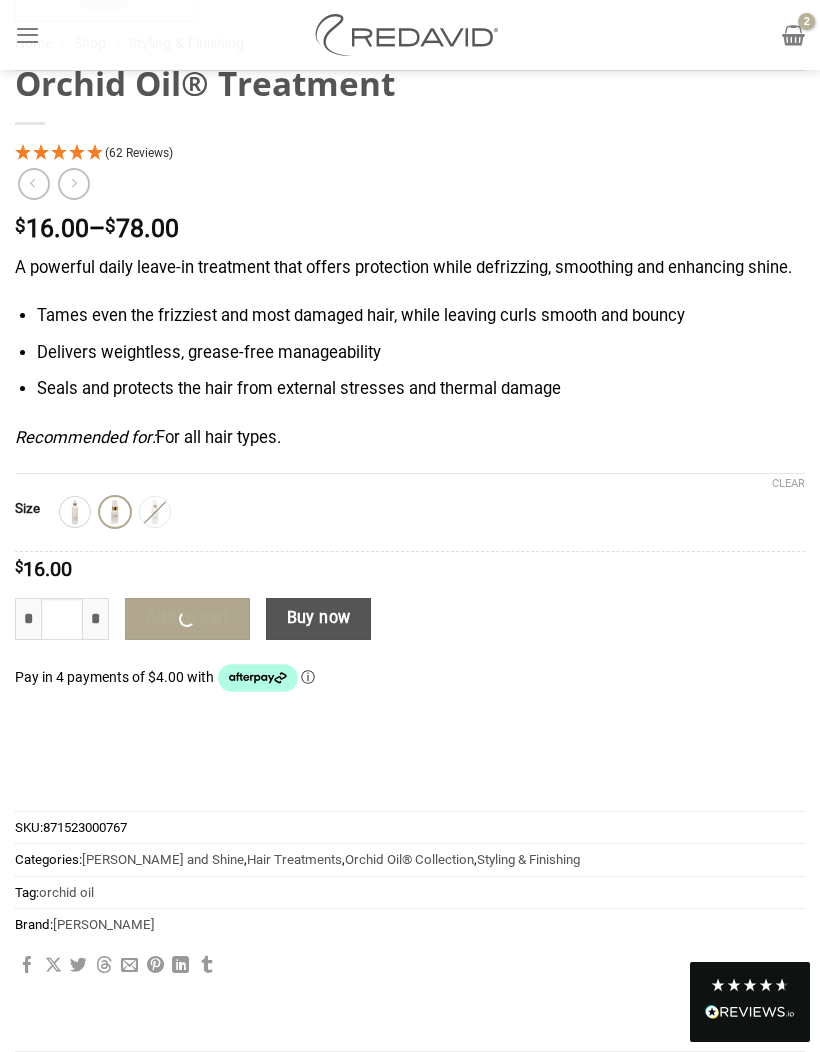 scroll, scrollTop: 0, scrollLeft: 0, axis: both 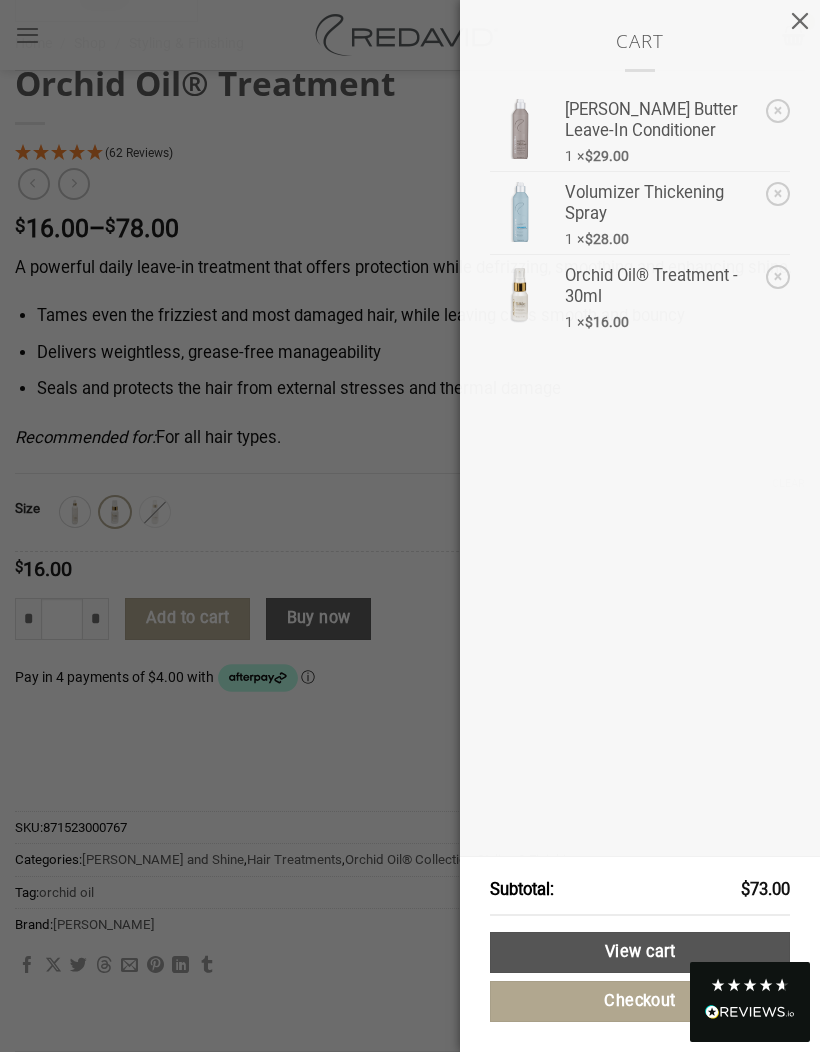 click on "Cart
×
Shea Butter Leave-In Conditioner
1 ×  $ 29.00
×
Volumizer Thickening Spray
1 ×  $ 28.00
×
Orchid Oil® Treatment - 30ml
1 ×  $ 16.00
Subtotal:   $ 73.00
View cart Checkout
Loading..." at bounding box center (410, 526) 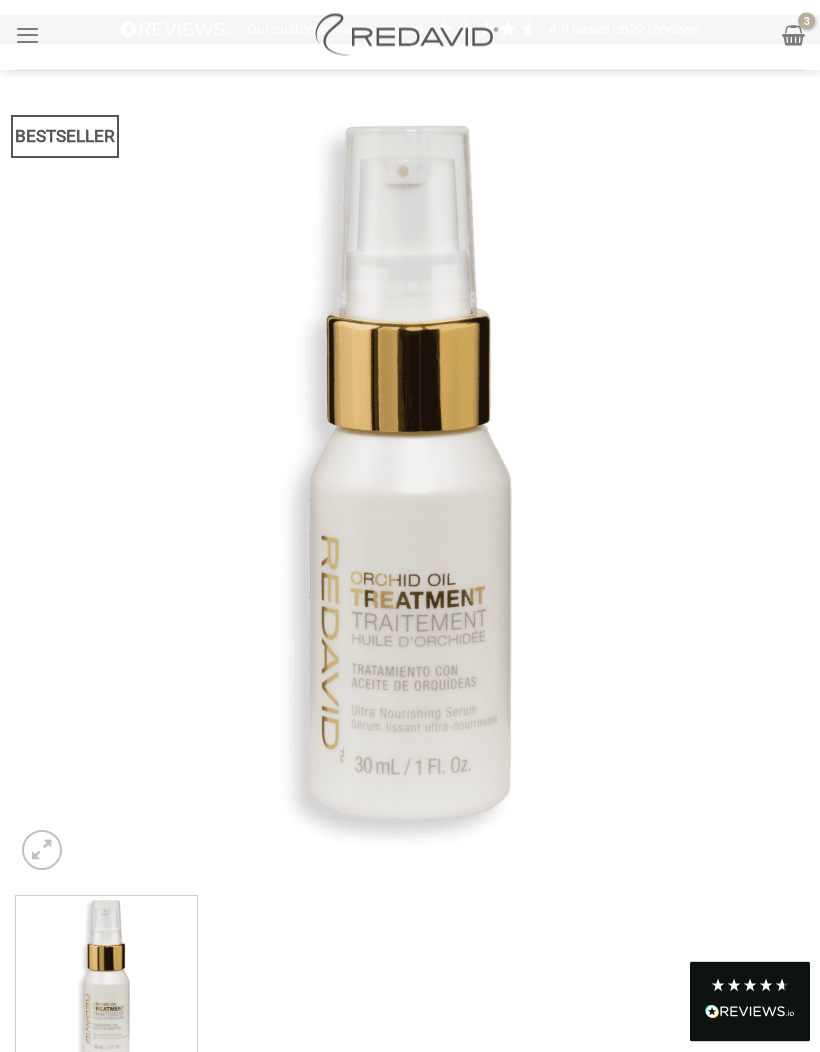 scroll, scrollTop: 70, scrollLeft: 0, axis: vertical 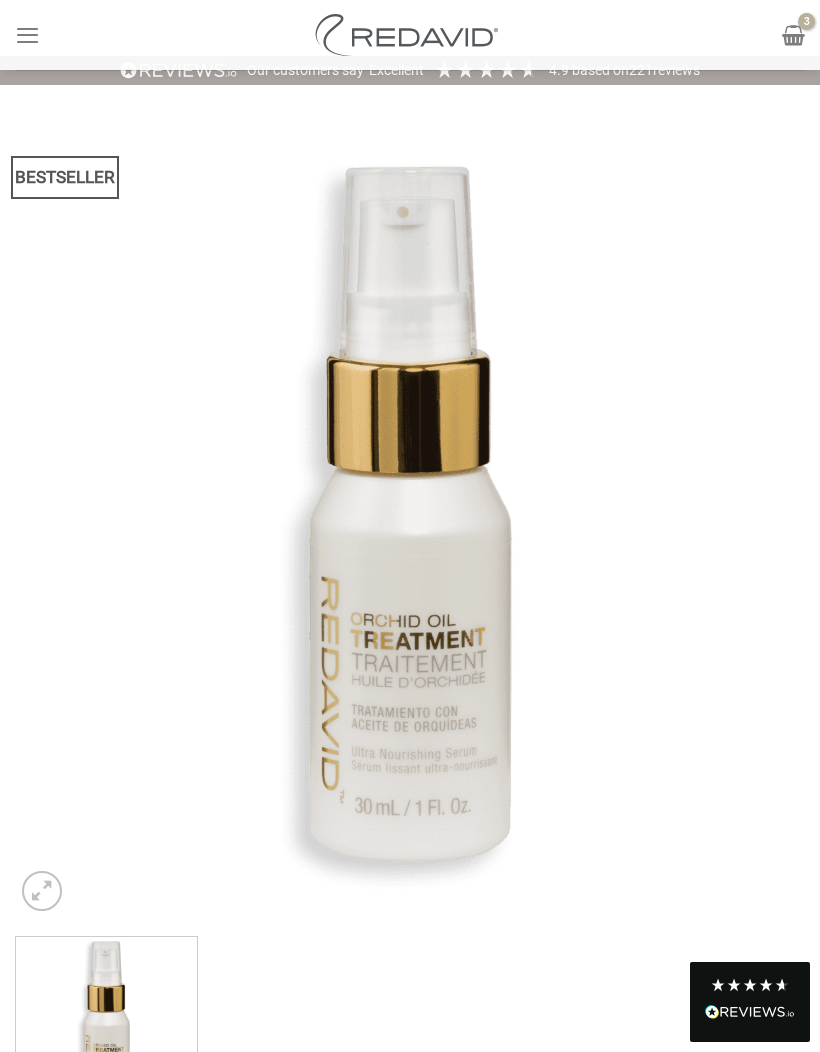click on "BESTSELLER" at bounding box center (410, 620) 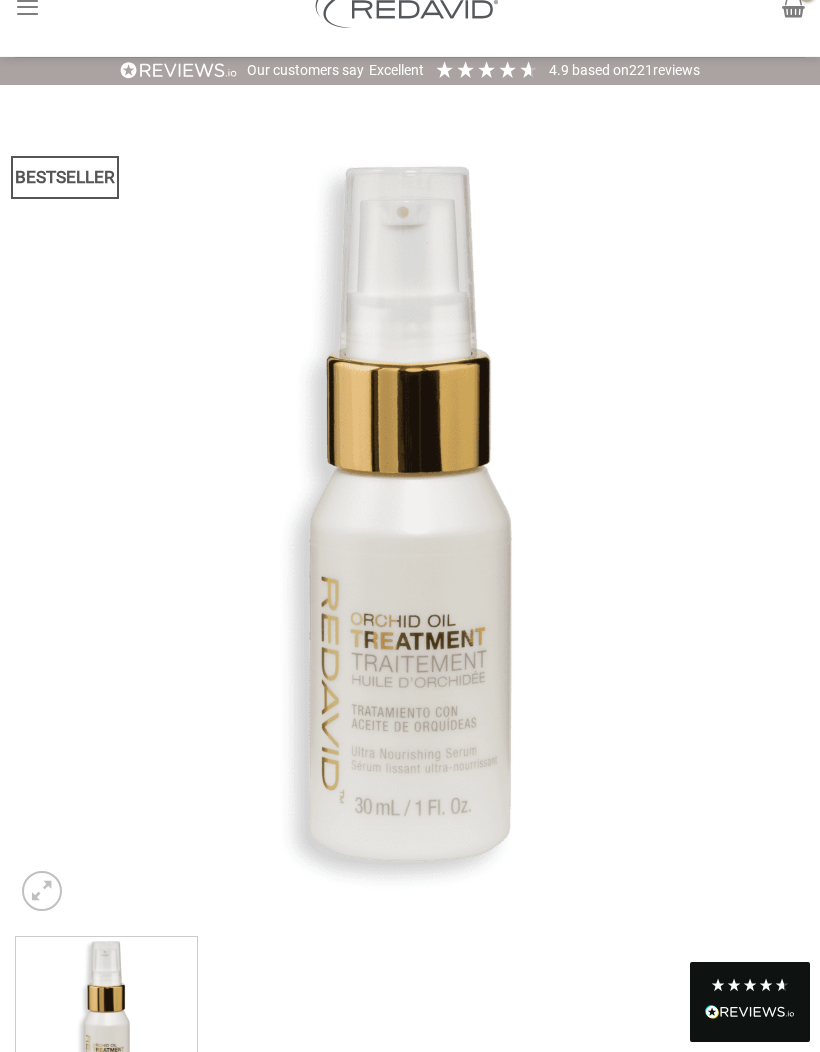 scroll, scrollTop: 0, scrollLeft: 0, axis: both 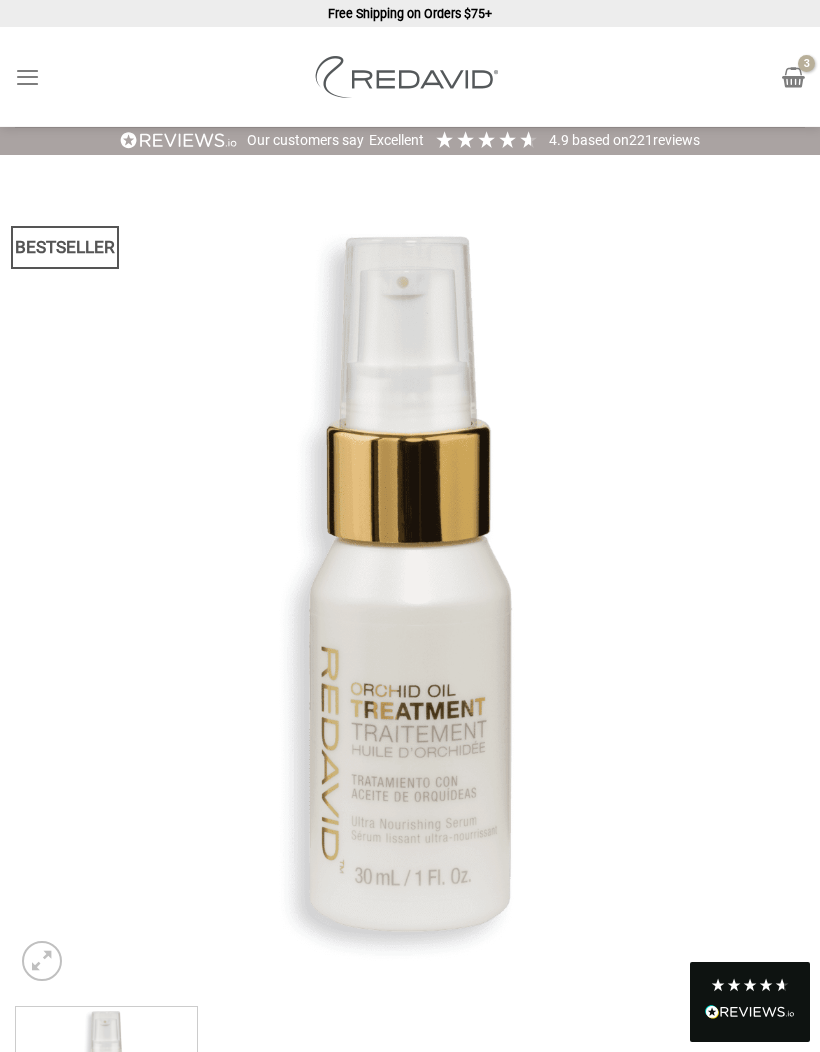 click at bounding box center (27, 77) 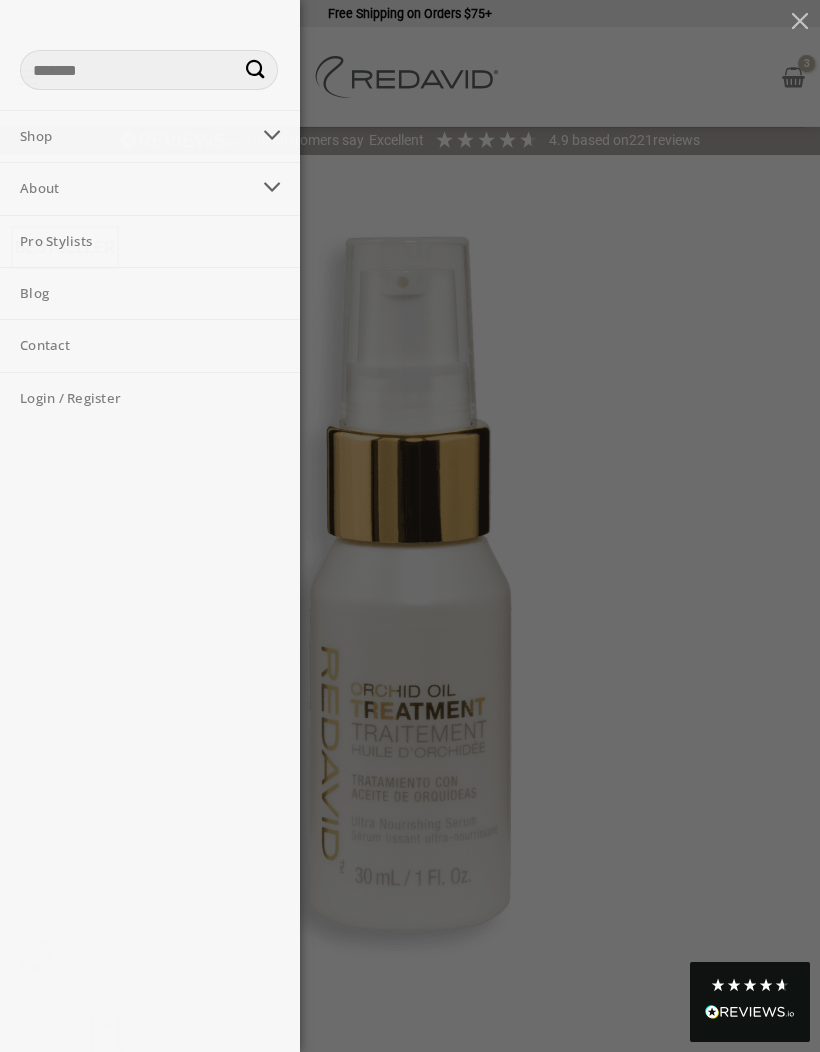 click on "Shop" at bounding box center [125, 136] 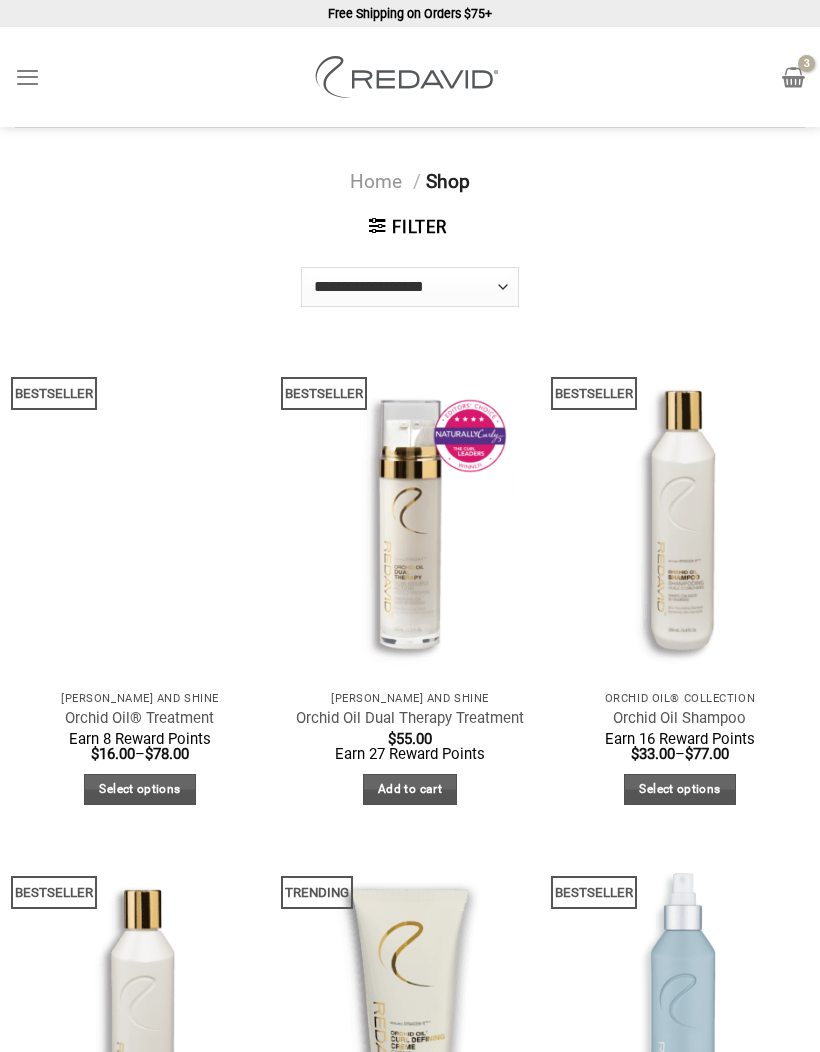 scroll, scrollTop: 0, scrollLeft: 0, axis: both 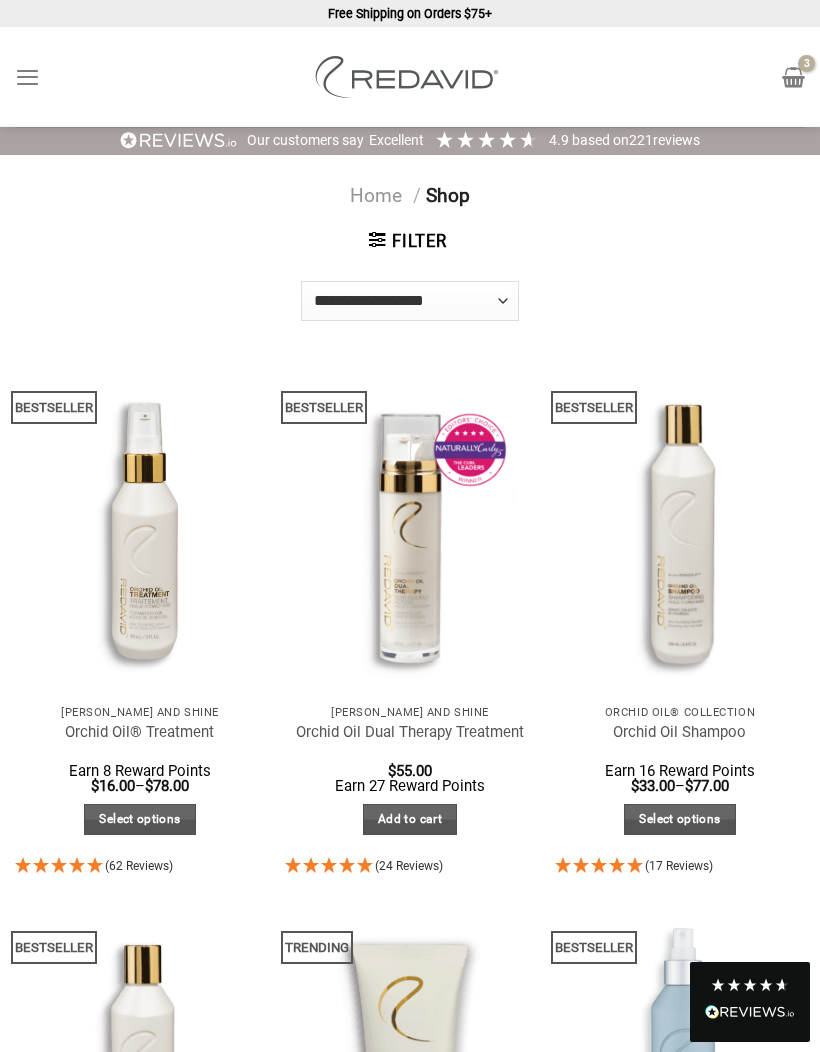 click at bounding box center [409, 527] 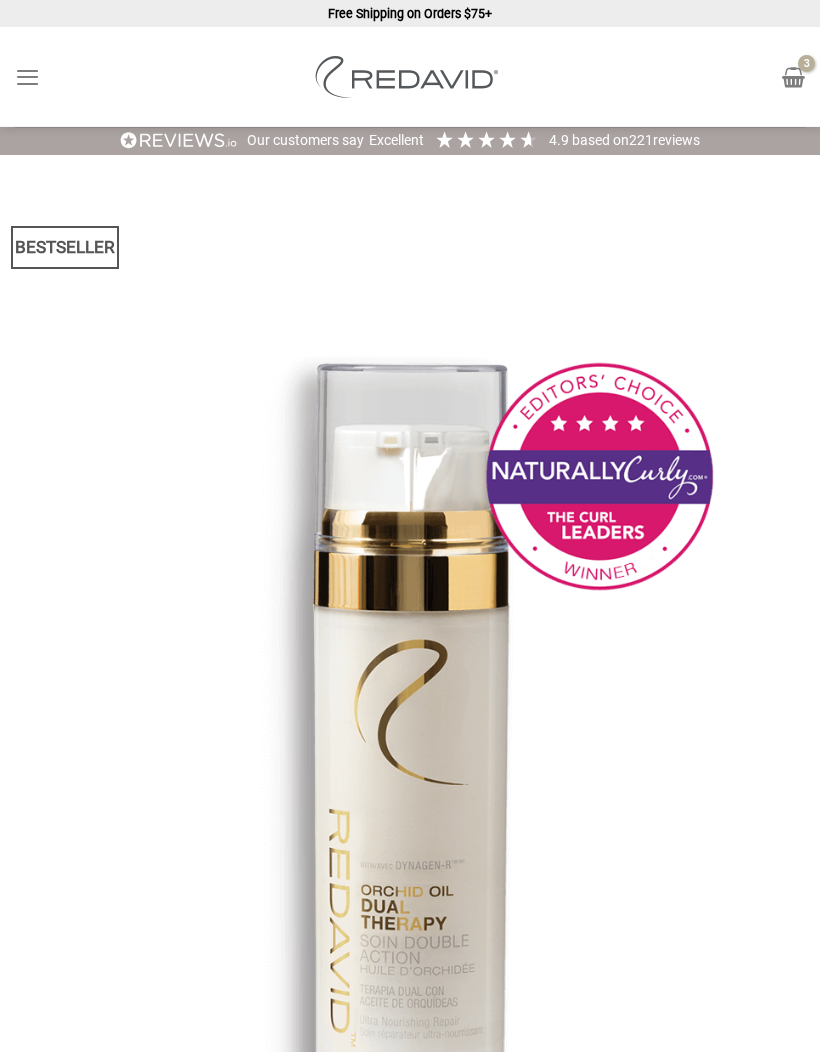 scroll, scrollTop: 0, scrollLeft: 0, axis: both 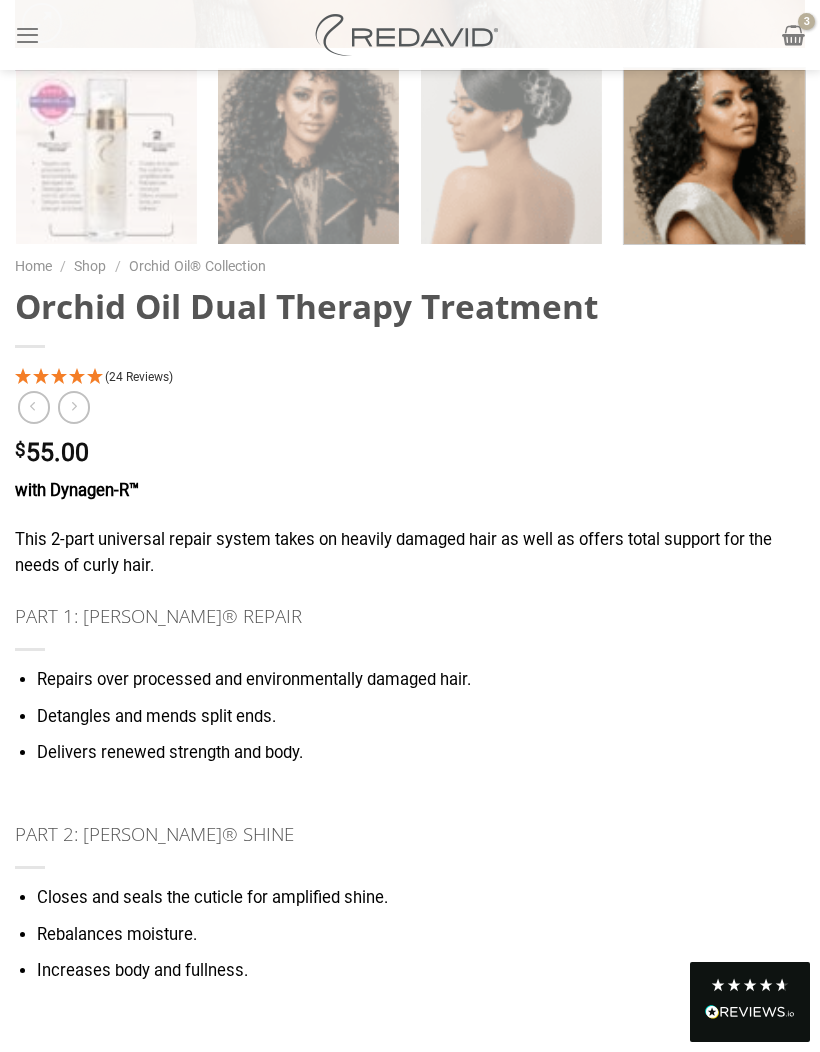 click on "Detangles and mends split ends." at bounding box center (421, 717) 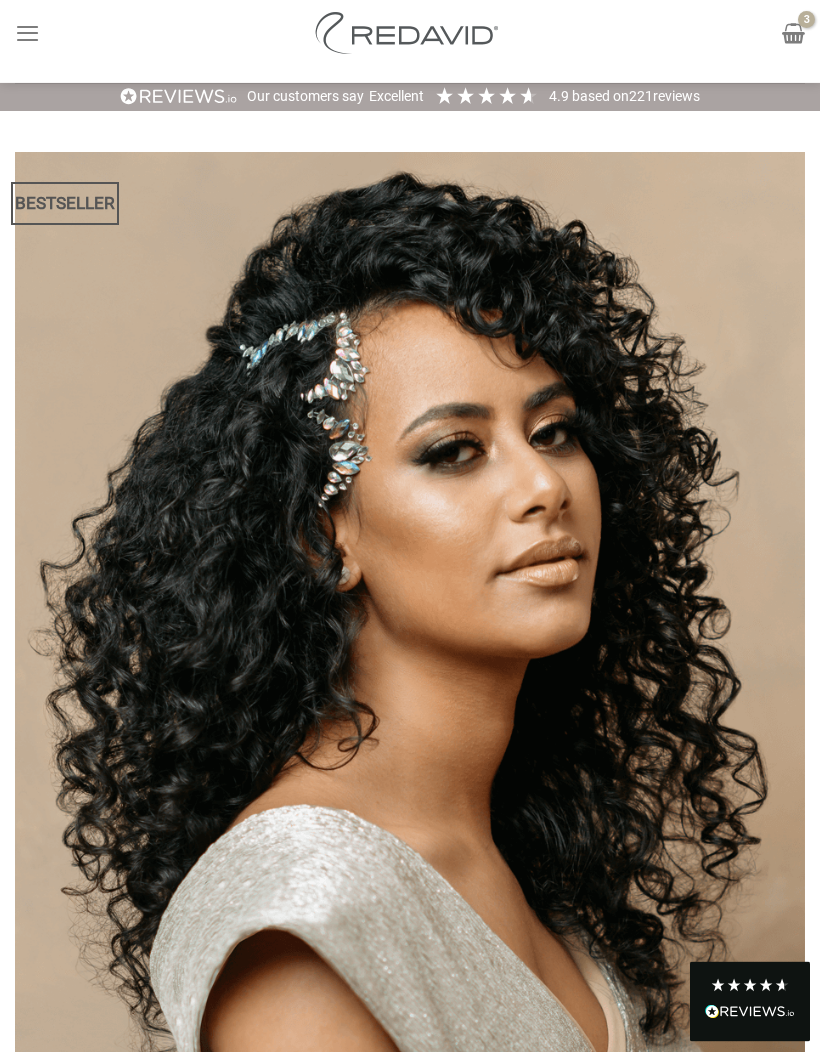 scroll, scrollTop: 0, scrollLeft: 0, axis: both 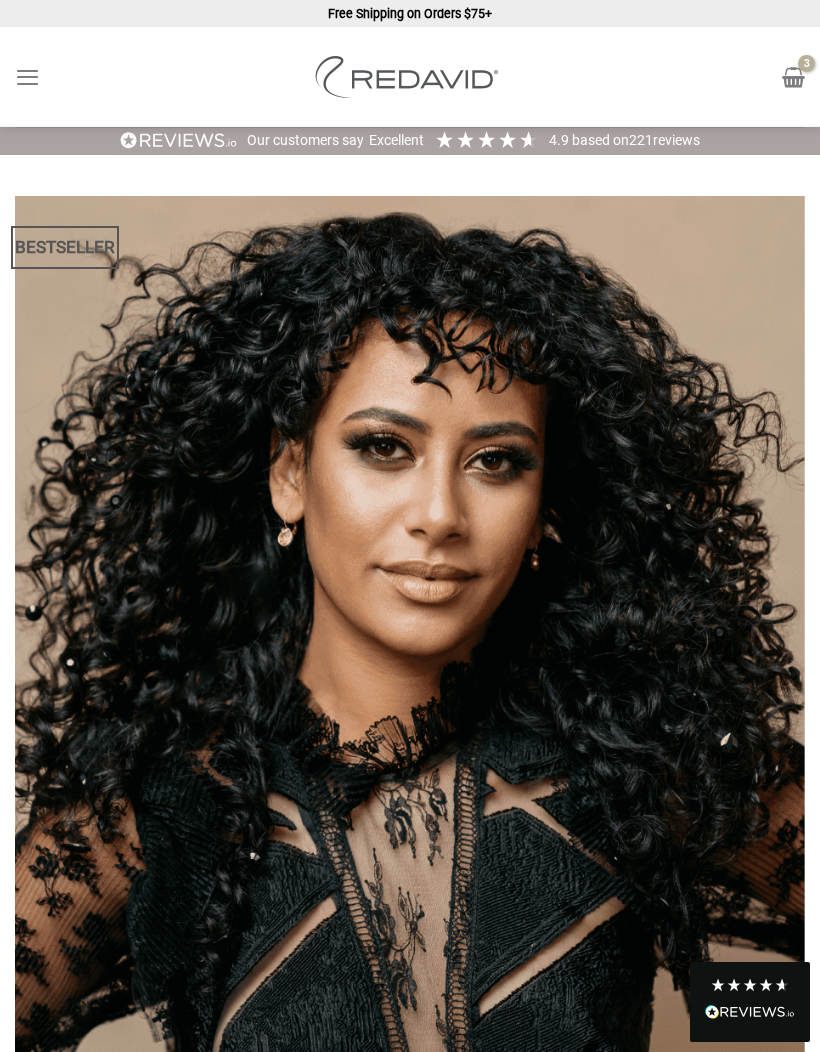 click at bounding box center (27, 77) 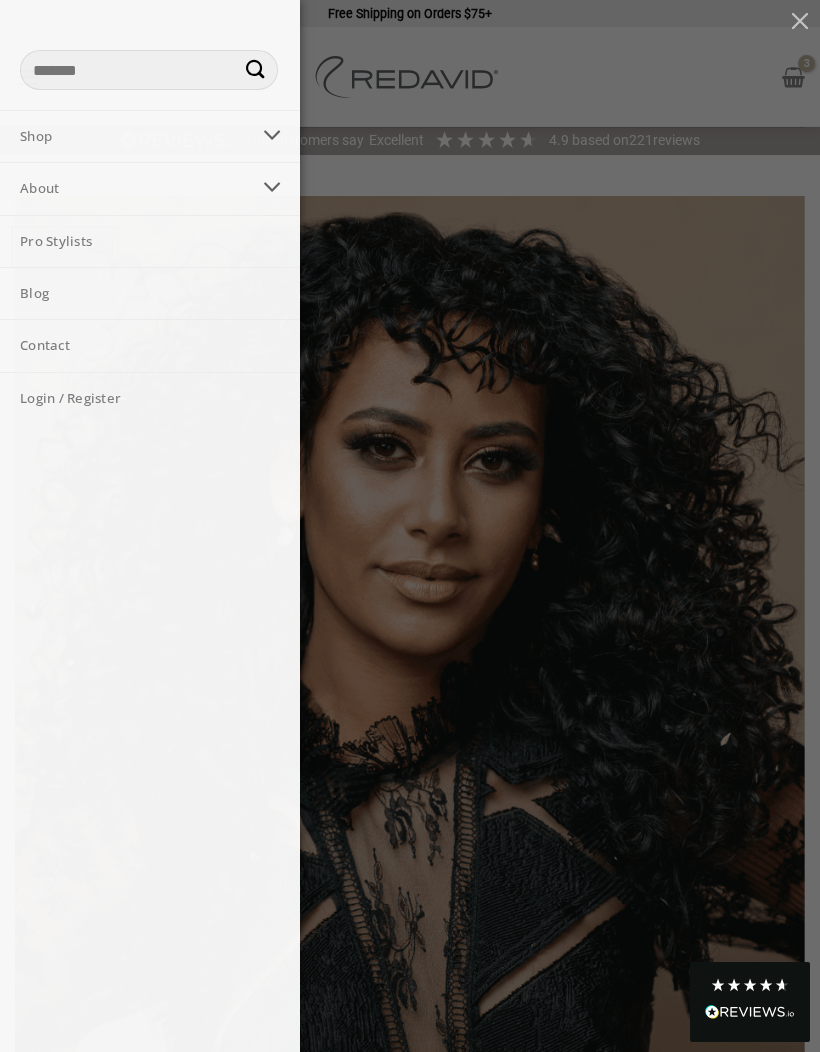 click at bounding box center [272, 137] 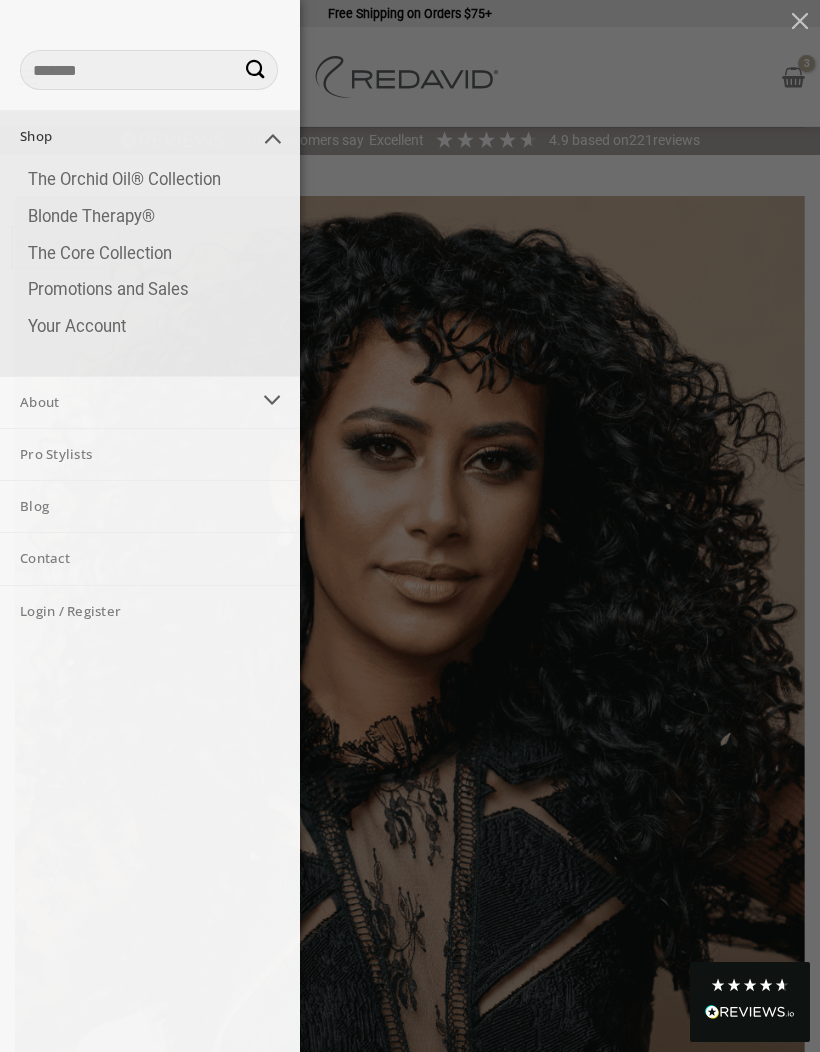 click on "The Orchid Oil® Collection" at bounding box center [154, 180] 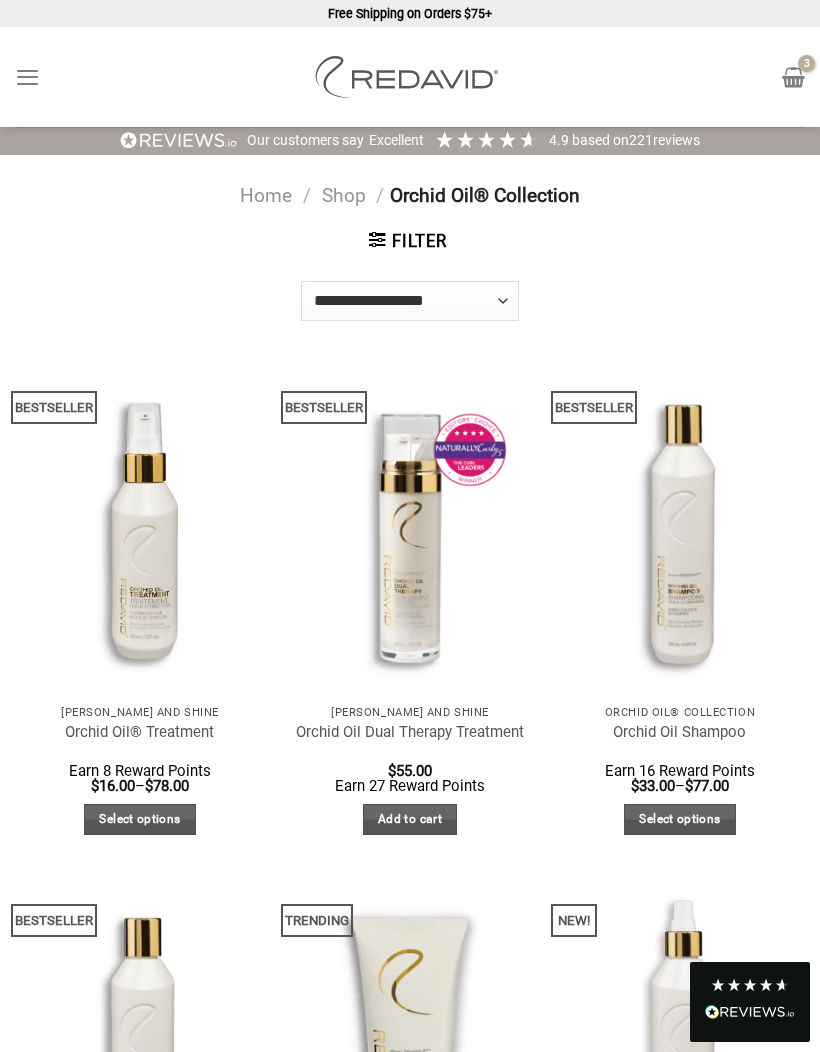 scroll, scrollTop: 0, scrollLeft: 0, axis: both 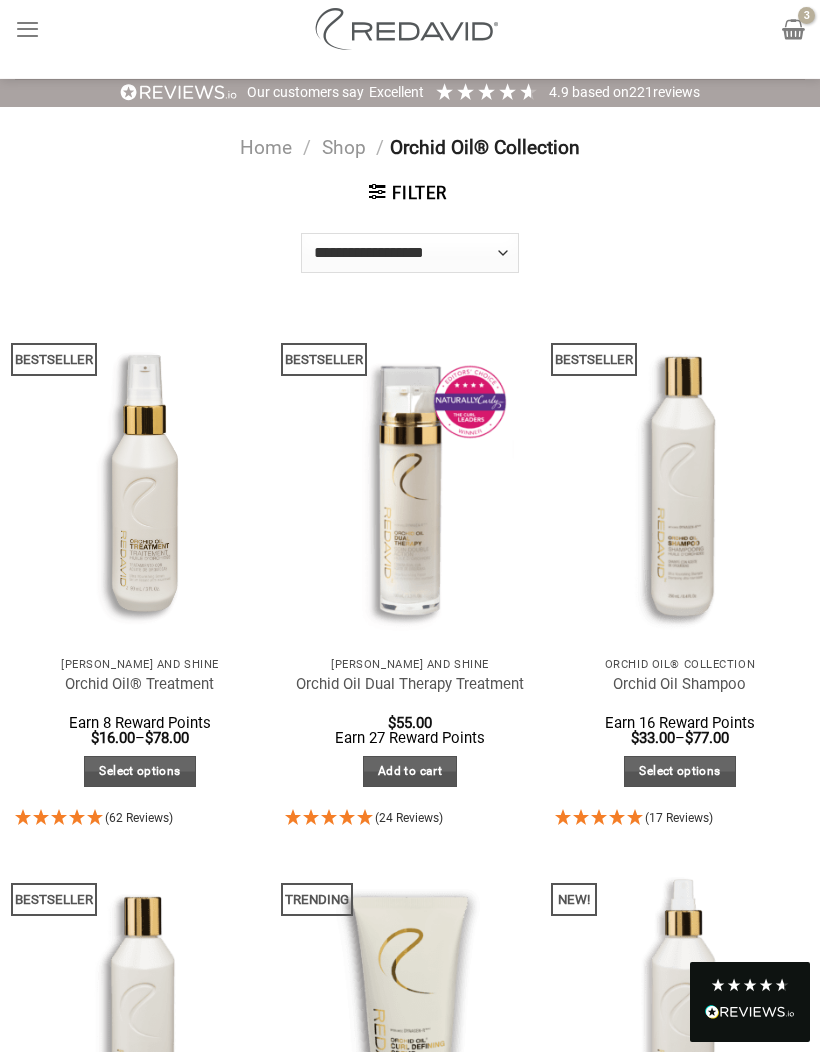 click on "Orchid Oil® Collection
Orchid Oil Shampoo
Earn 16 Reward Points $ 33.00  –  $ 77.00
Select options
This product has multiple variants. The options may be chosen on the product page" at bounding box center (680, 727) 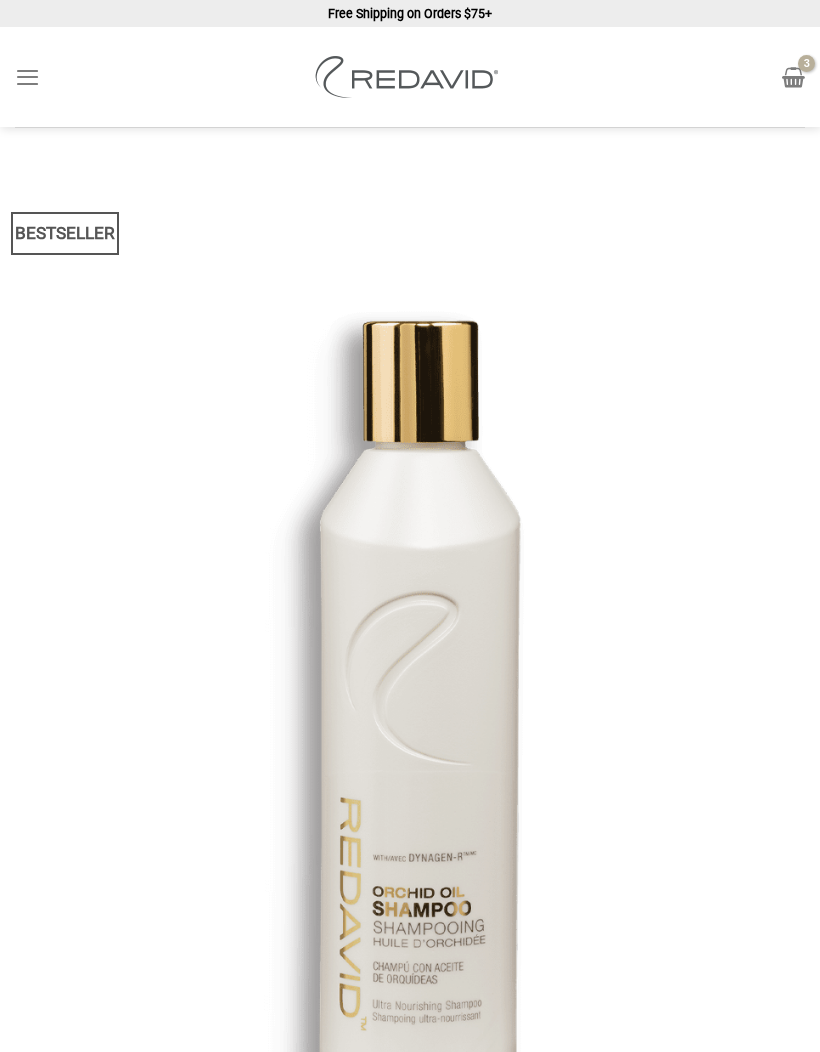 scroll, scrollTop: 0, scrollLeft: 0, axis: both 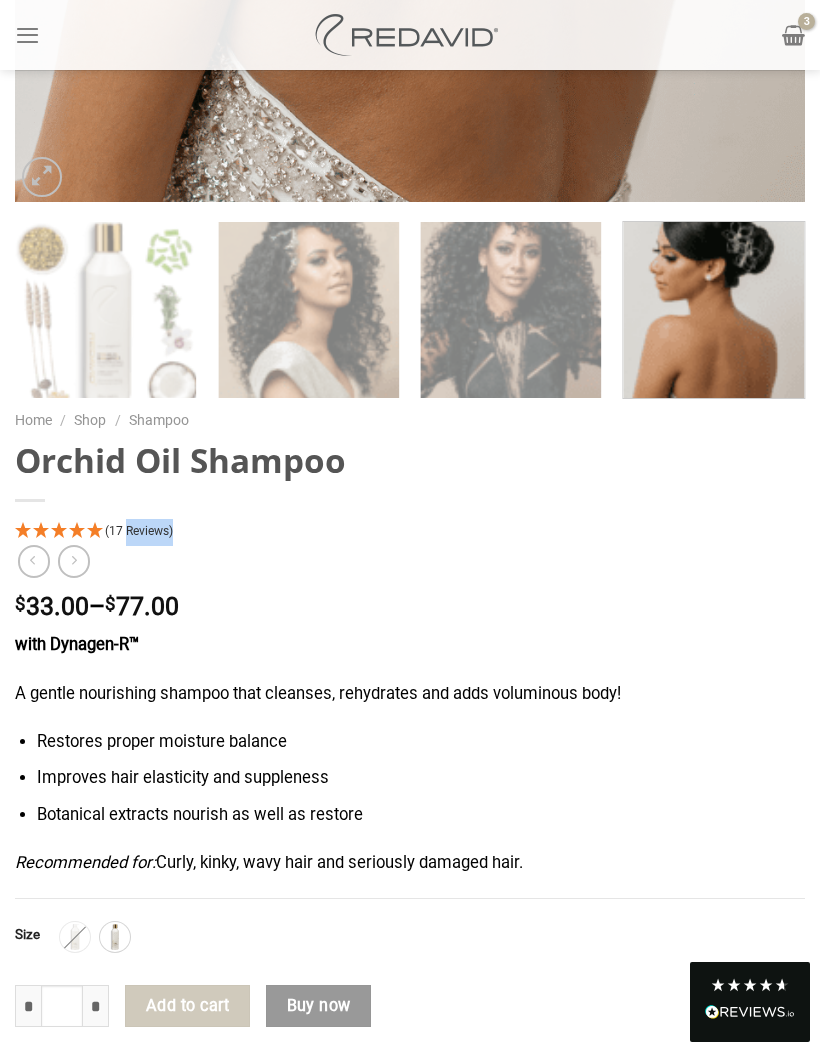 click on "**********" at bounding box center [410, 898] 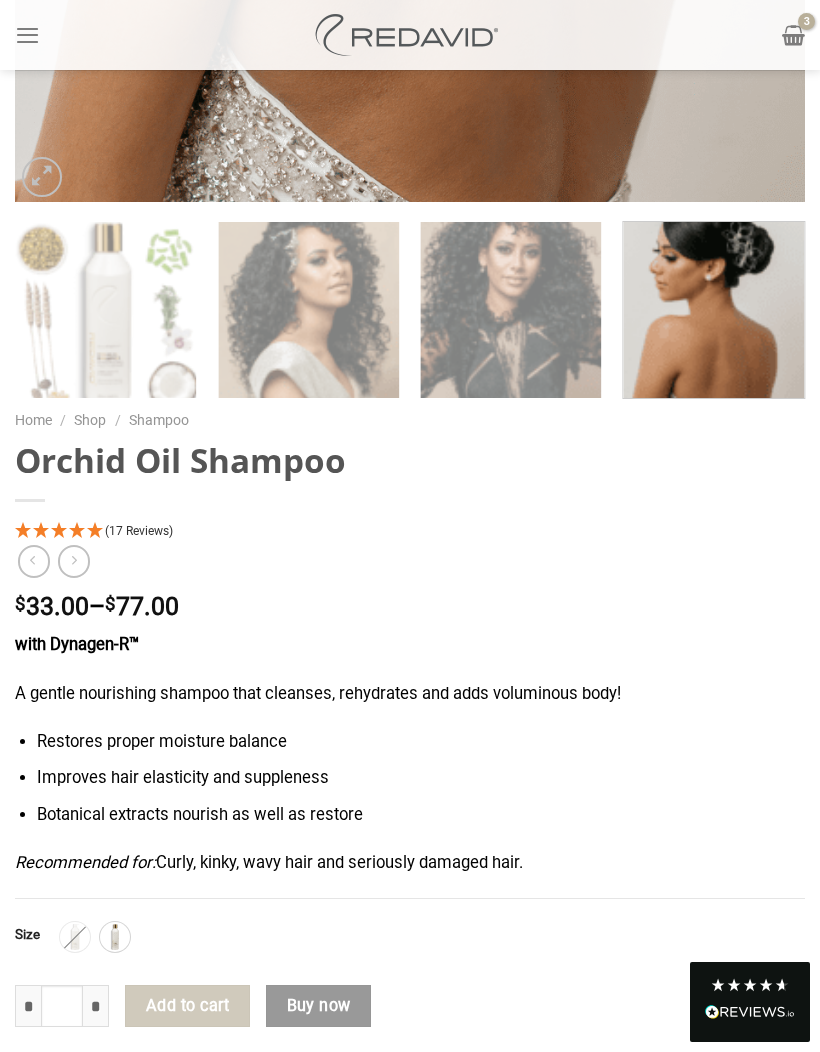 click 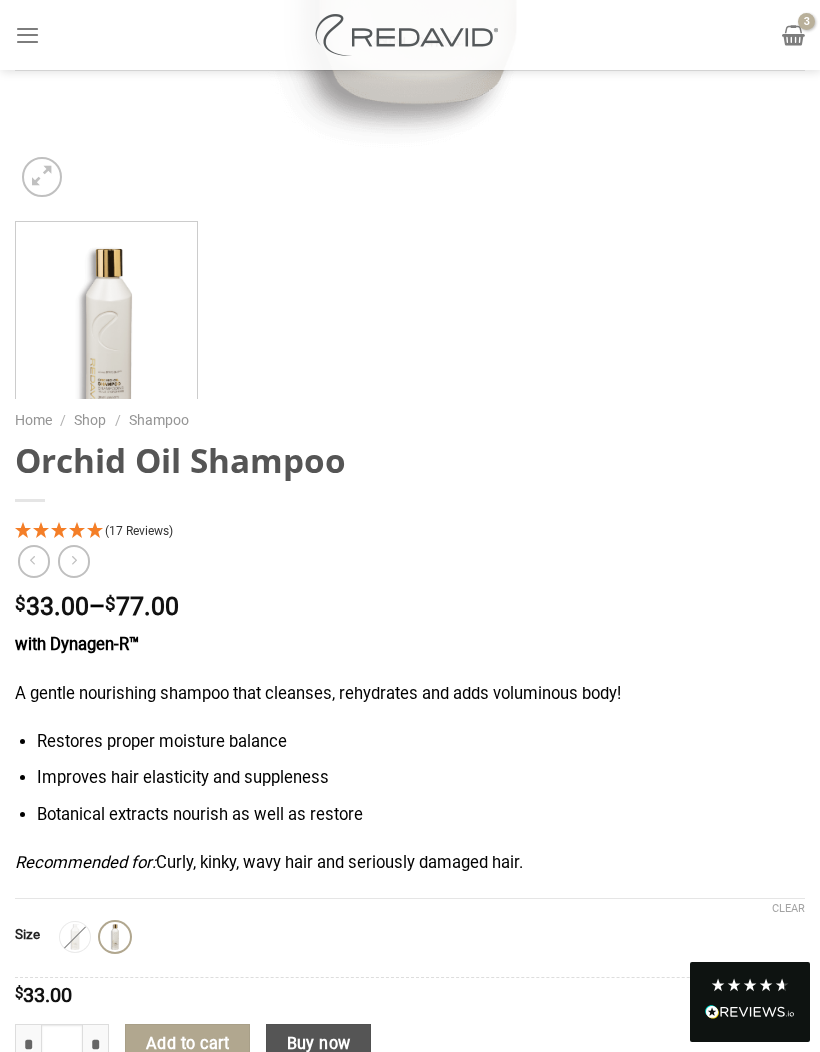 click on "**********" at bounding box center (410, 917) 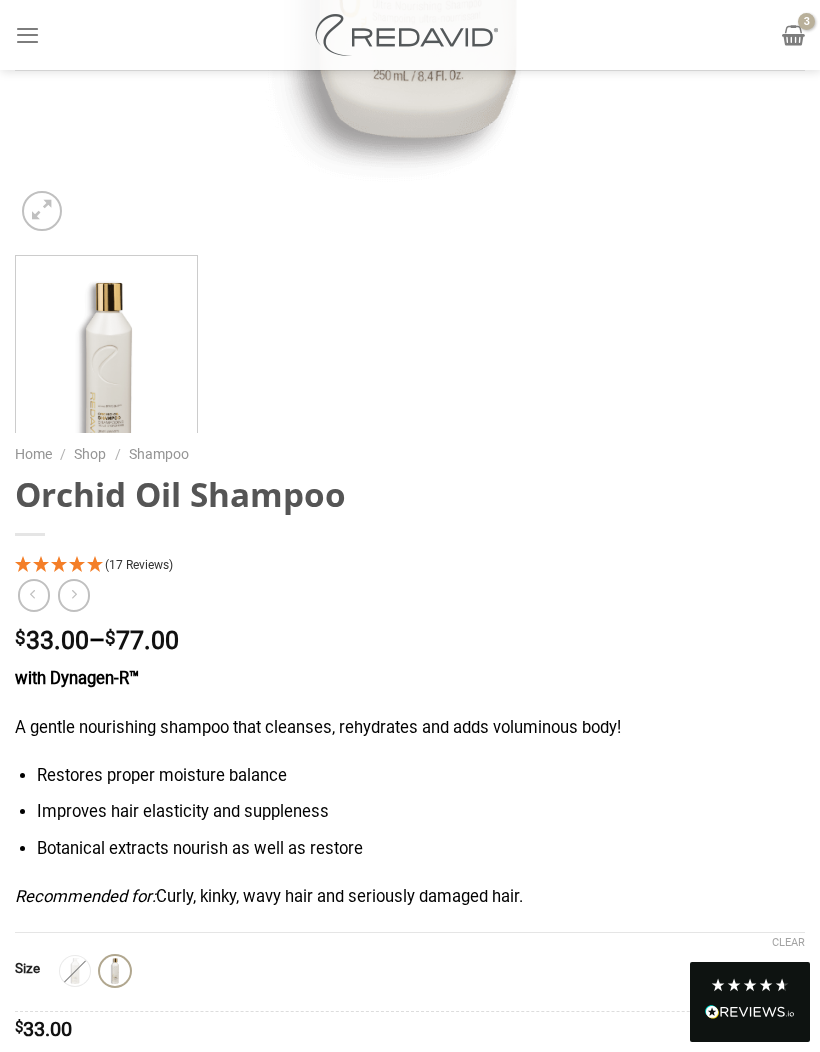 scroll, scrollTop: 1013, scrollLeft: 0, axis: vertical 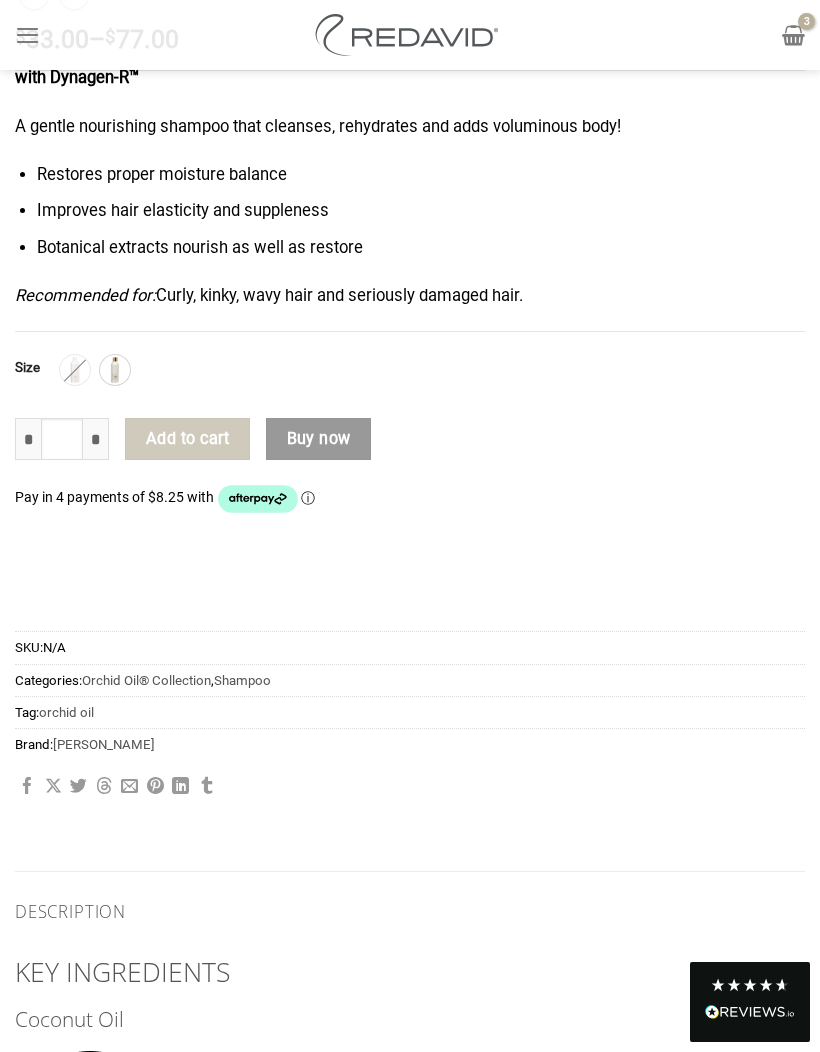 click at bounding box center (27, 35) 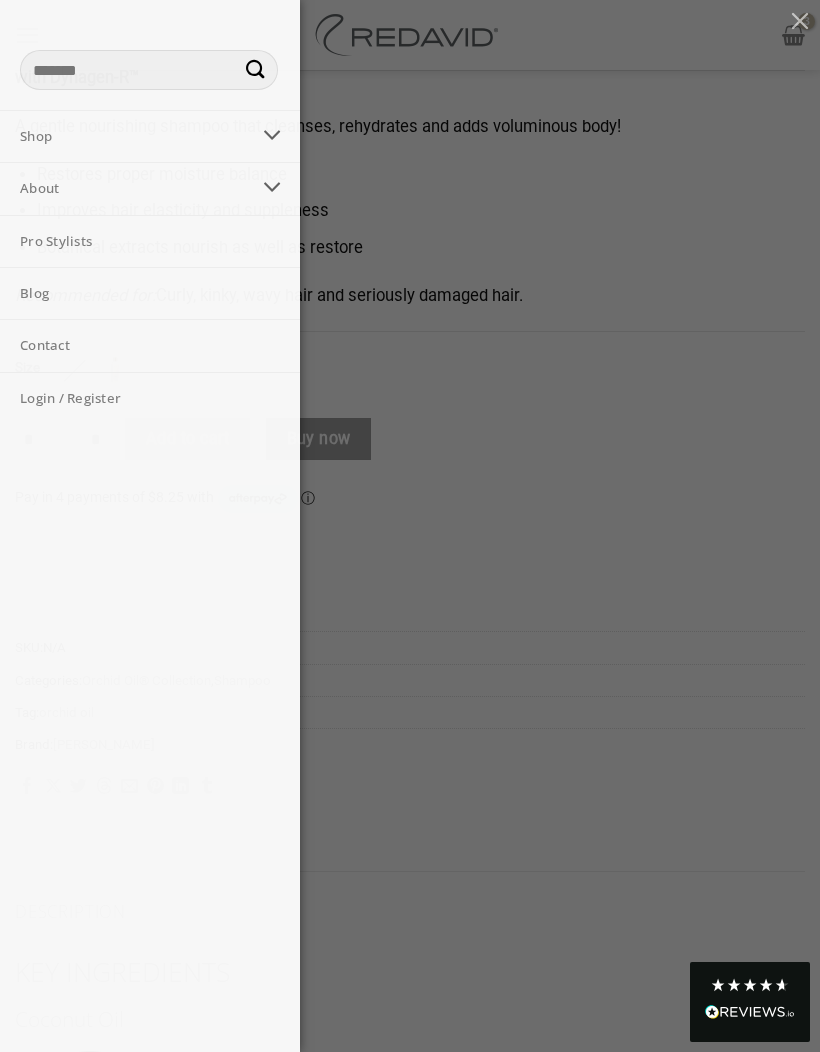 scroll, scrollTop: 0, scrollLeft: 0, axis: both 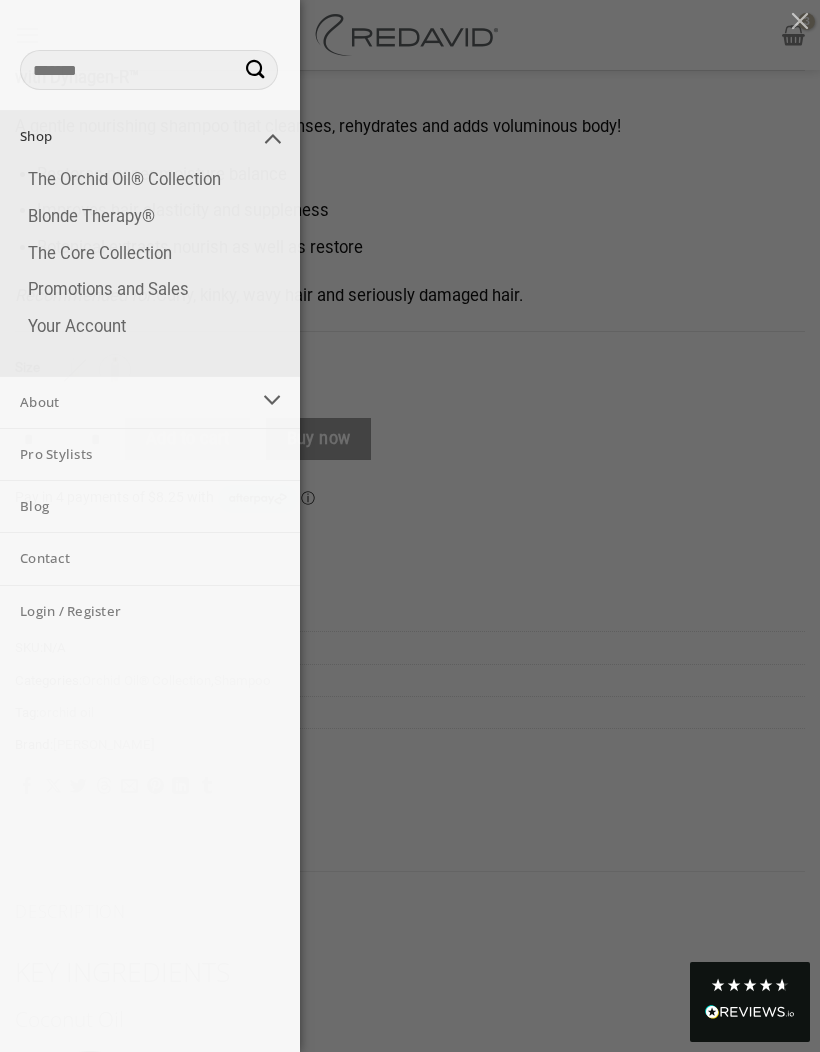 click on "The Orchid Oil® Collection" at bounding box center [154, 180] 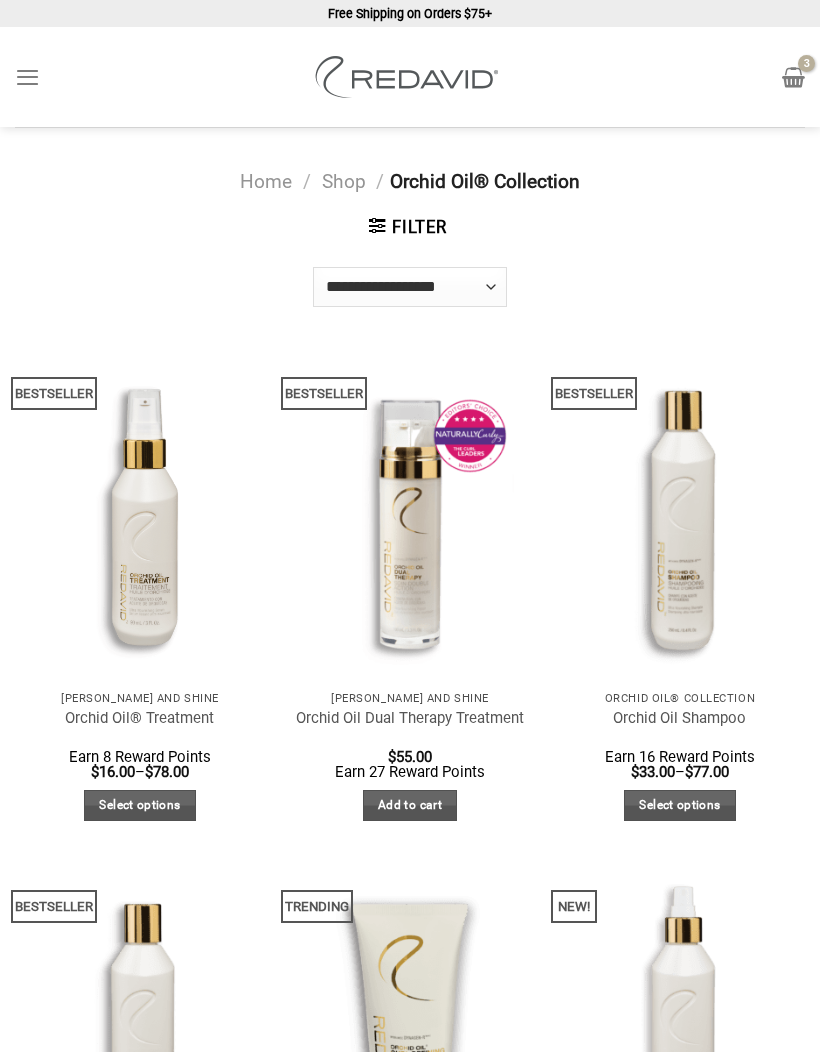 scroll, scrollTop: 0, scrollLeft: 0, axis: both 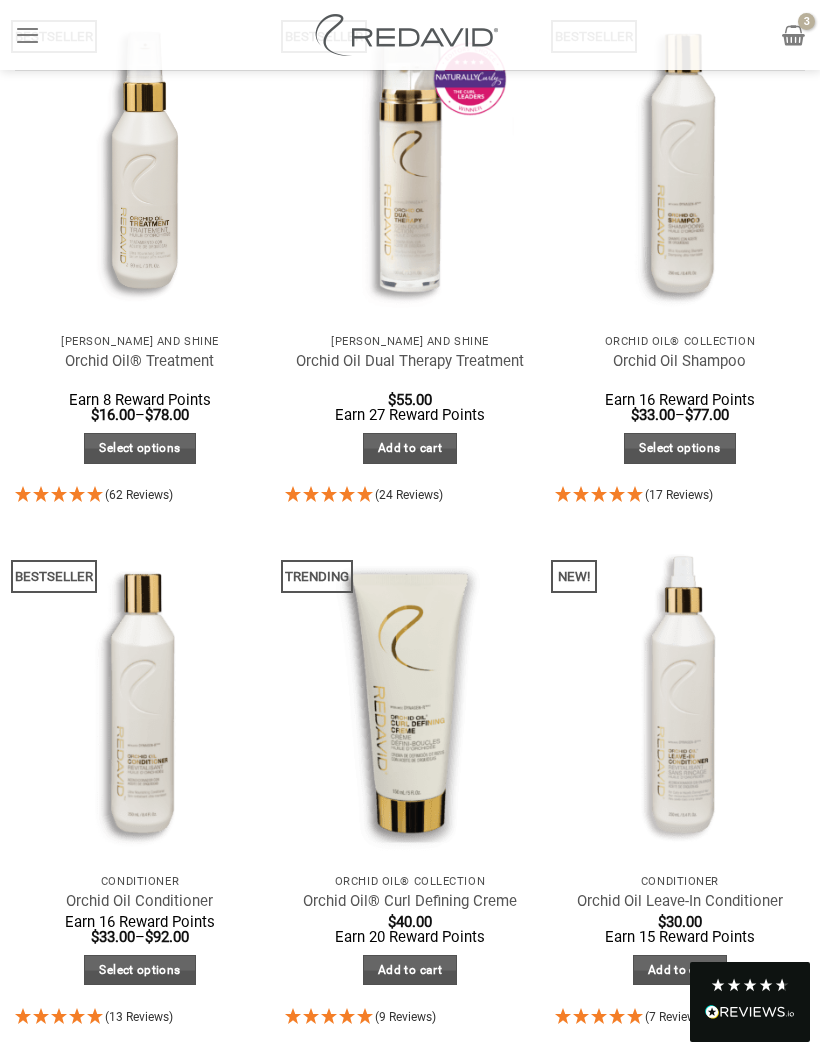 click at bounding box center [139, 696] 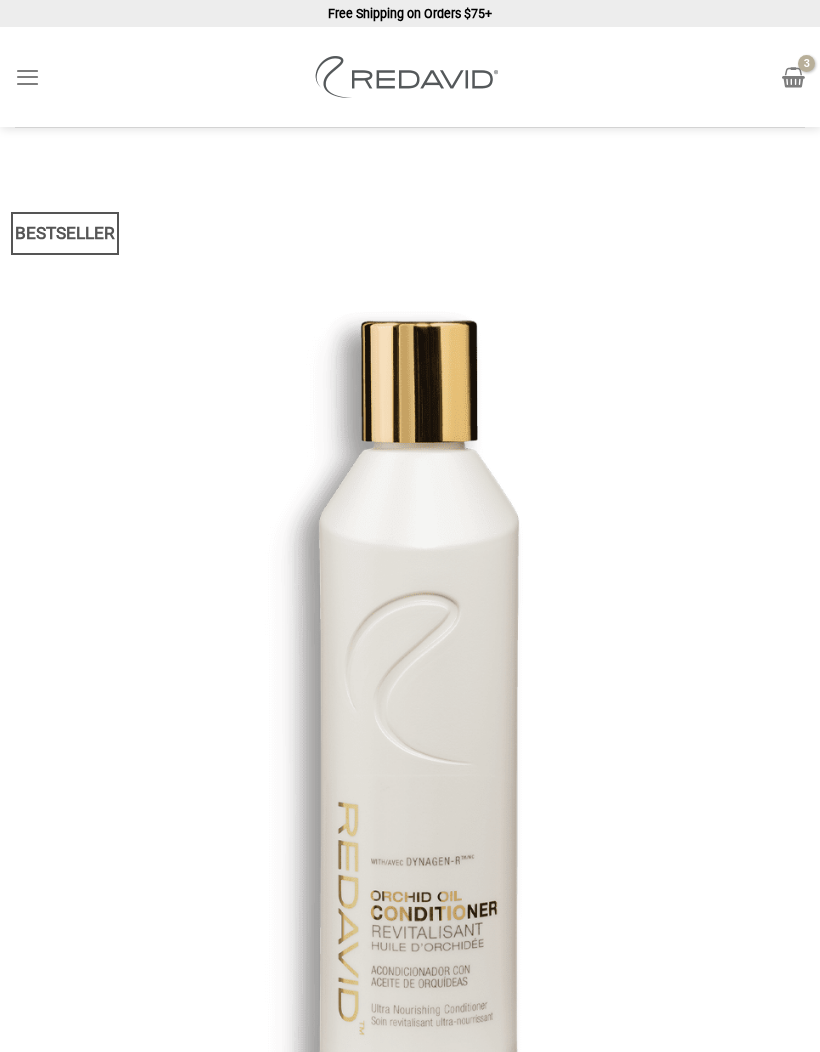 scroll, scrollTop: 0, scrollLeft: 0, axis: both 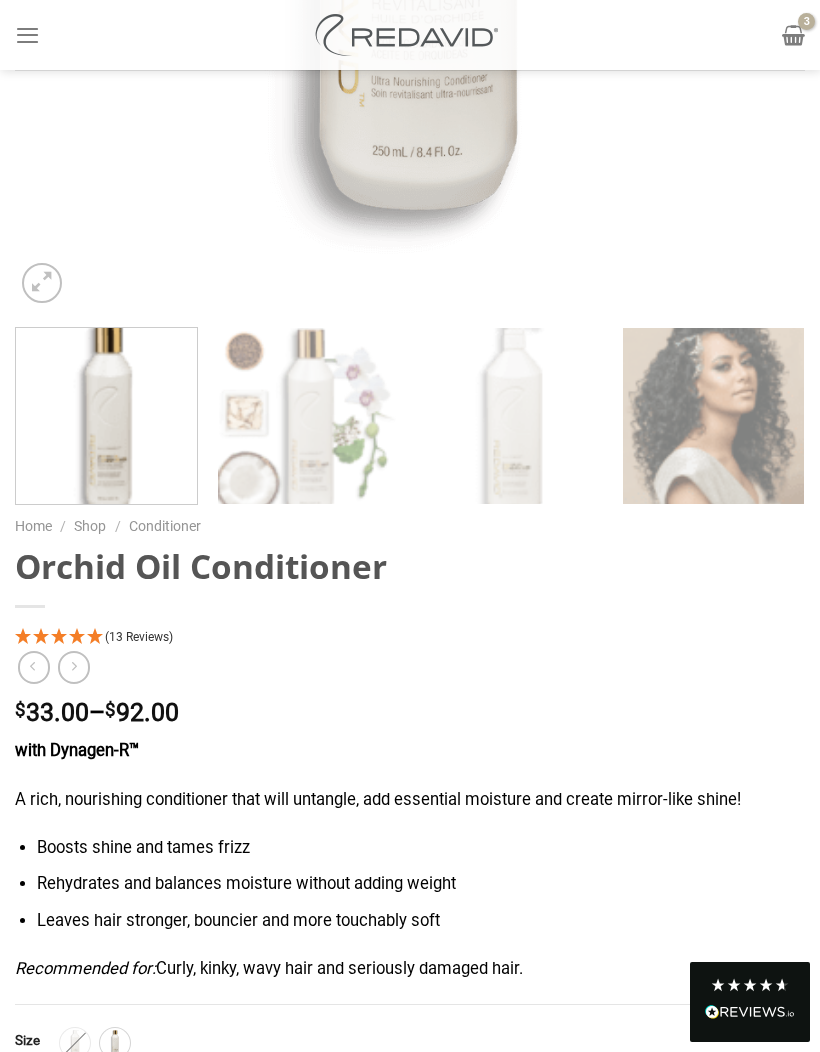 click on "A rich, nourishing conditioner that will untangle, add essential moisture and create mirror-like shine!" at bounding box center (410, 800) 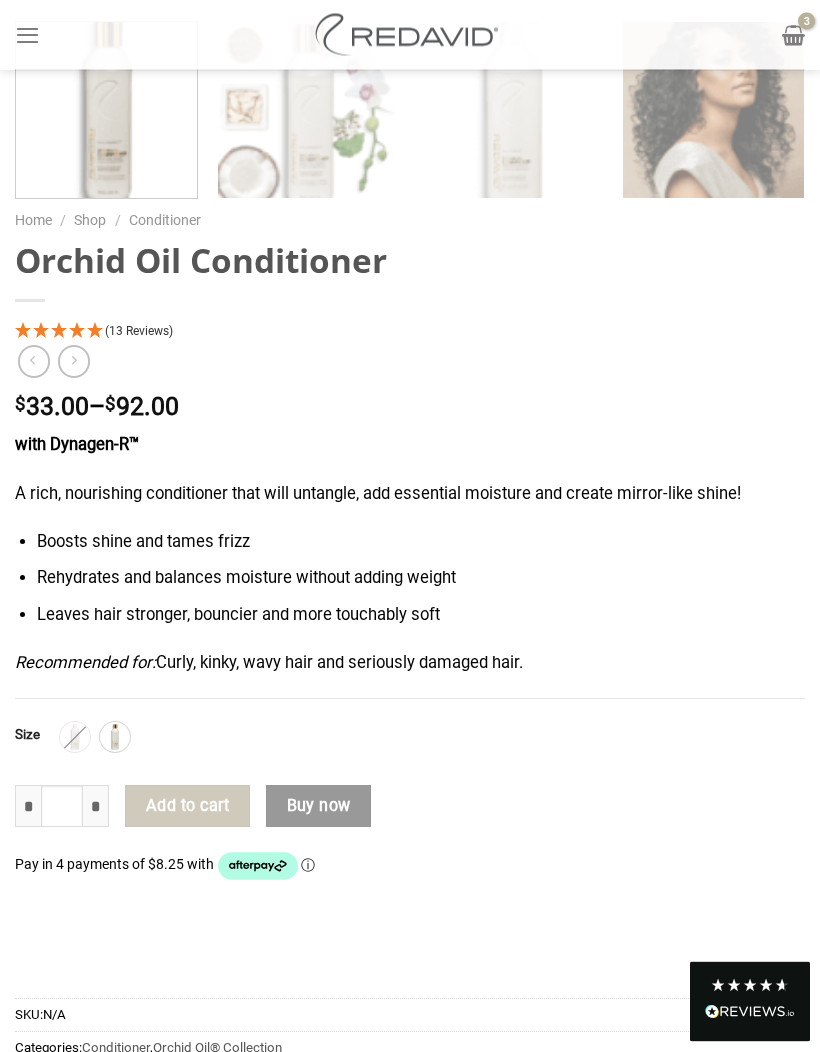 scroll, scrollTop: 1277, scrollLeft: 0, axis: vertical 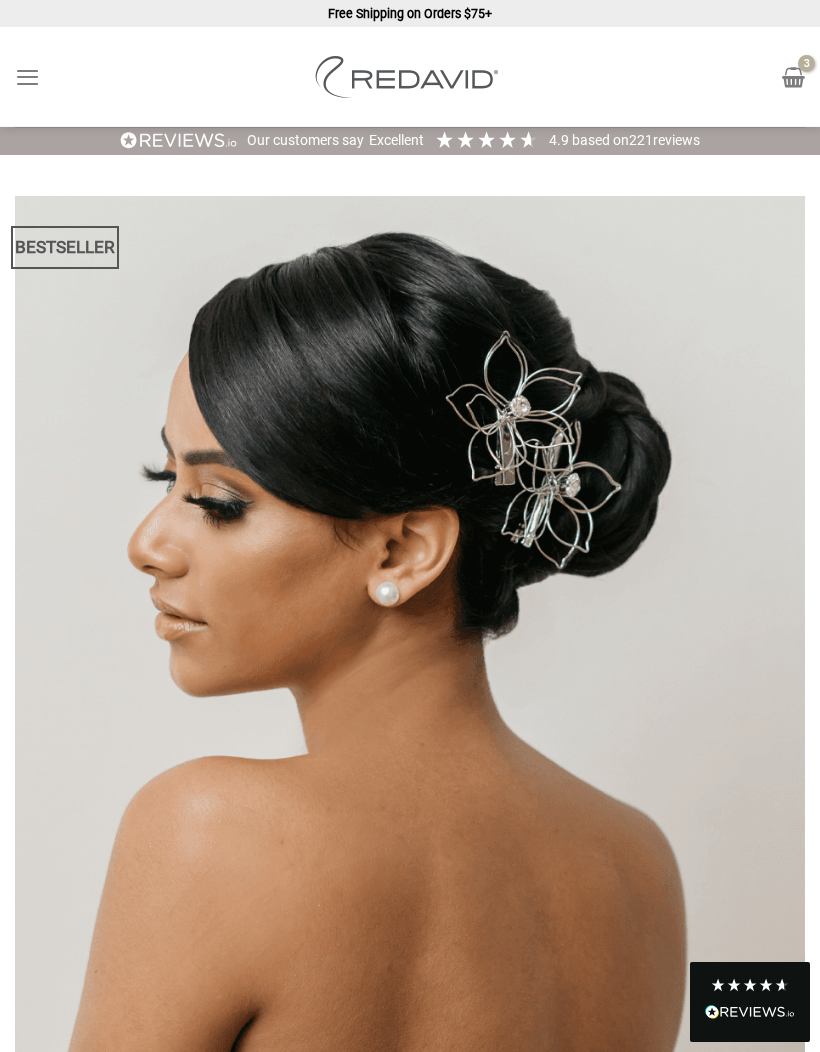click 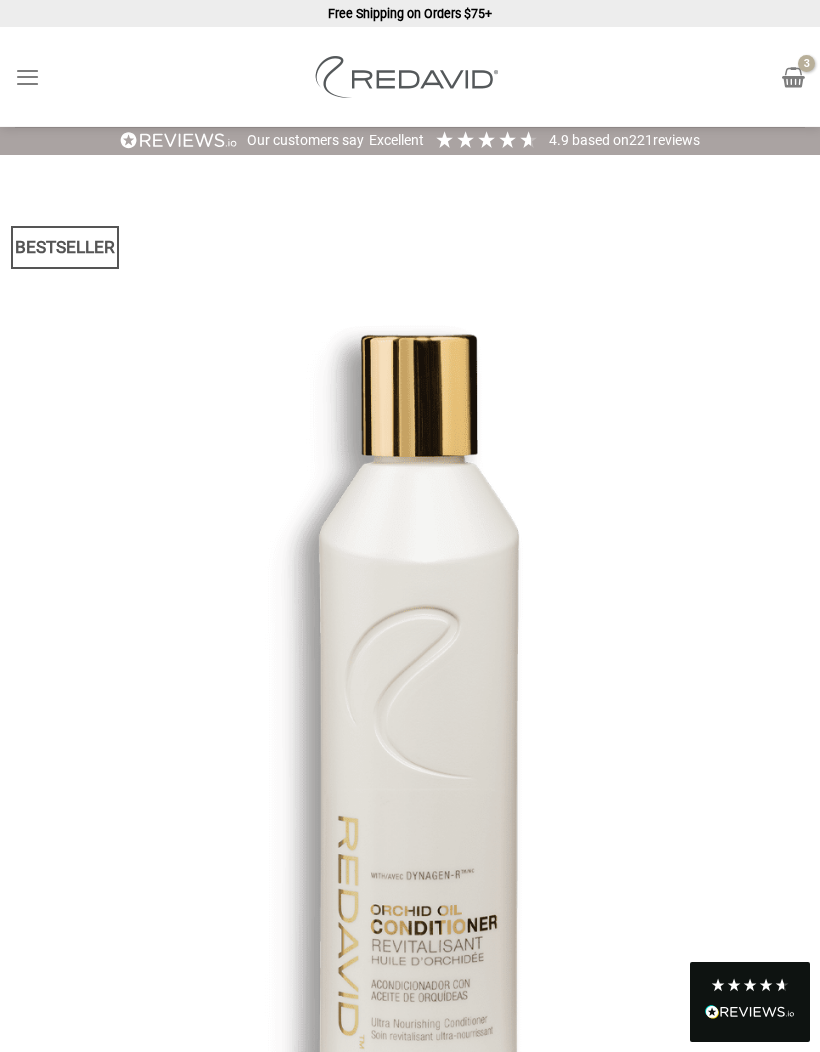 click at bounding box center [27, 77] 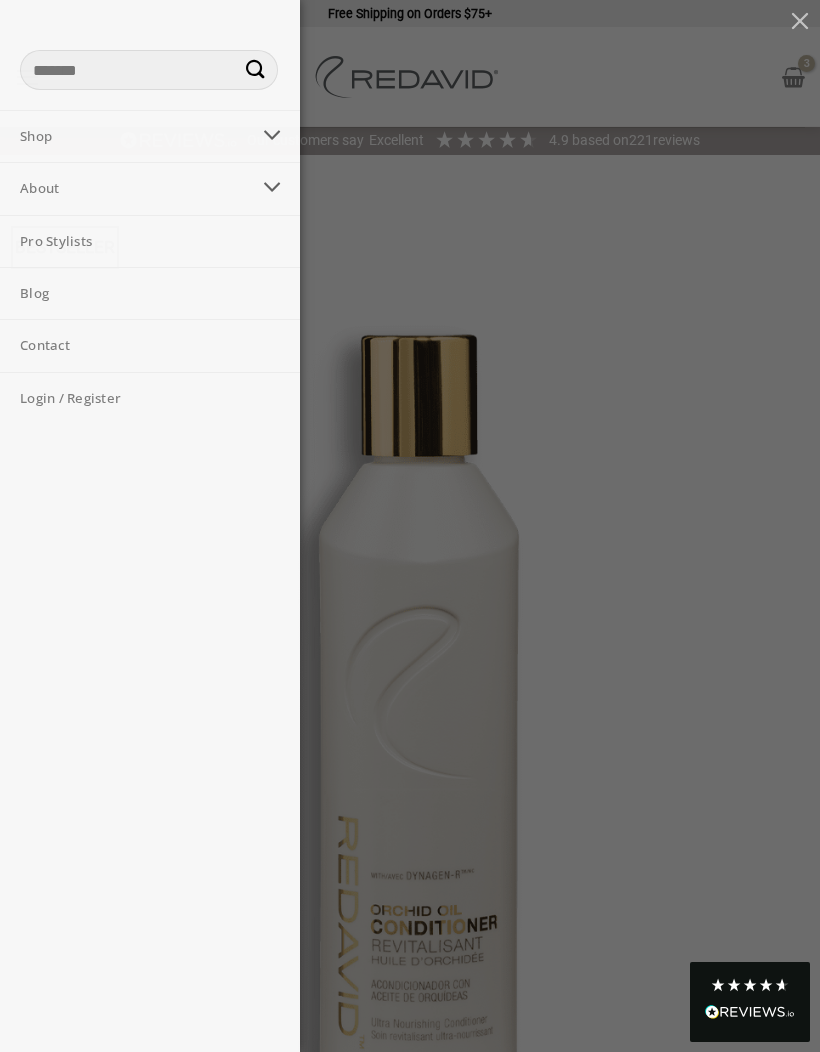 click at bounding box center (272, 135) 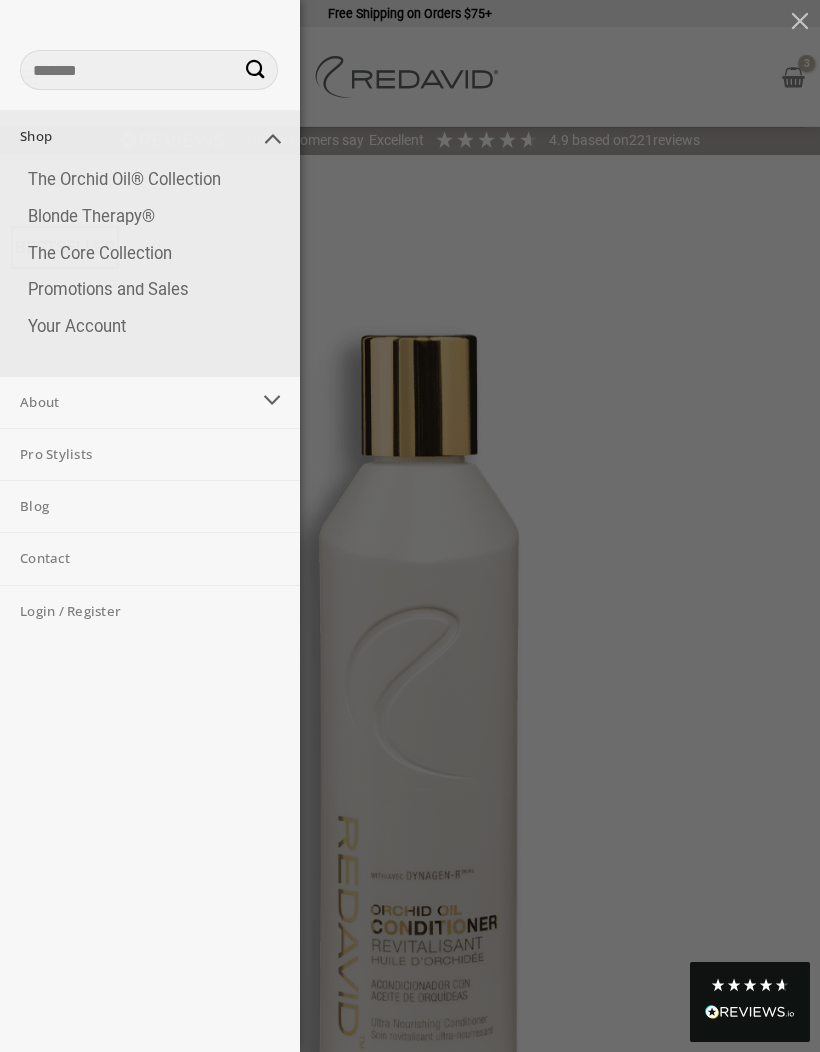 click on "The Orchid Oil® Collection" at bounding box center (154, 180) 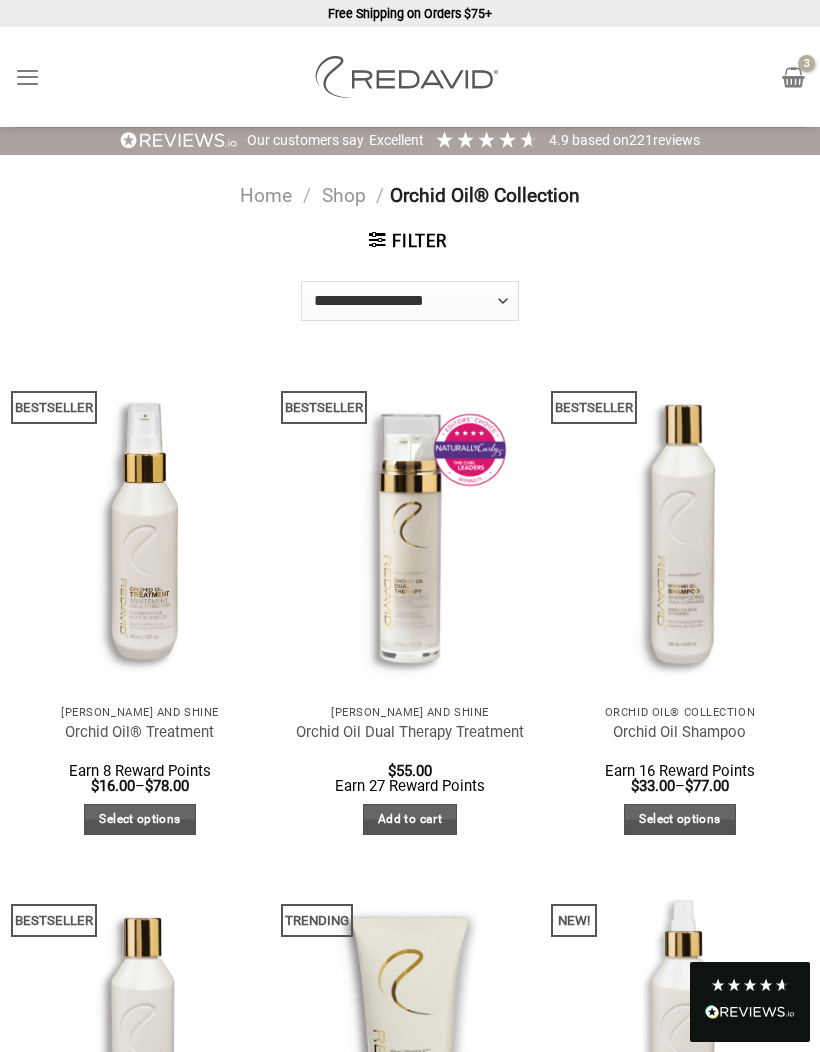 scroll, scrollTop: 0, scrollLeft: 0, axis: both 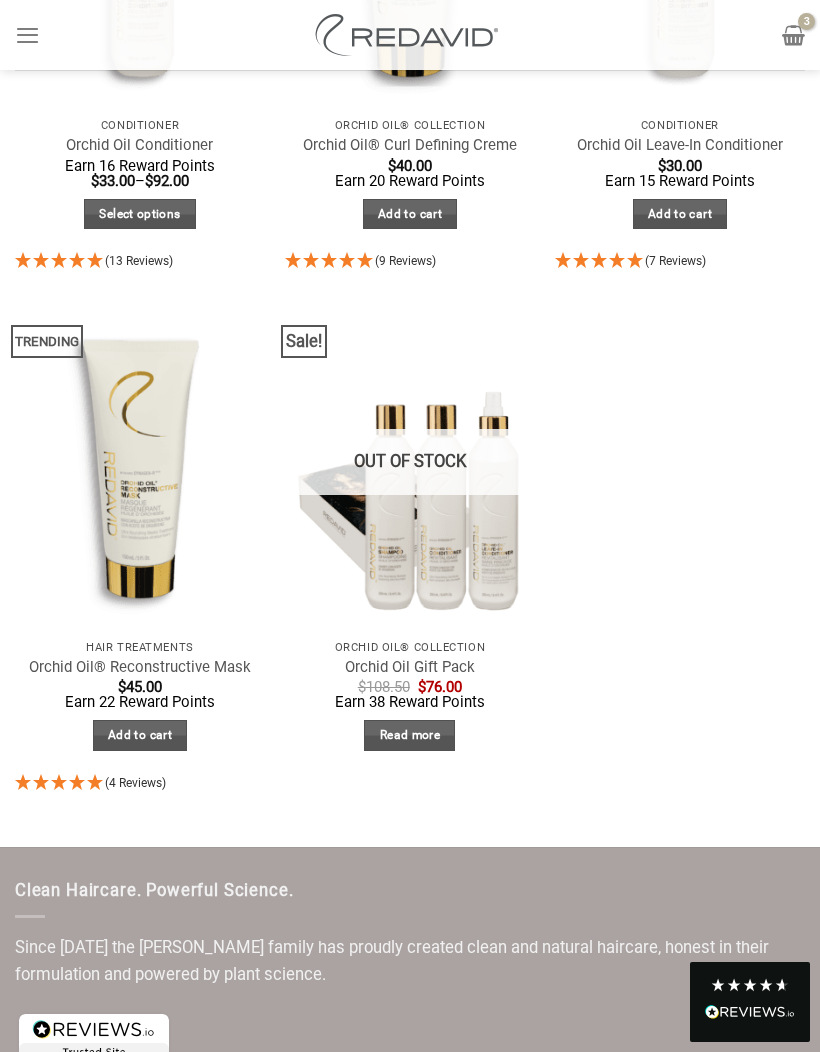 click at bounding box center [793, 35] 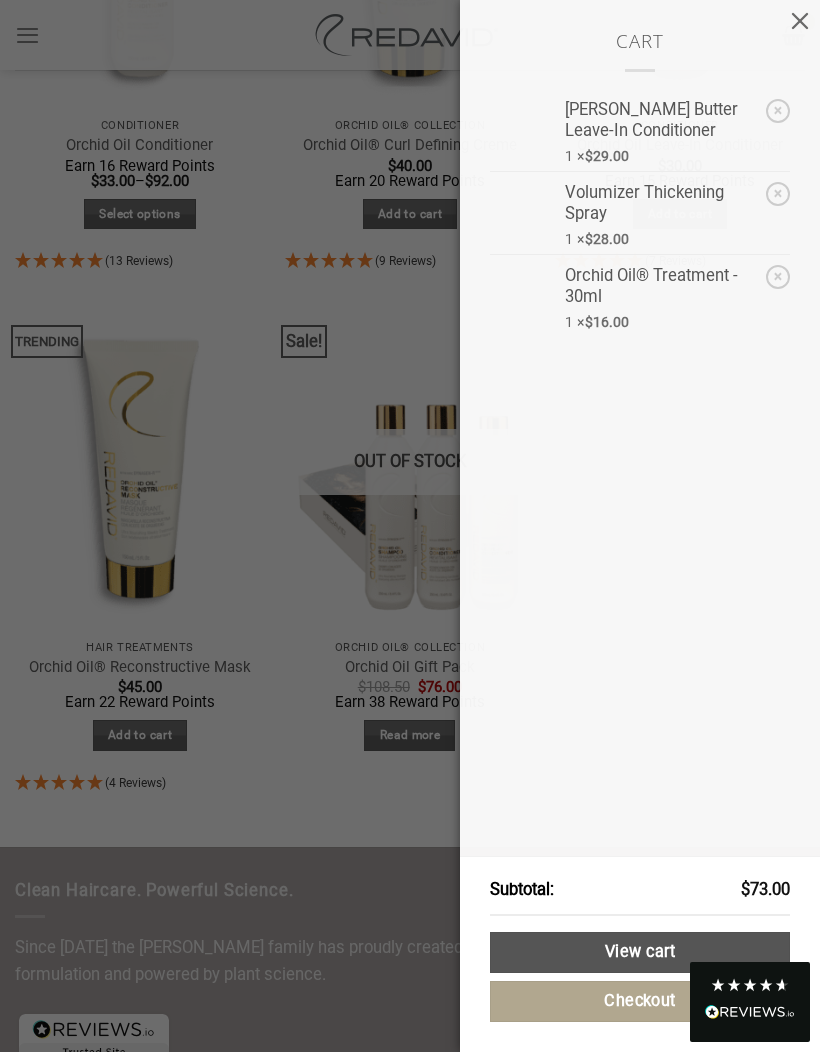 scroll, scrollTop: 0, scrollLeft: 0, axis: both 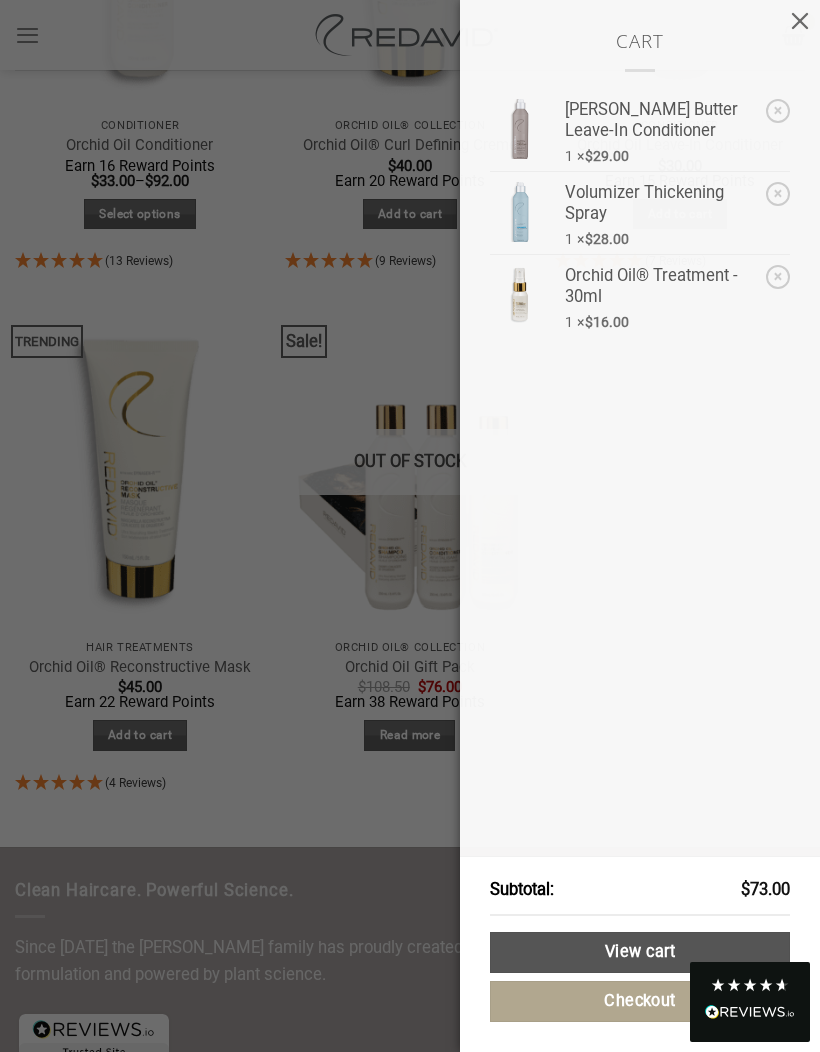 click at bounding box center (800, 20) 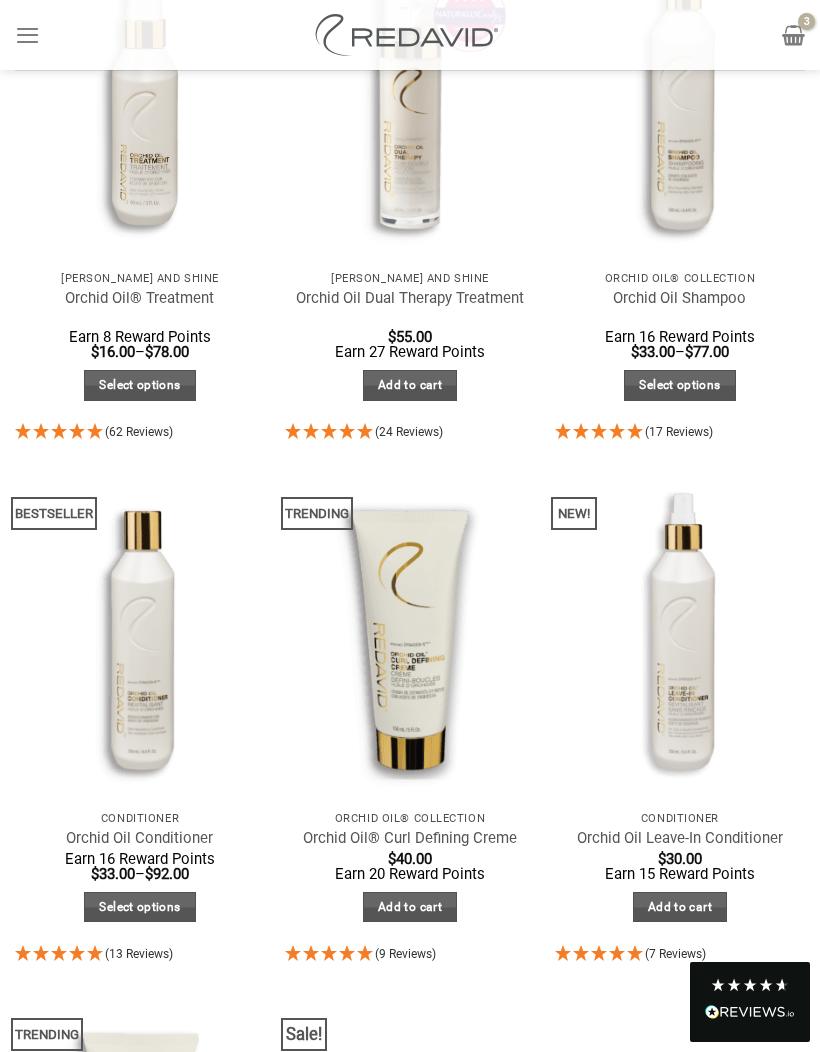 scroll, scrollTop: 433, scrollLeft: 0, axis: vertical 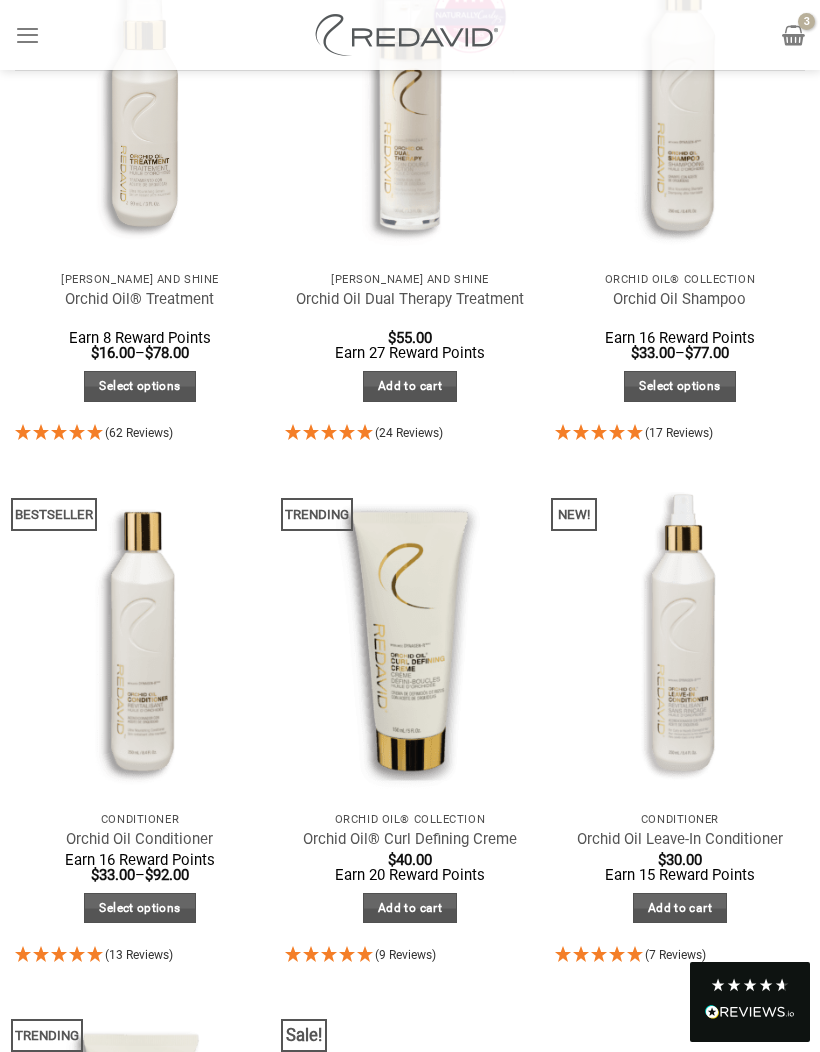 click at bounding box center [139, 634] 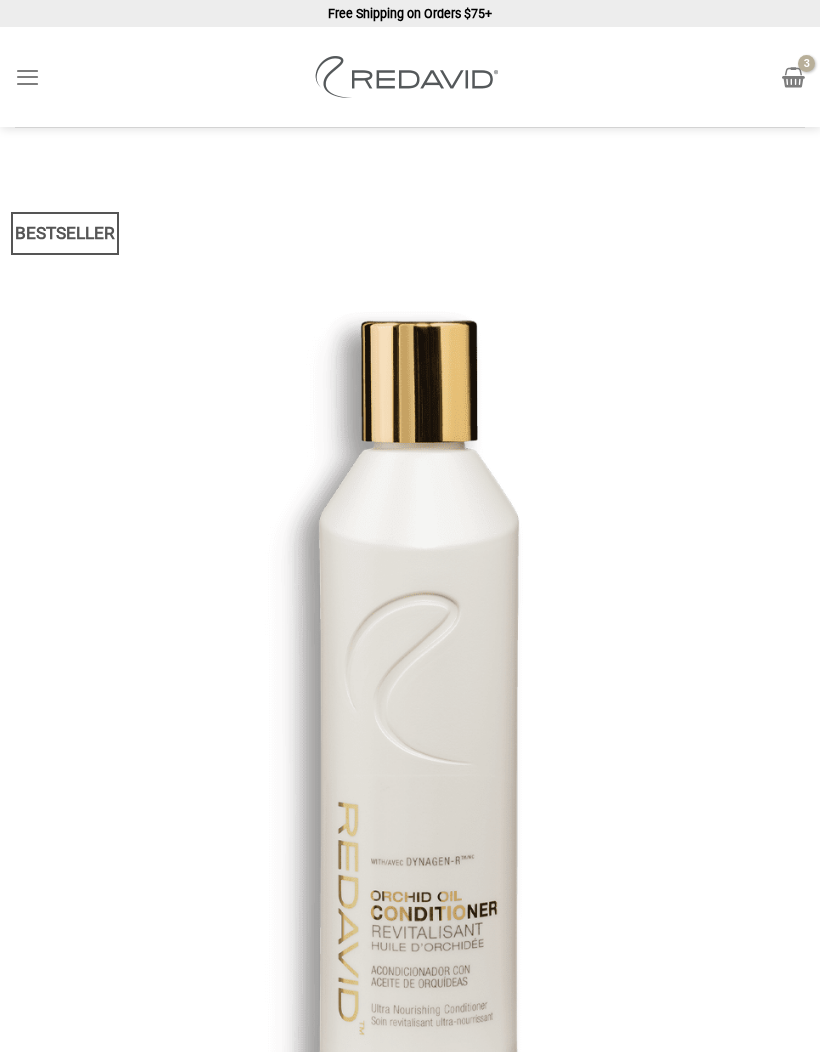 scroll, scrollTop: 0, scrollLeft: 0, axis: both 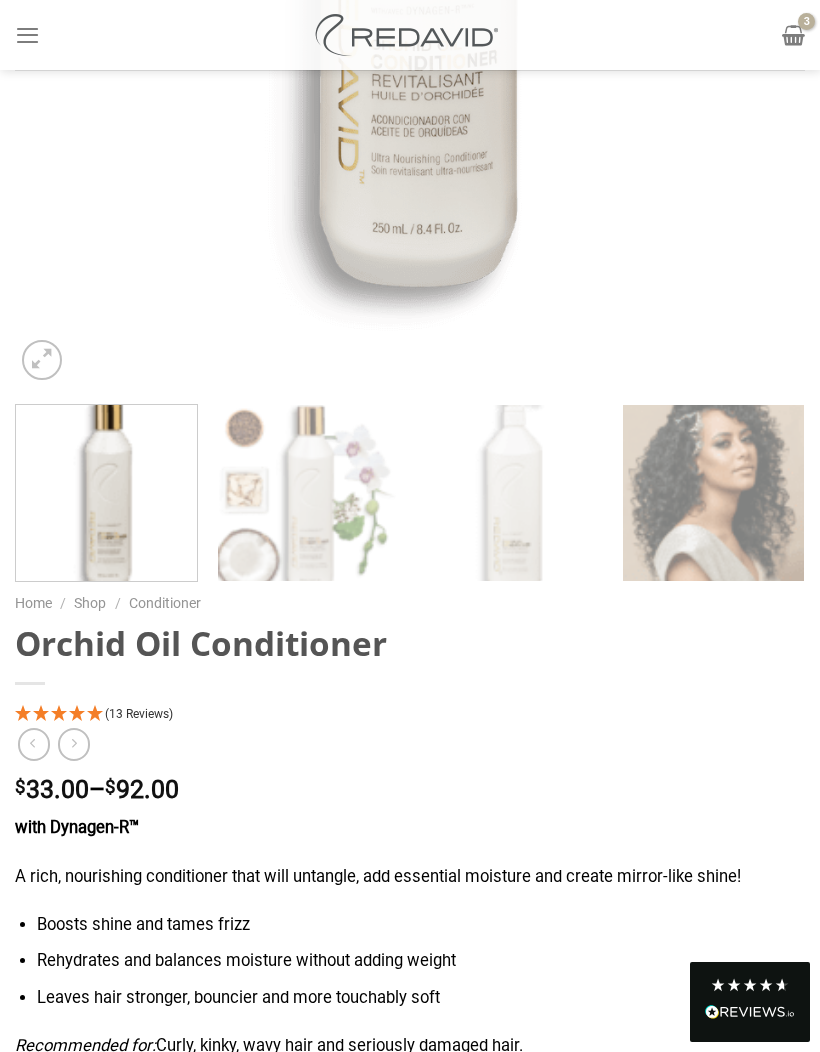 click on "$ 33.00  –  $ 92.00" at bounding box center (410, 790) 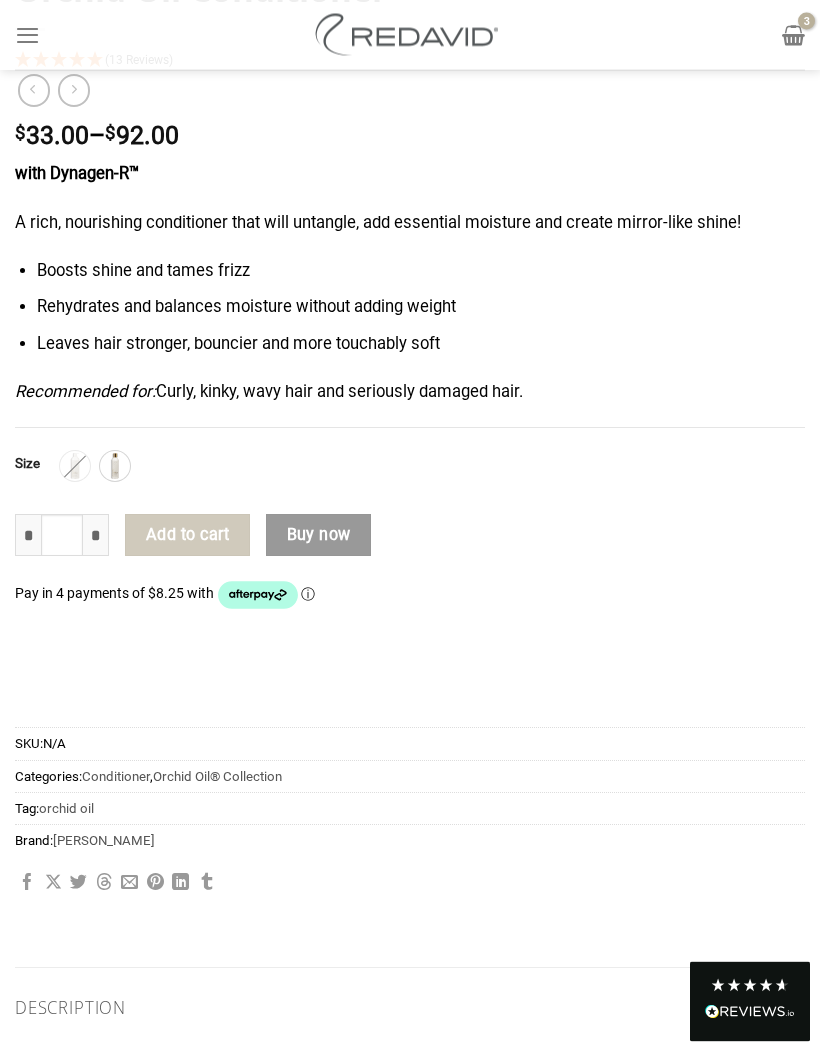 scroll, scrollTop: 1519, scrollLeft: 0, axis: vertical 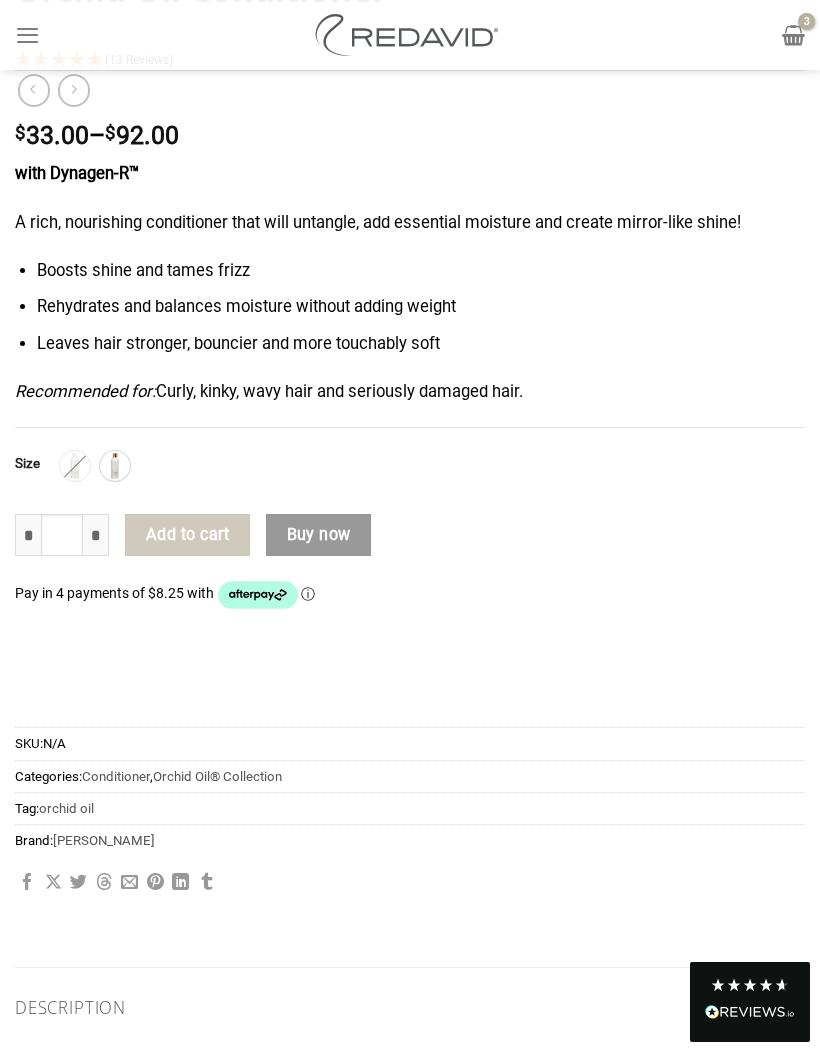 click on "**********" at bounding box center (410, 427) 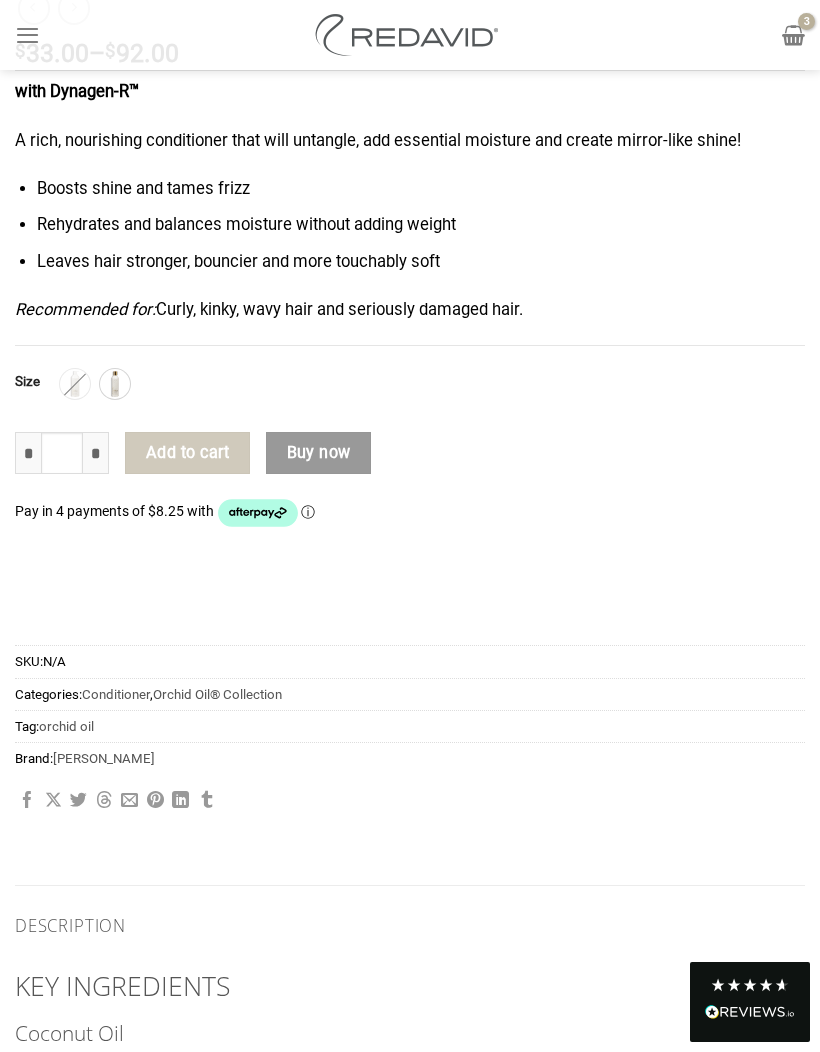 click on "Add to cart" 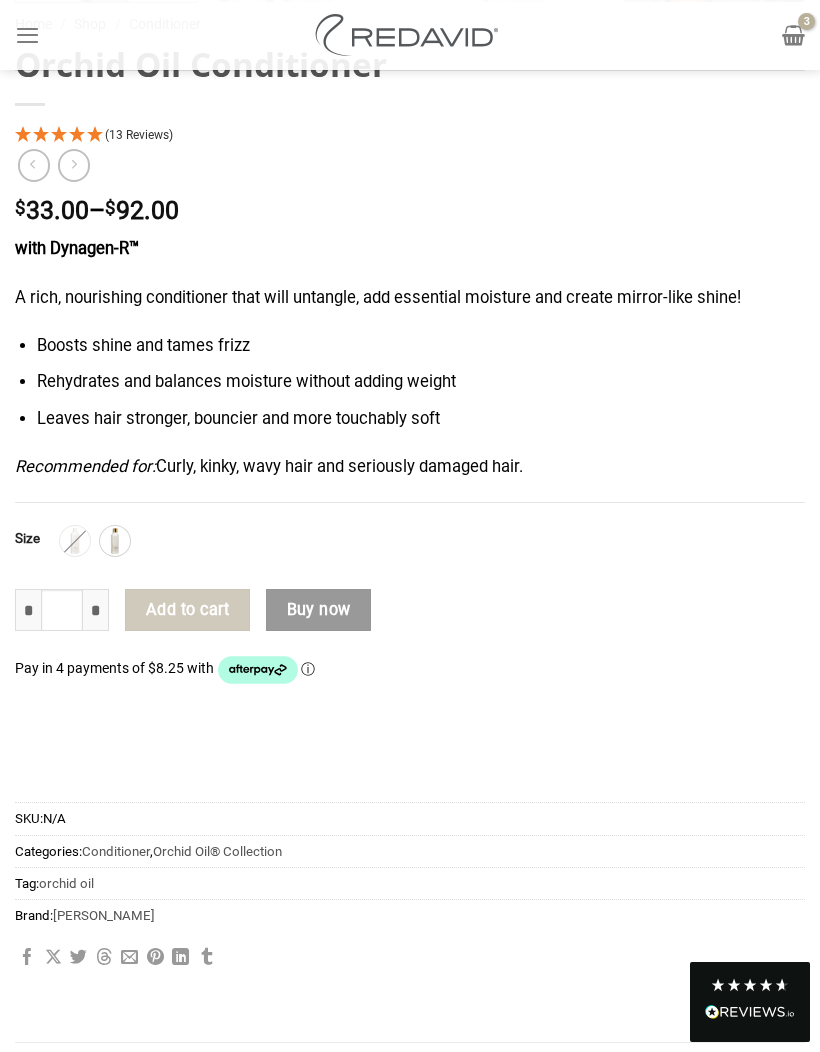 scroll, scrollTop: 1443, scrollLeft: 0, axis: vertical 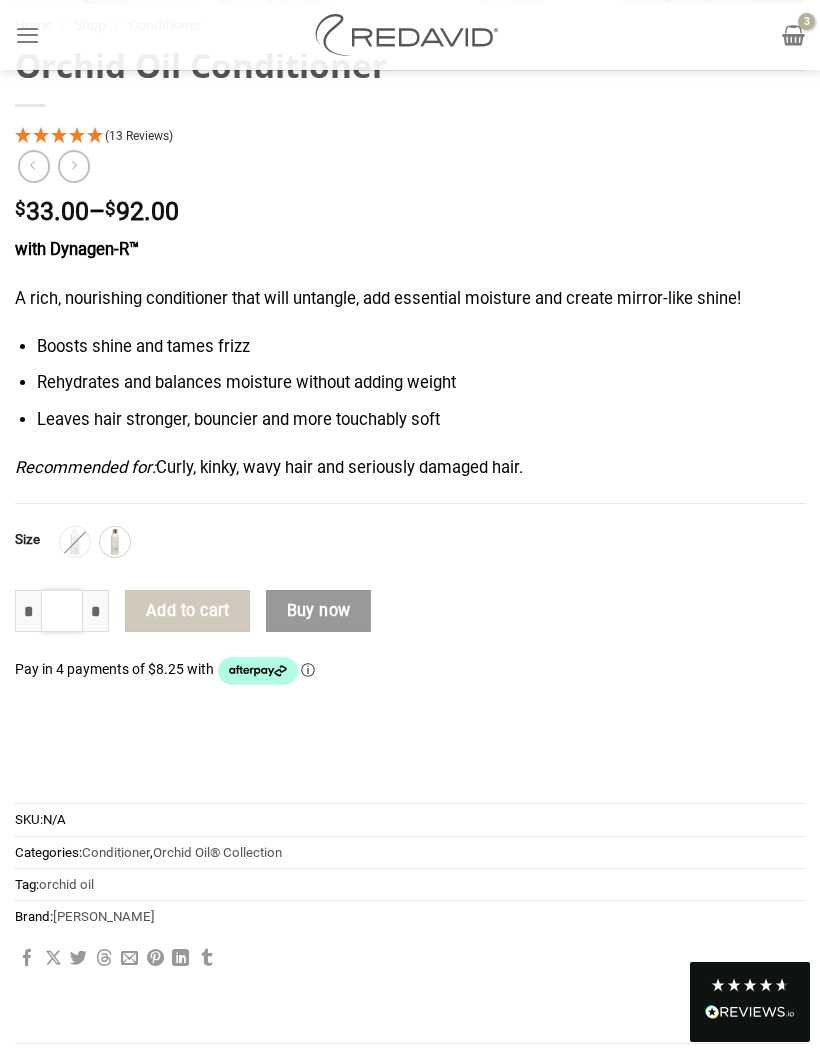 click on "*" 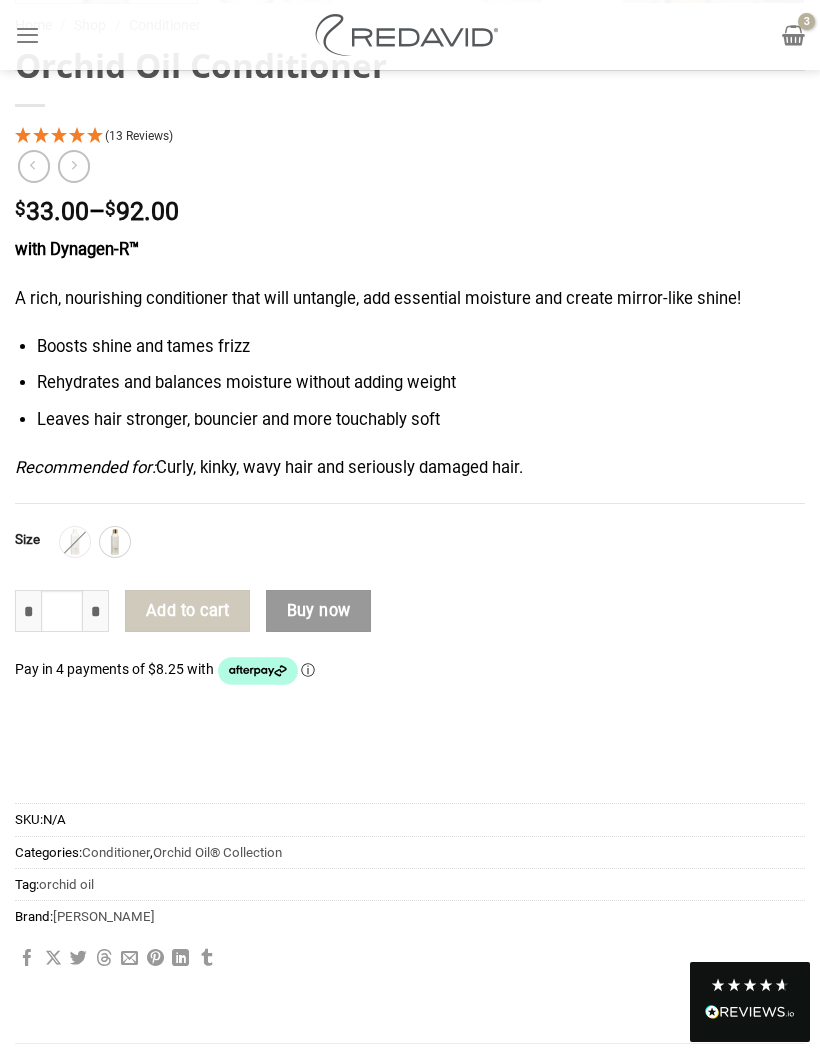 click on "Add to cart" 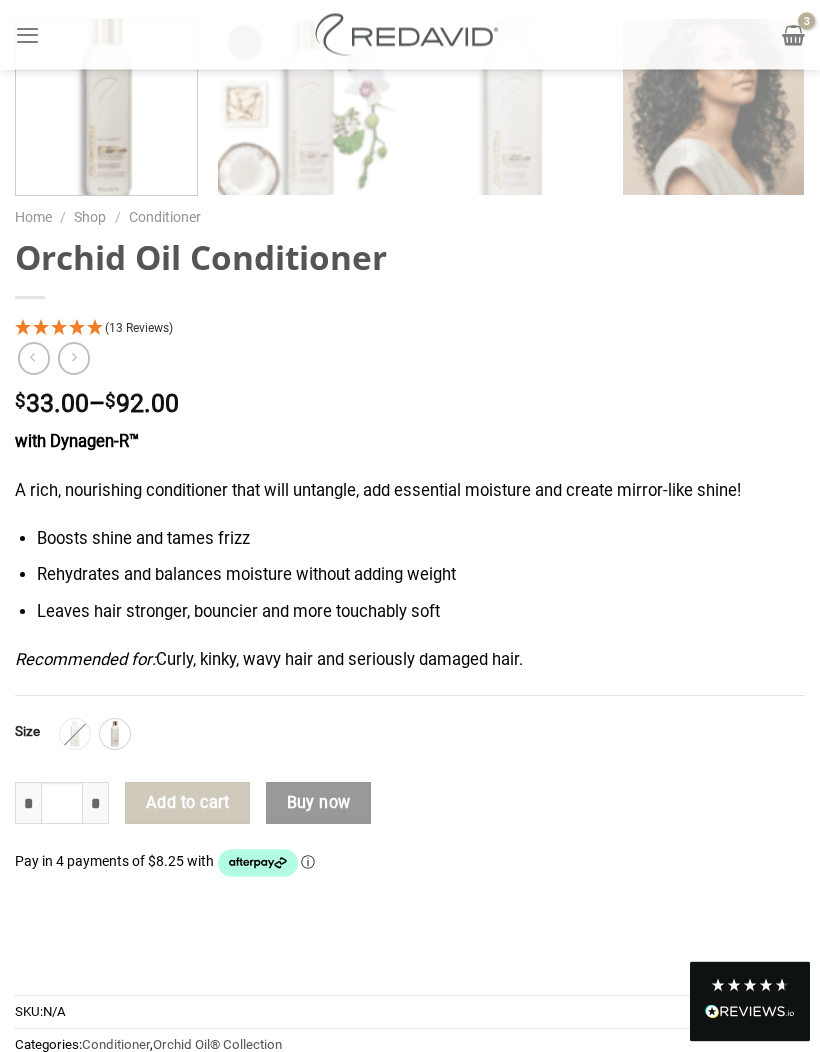 scroll, scrollTop: 1247, scrollLeft: 0, axis: vertical 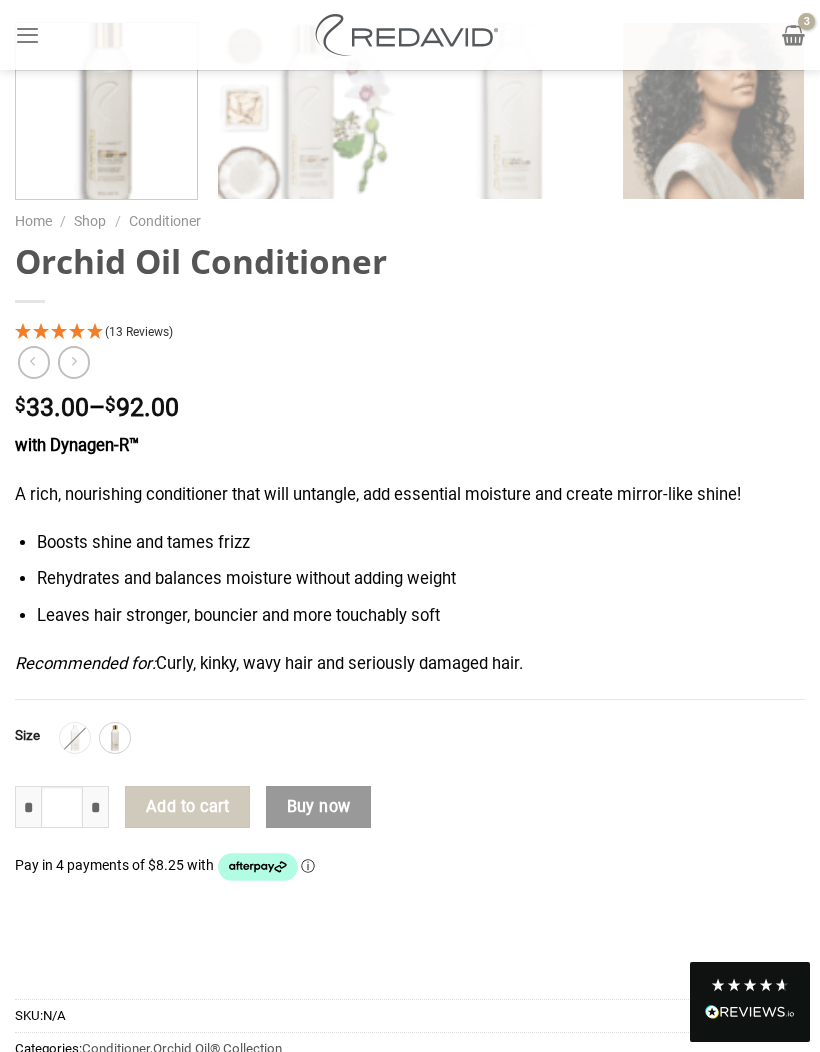 click at bounding box center [410, 699] 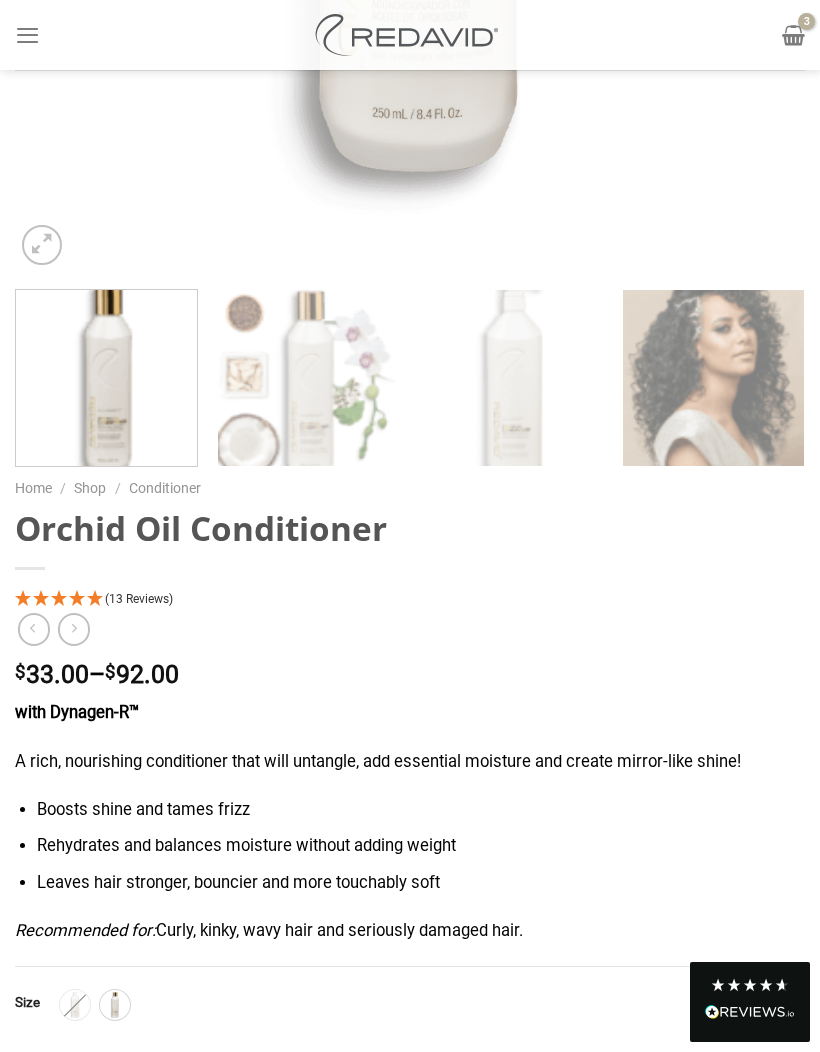 scroll, scrollTop: 987, scrollLeft: 0, axis: vertical 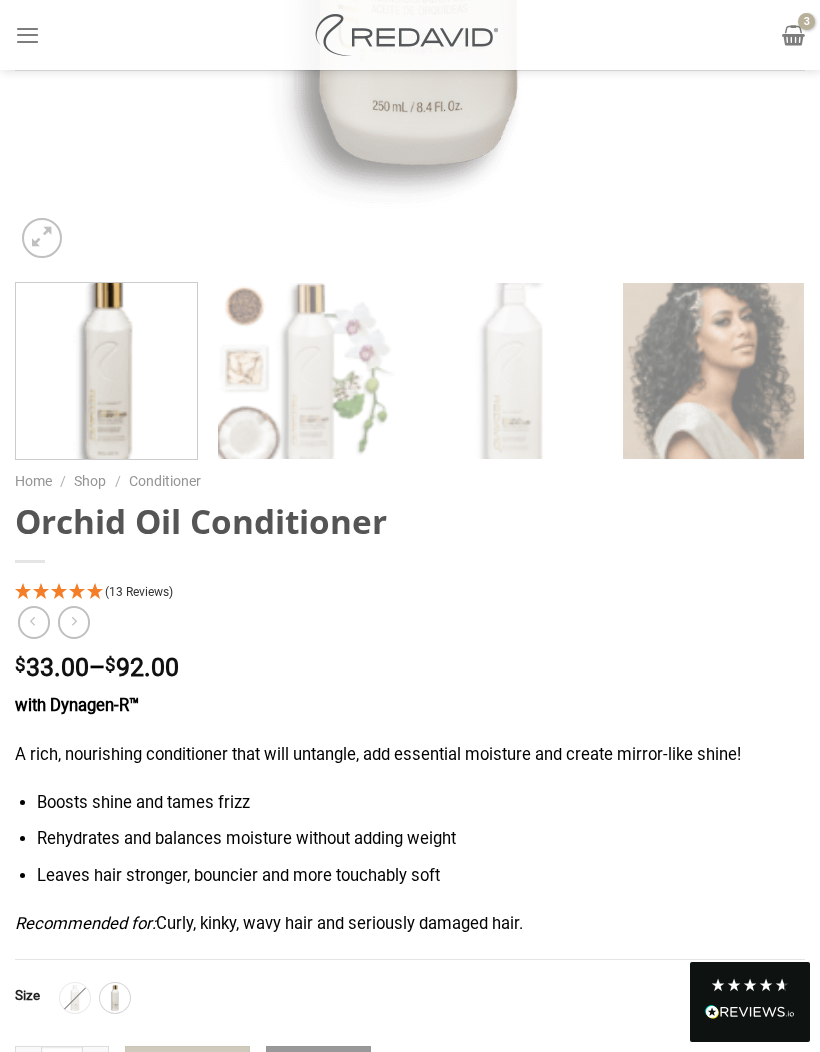 click at bounding box center (-99898, 684) 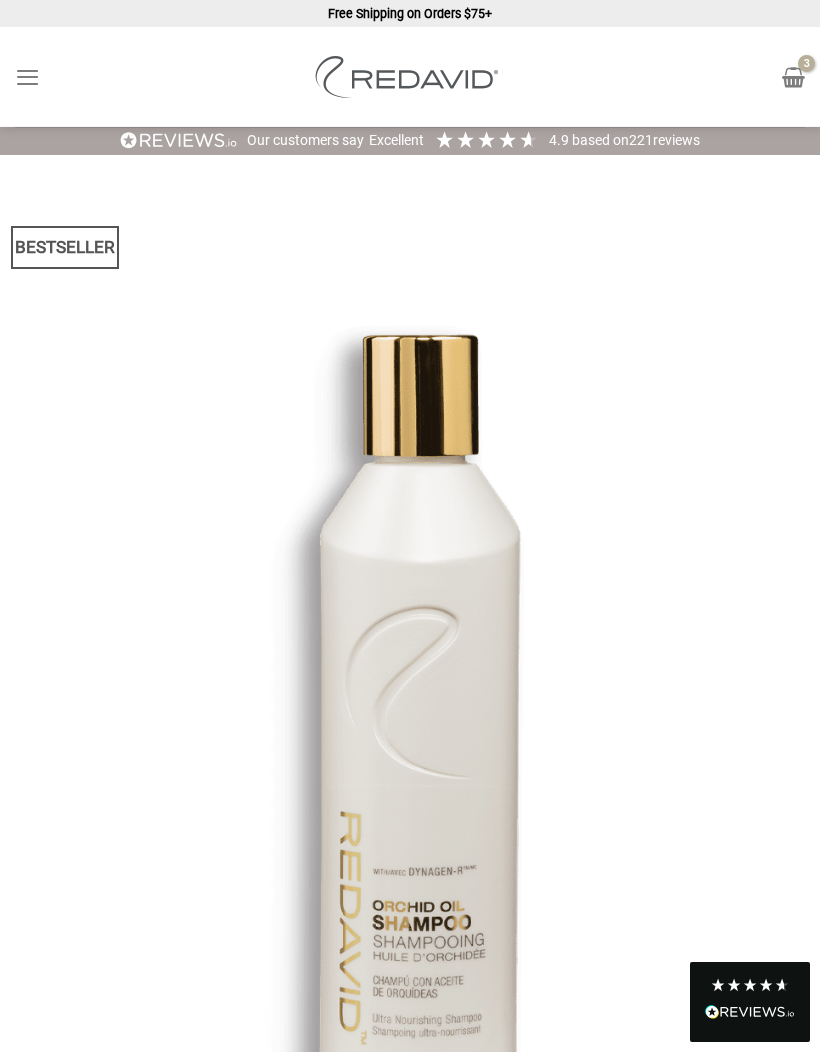 scroll, scrollTop: 0, scrollLeft: 0, axis: both 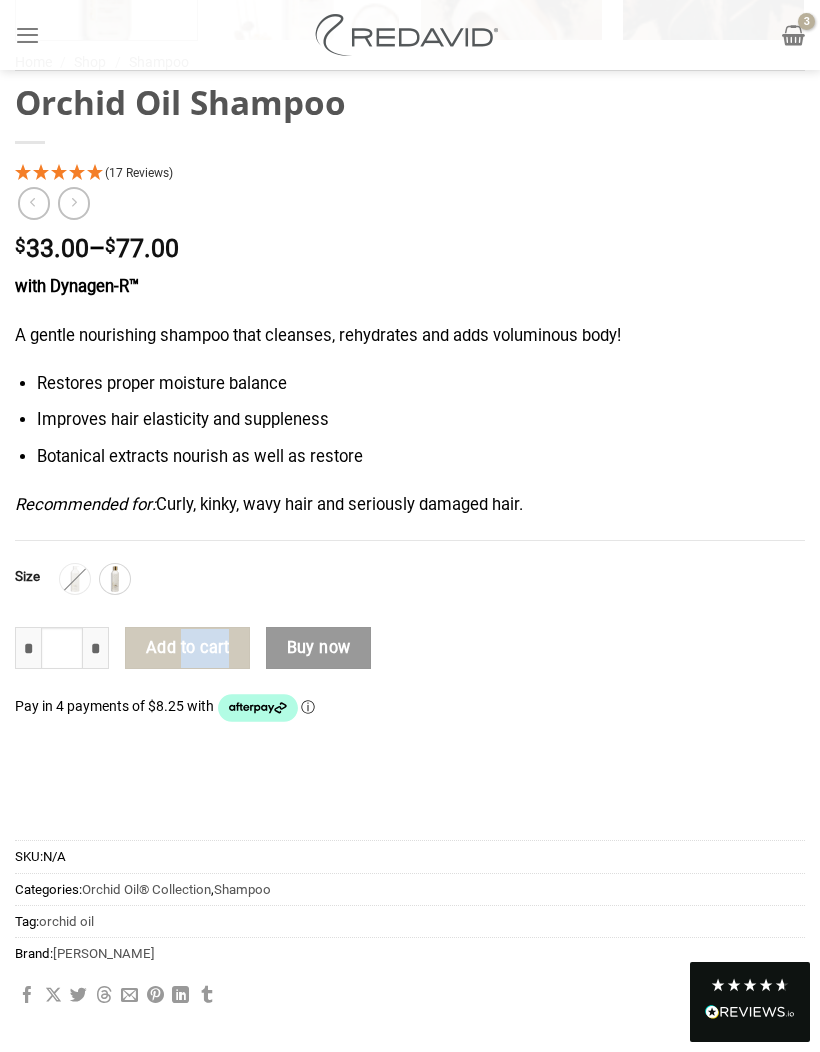 click on "**********" 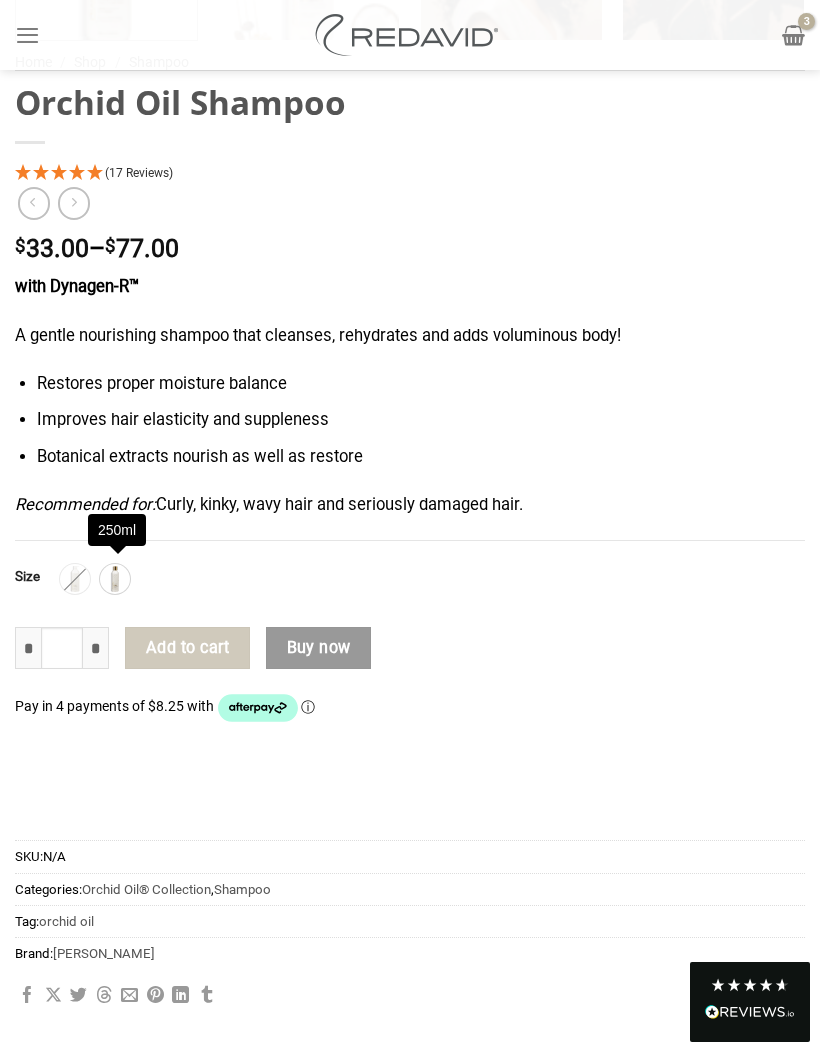 click on "Add to cart" 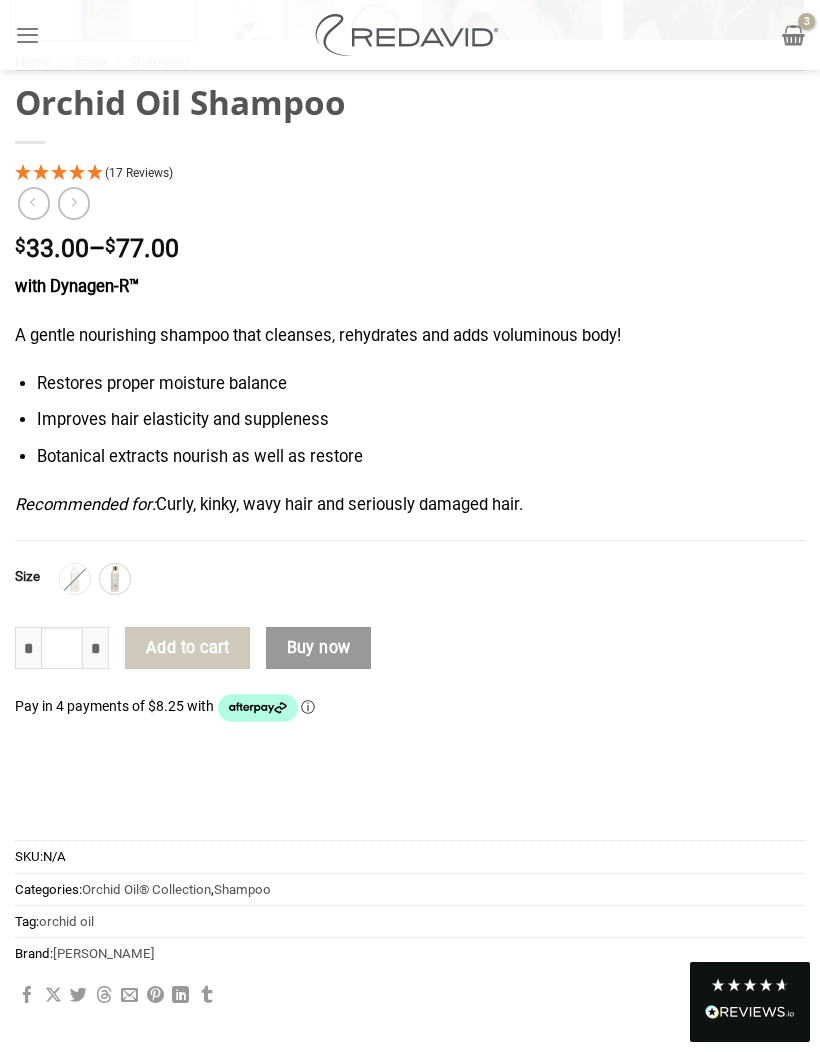 scroll, scrollTop: 1488, scrollLeft: 0, axis: vertical 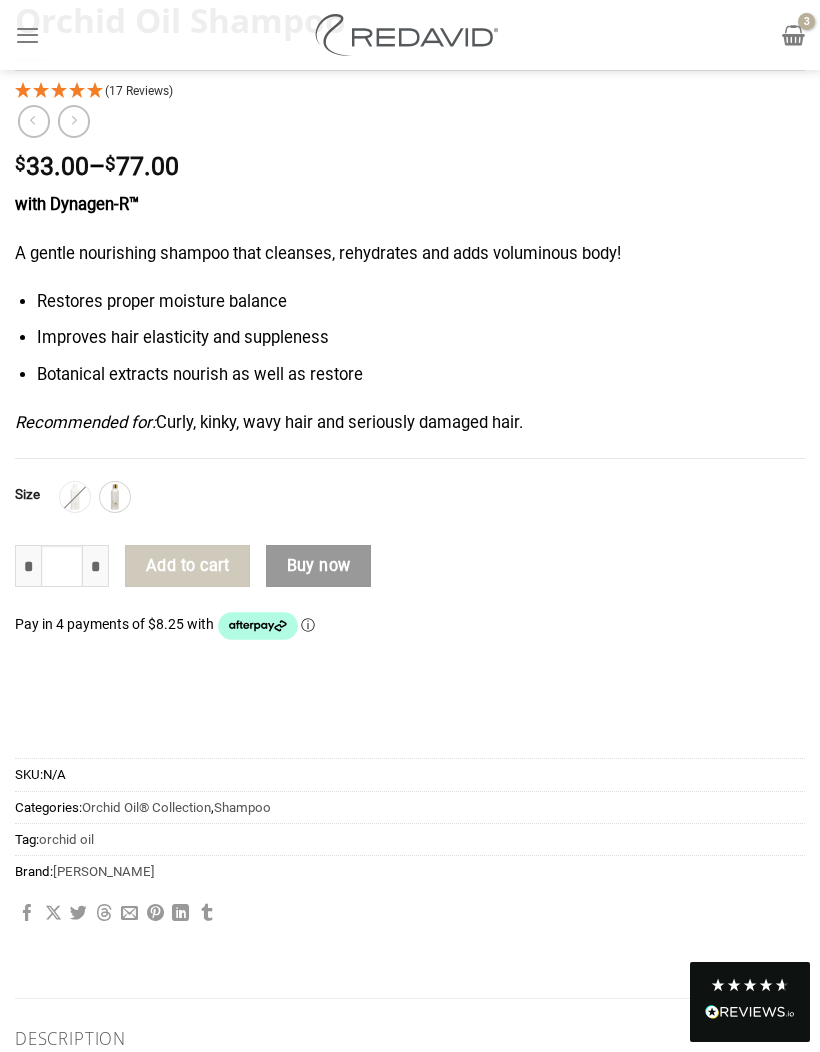 click on "**********" 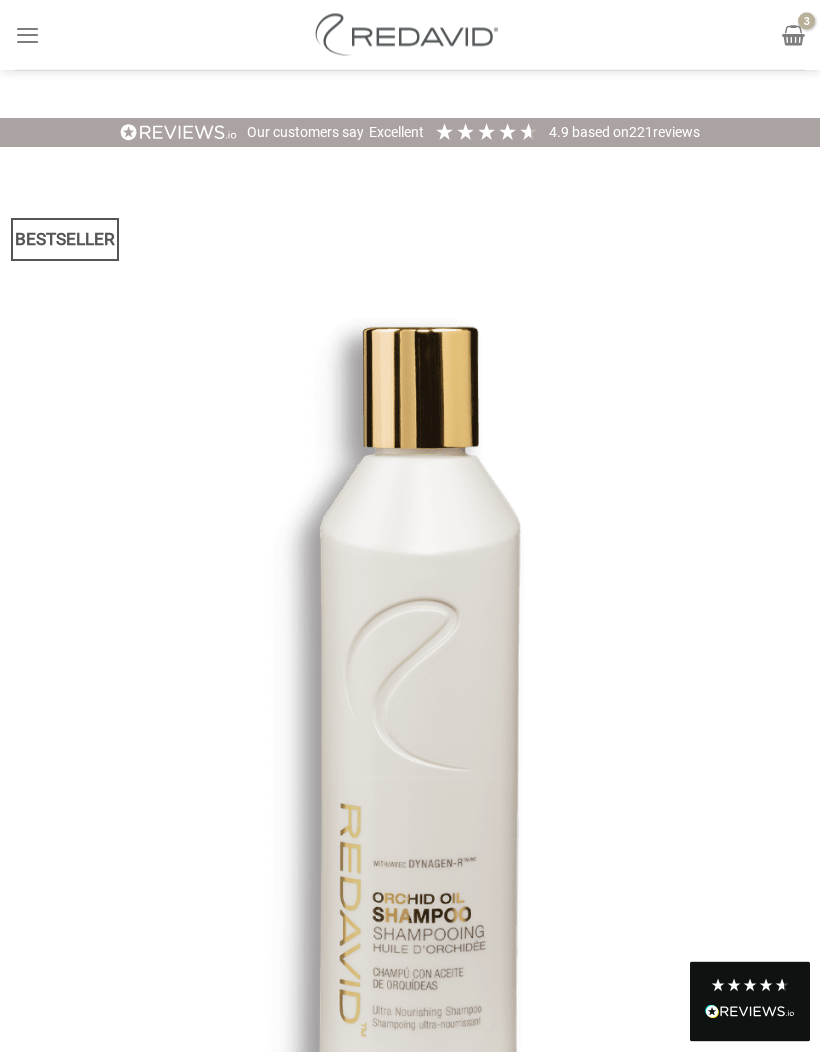scroll, scrollTop: 0, scrollLeft: 0, axis: both 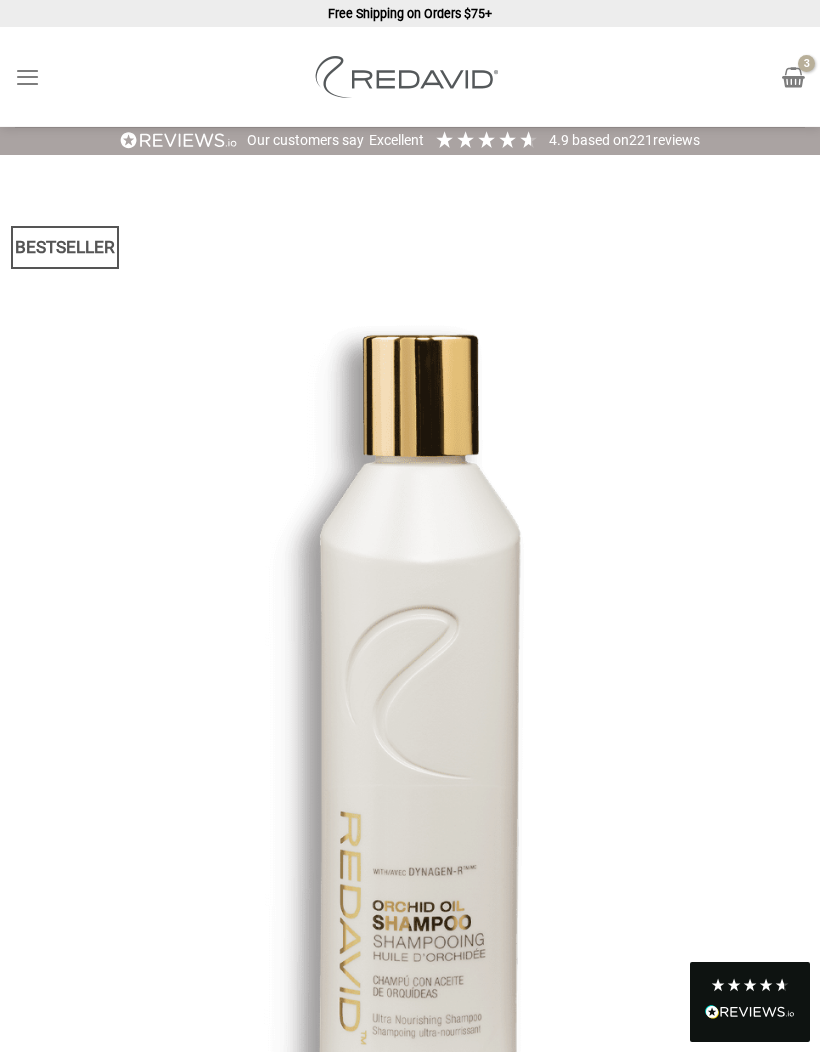 click at bounding box center [793, 77] 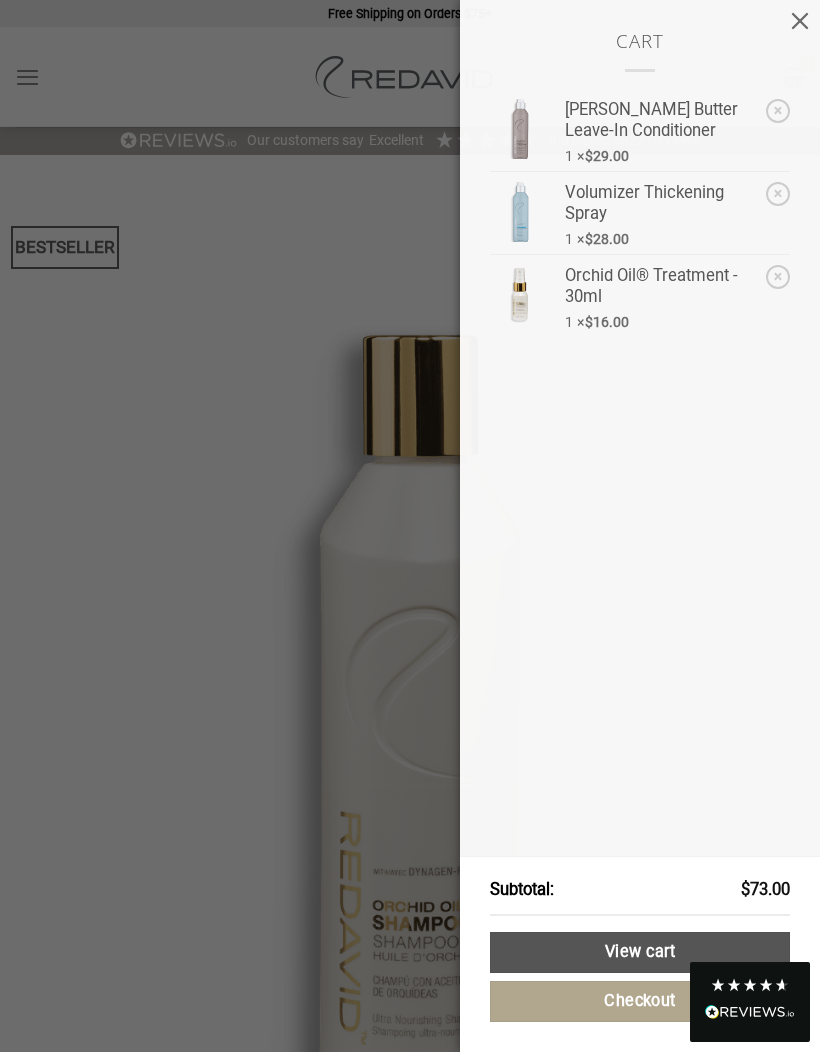 click on "×" at bounding box center (778, 111) 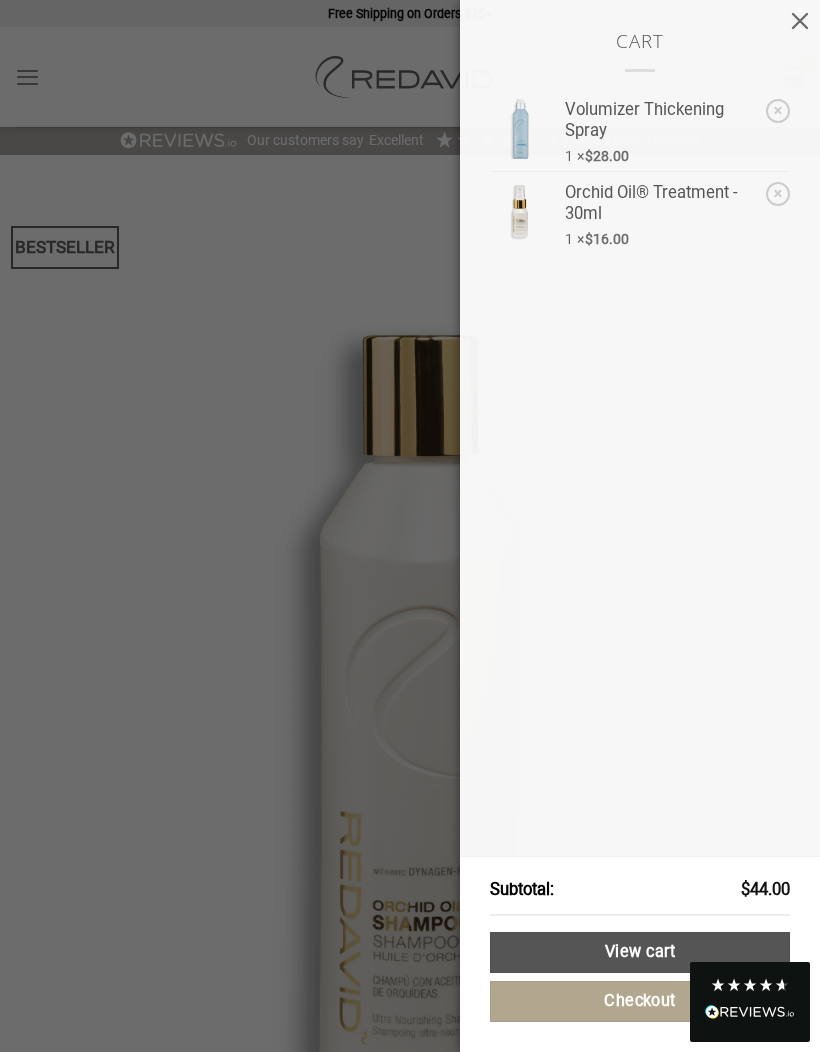 click on "Cart
×
Volumizer Thickening Spray
1 ×  $ 28.00
×
Orchid Oil® Treatment - 30ml
1 ×  $ 16.00
Subtotal:   $ 44.00
View cart Checkout
Loading..." at bounding box center [410, 526] 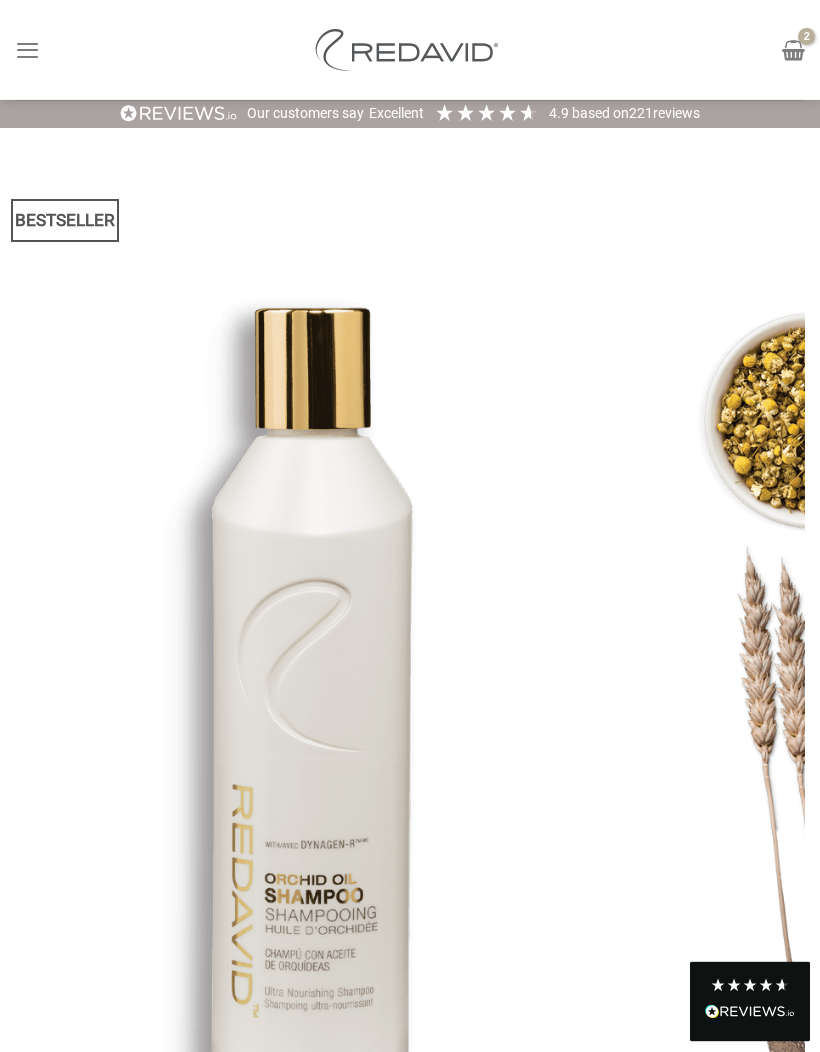 scroll, scrollTop: 0, scrollLeft: 0, axis: both 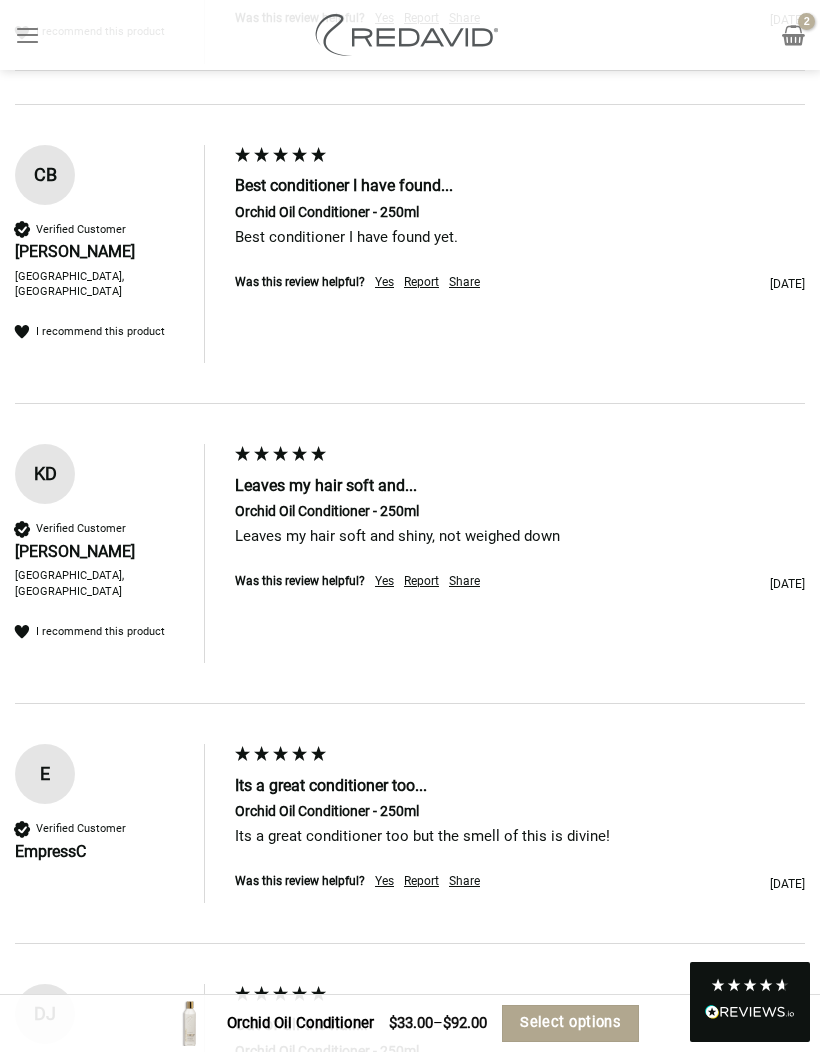 click on "Select options" at bounding box center (570, 1022) 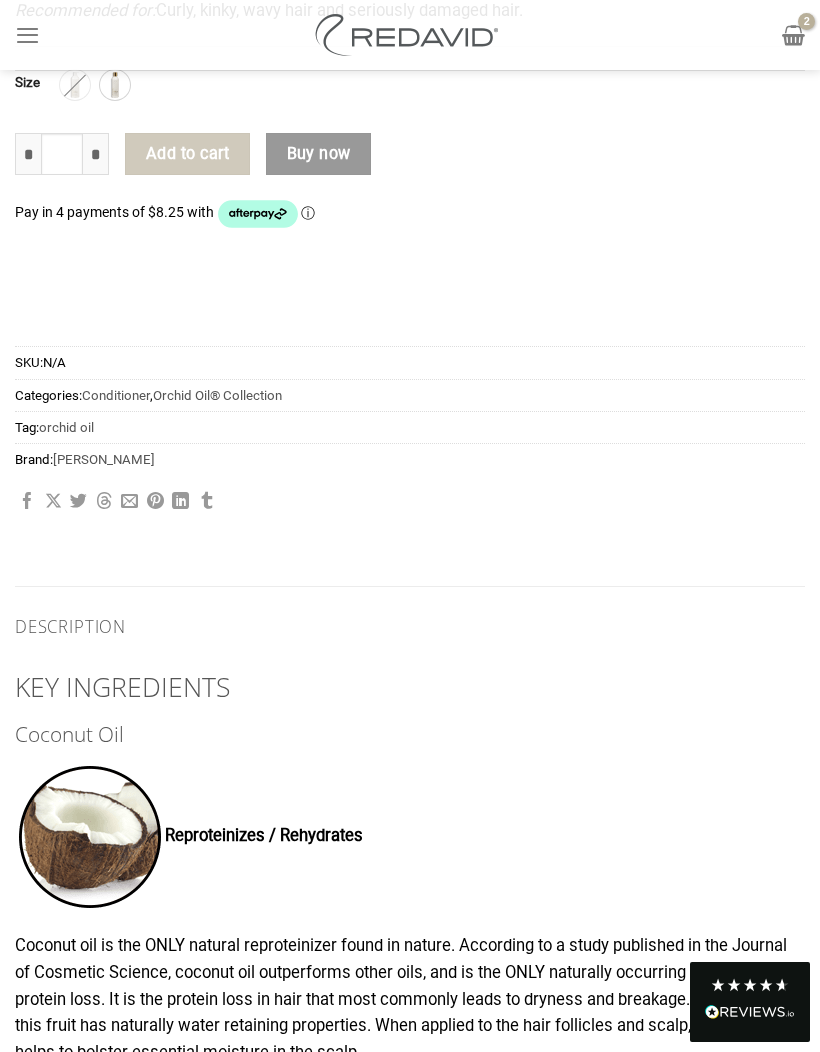 scroll, scrollTop: 1873, scrollLeft: 0, axis: vertical 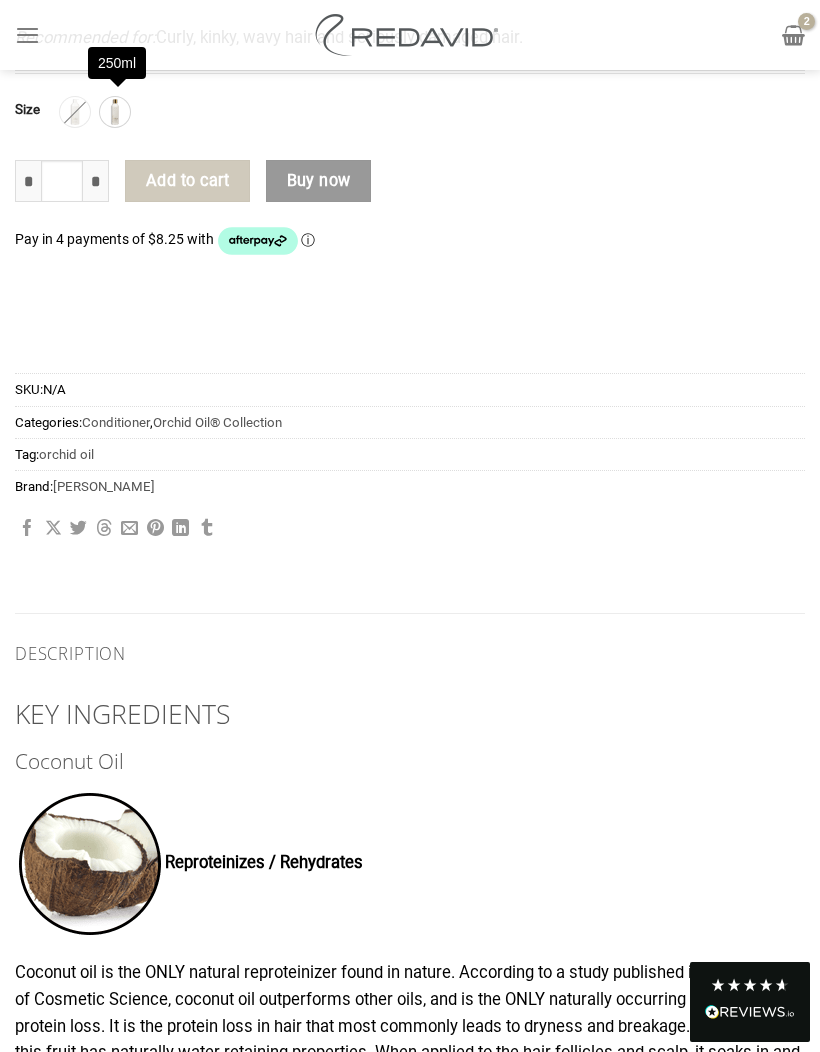 click 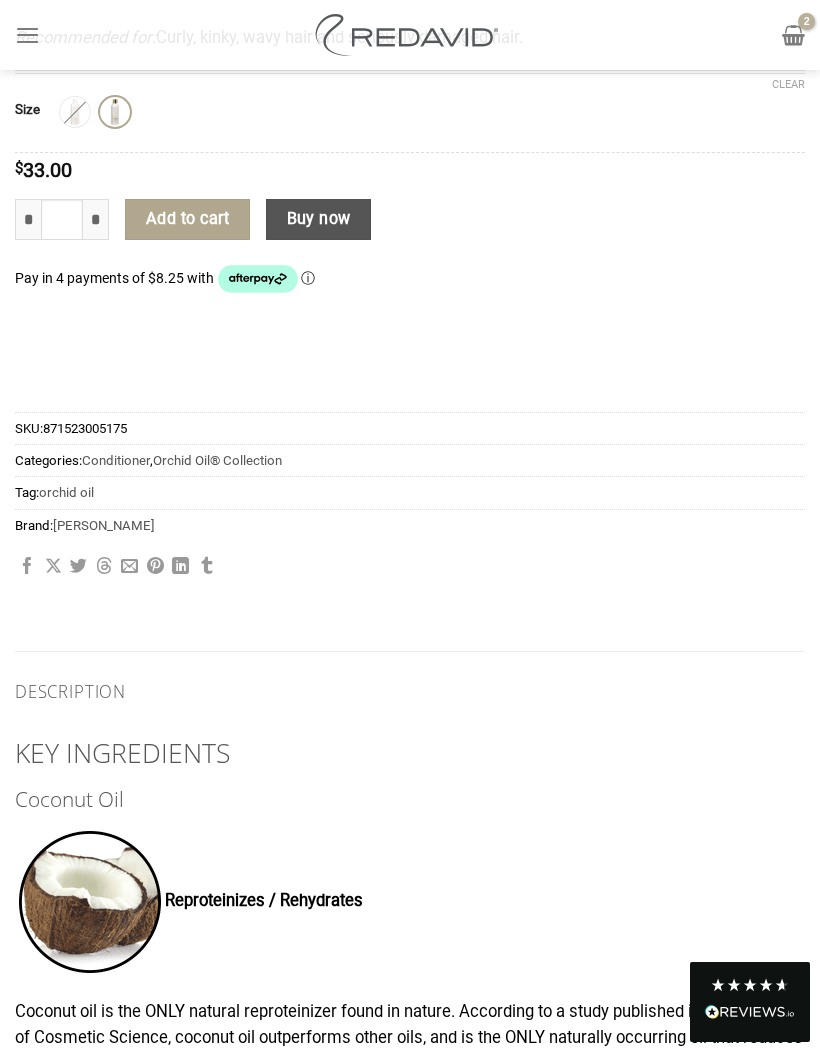 click on "Add to cart" 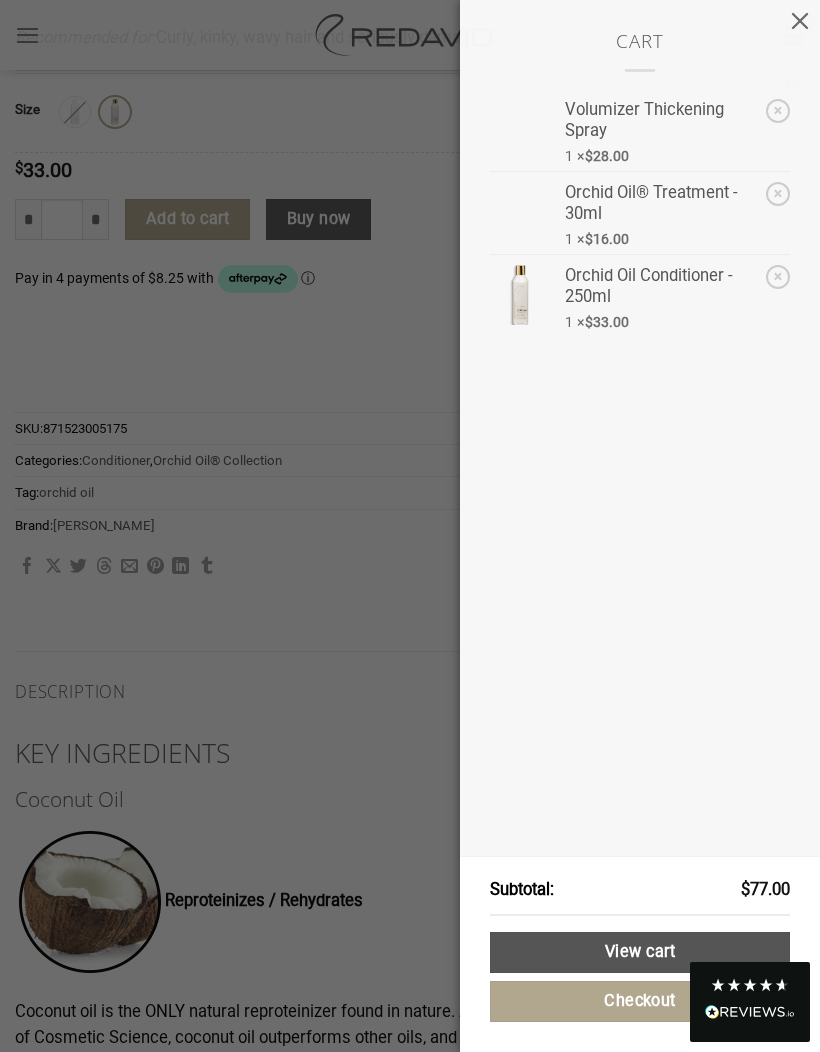 scroll, scrollTop: 0, scrollLeft: 0, axis: both 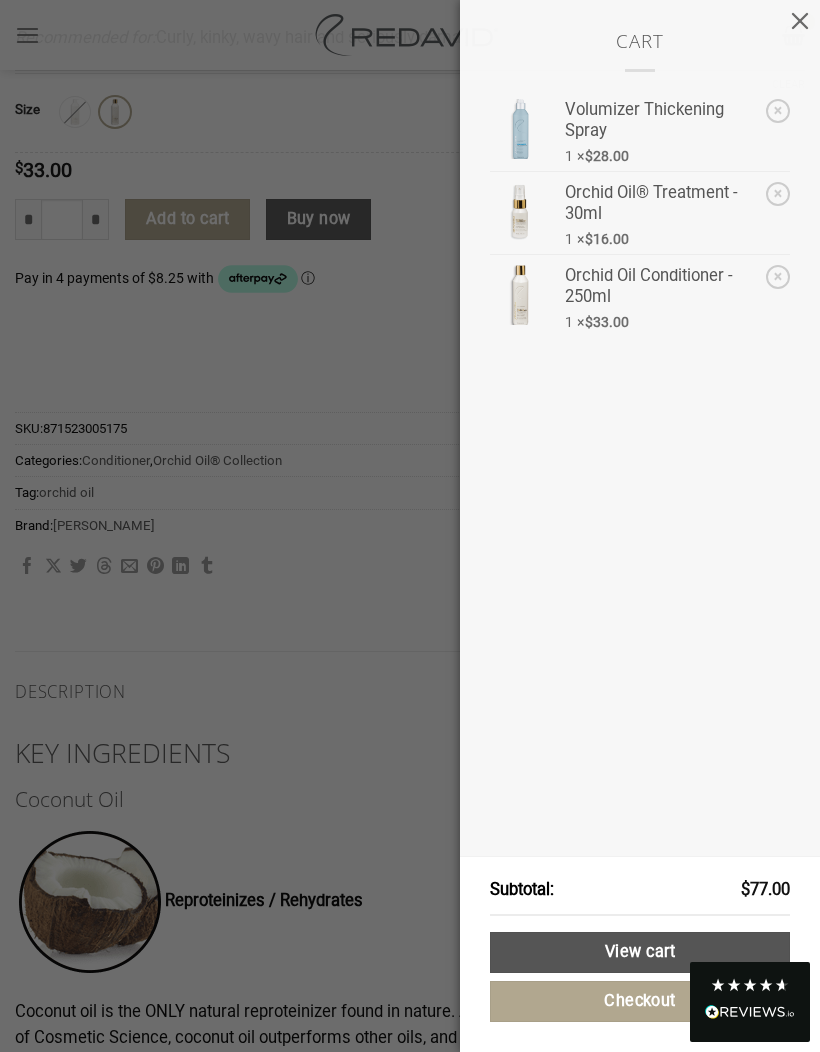 click at bounding box center [800, 20] 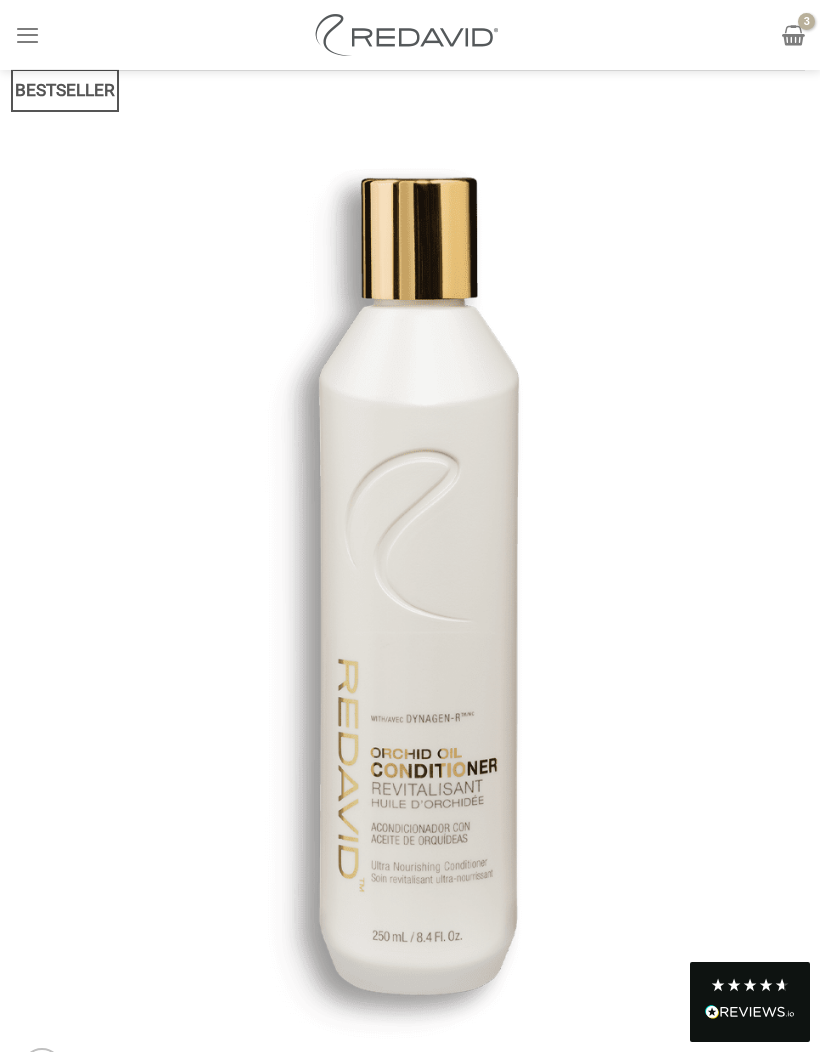 scroll, scrollTop: 0, scrollLeft: 0, axis: both 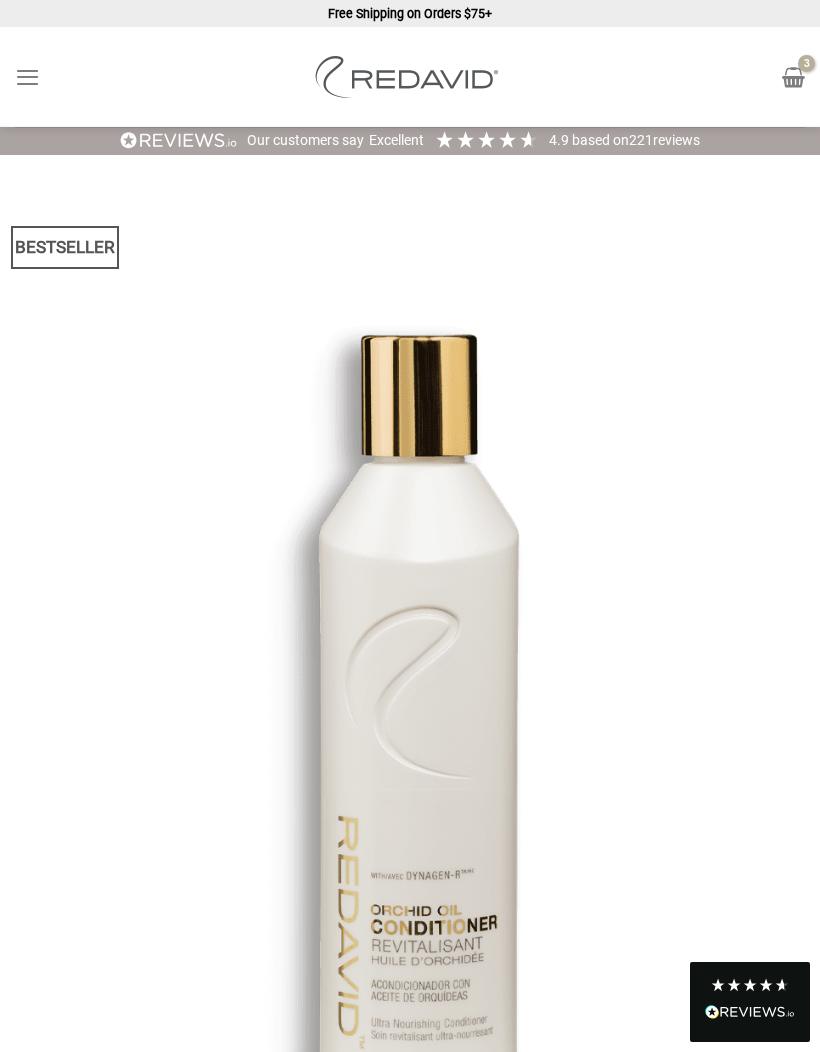 click at bounding box center (27, 77) 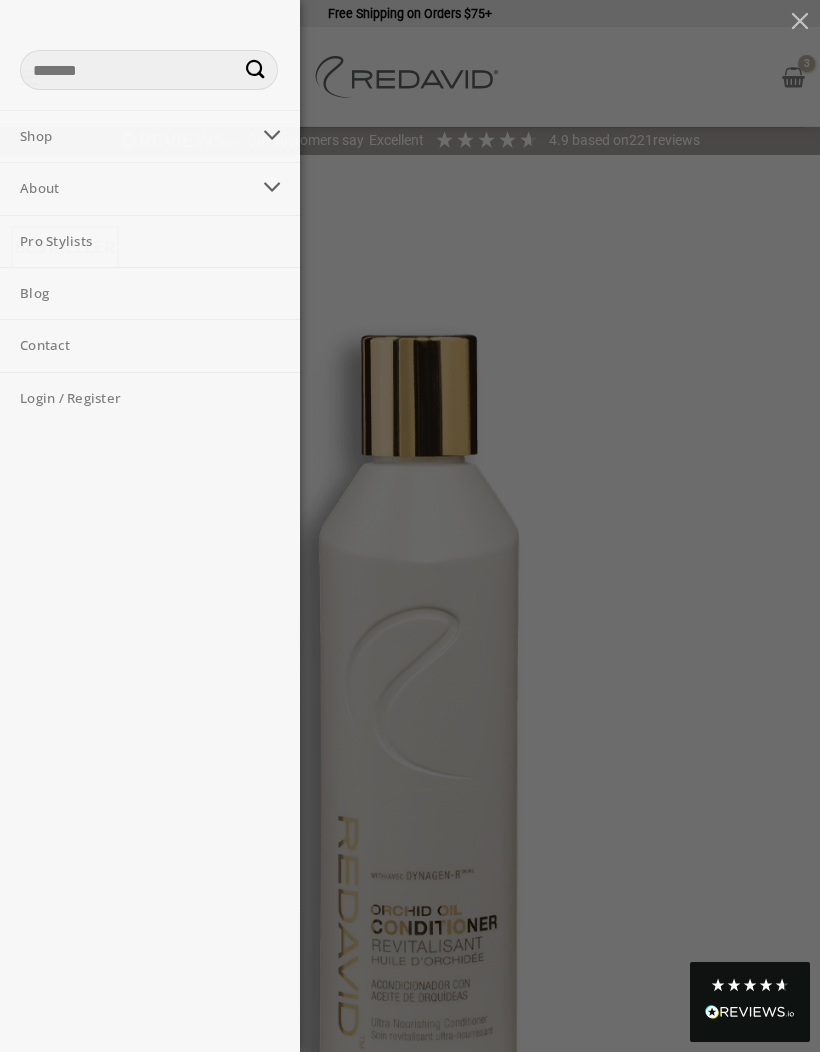 click on "Shop" at bounding box center [125, 136] 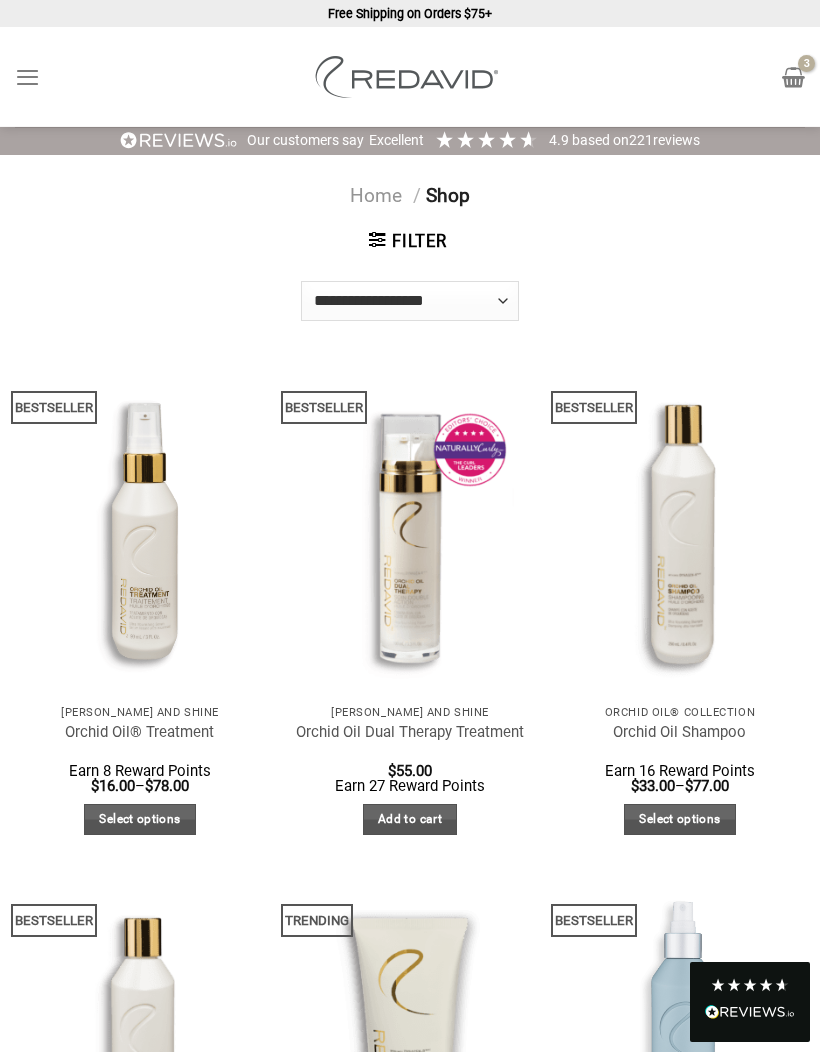 scroll, scrollTop: 0, scrollLeft: 0, axis: both 